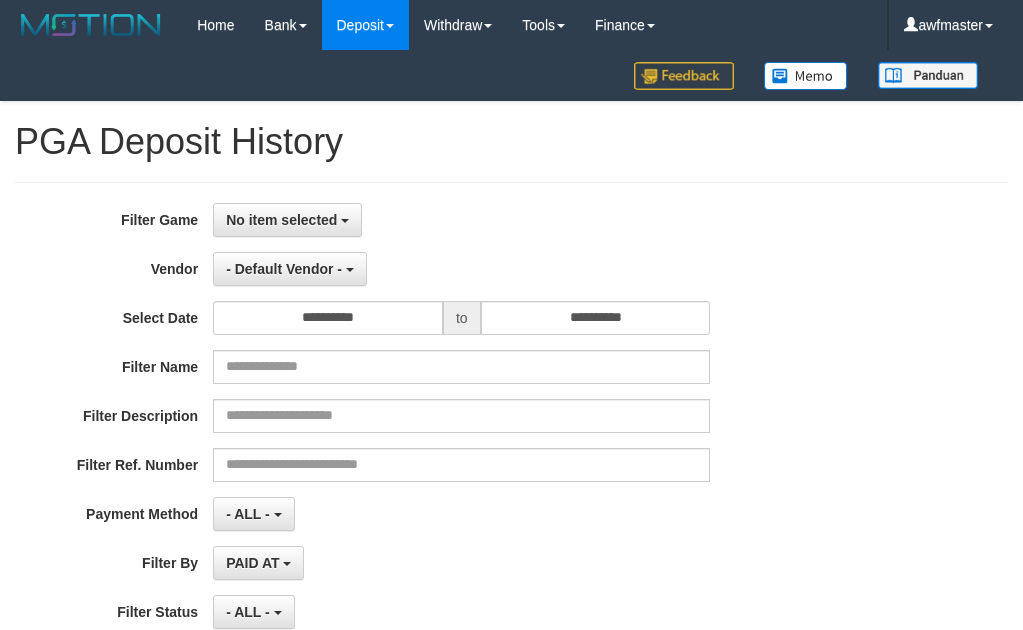 select 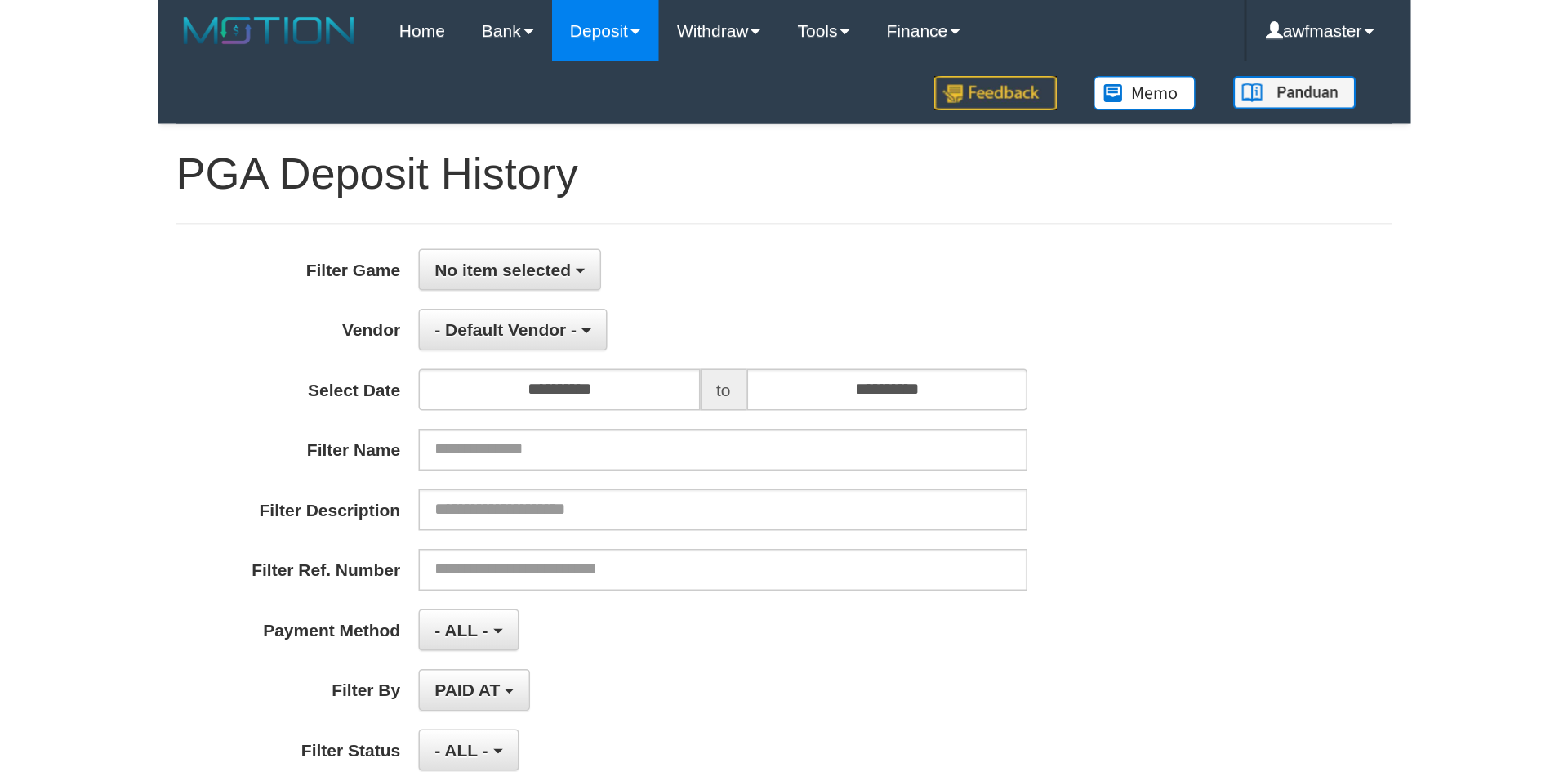 scroll, scrollTop: 0, scrollLeft: 0, axis: both 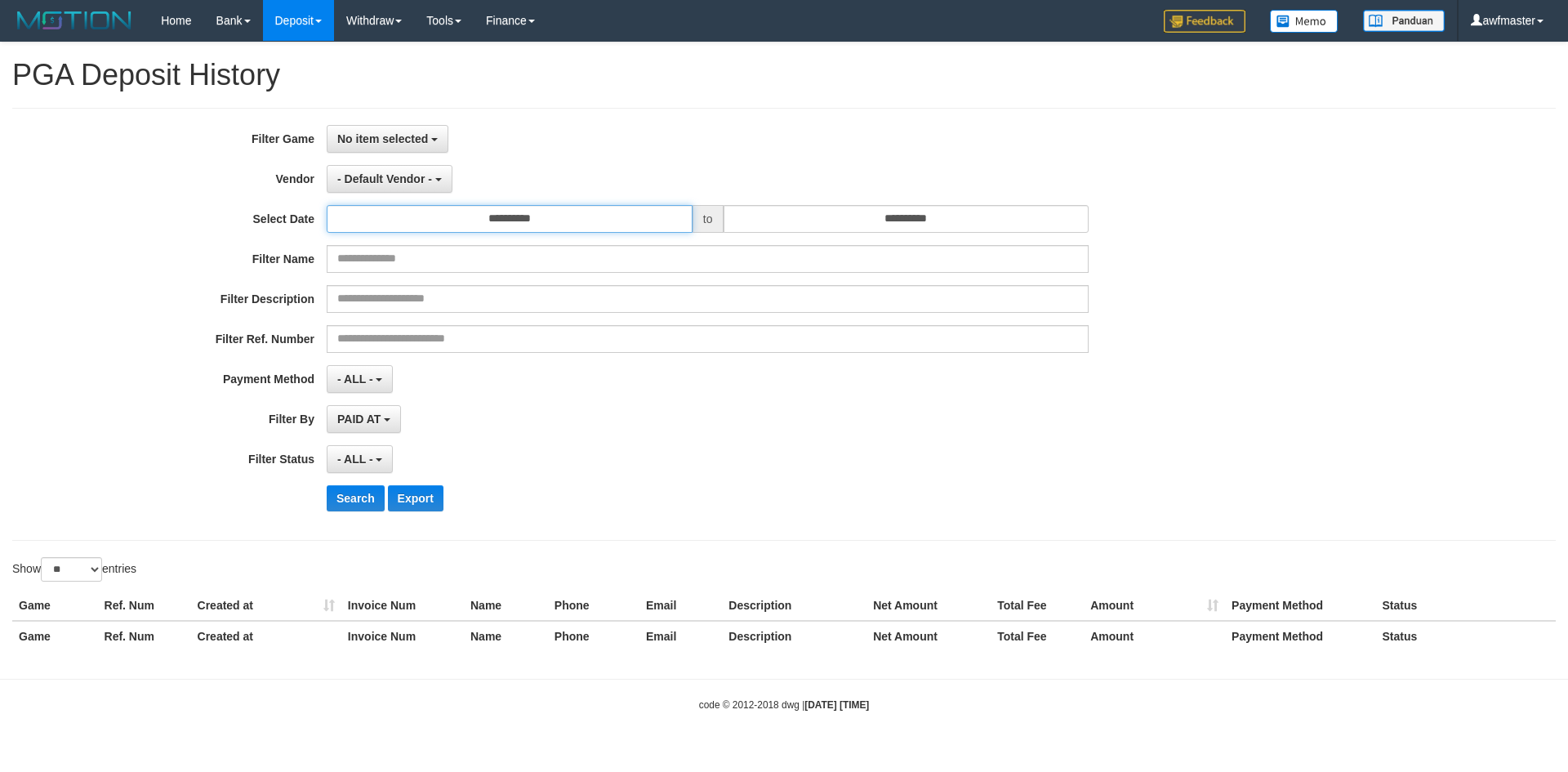 click on "**********" at bounding box center [510, 219] 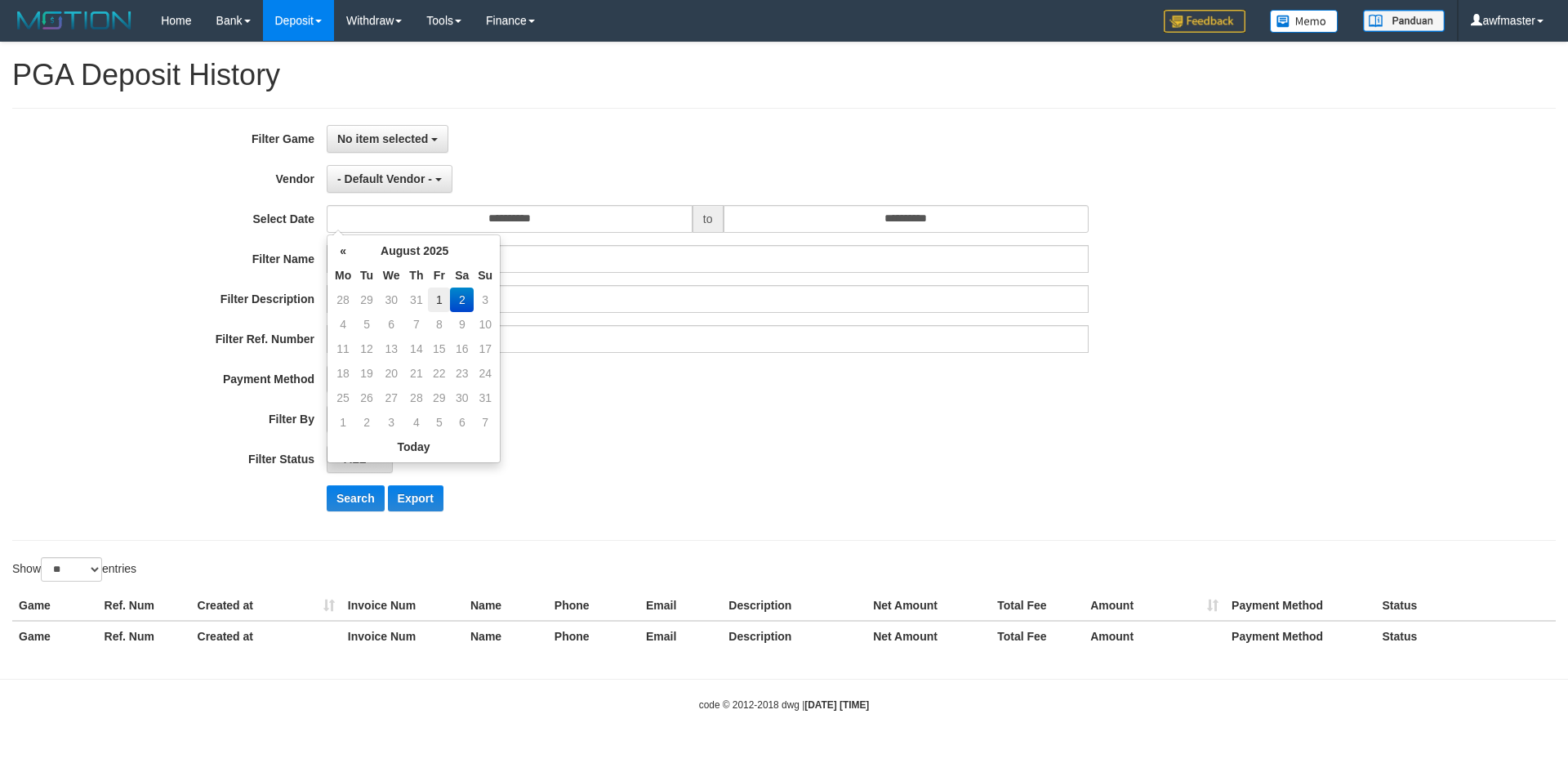 click on "1" at bounding box center (439, 300) 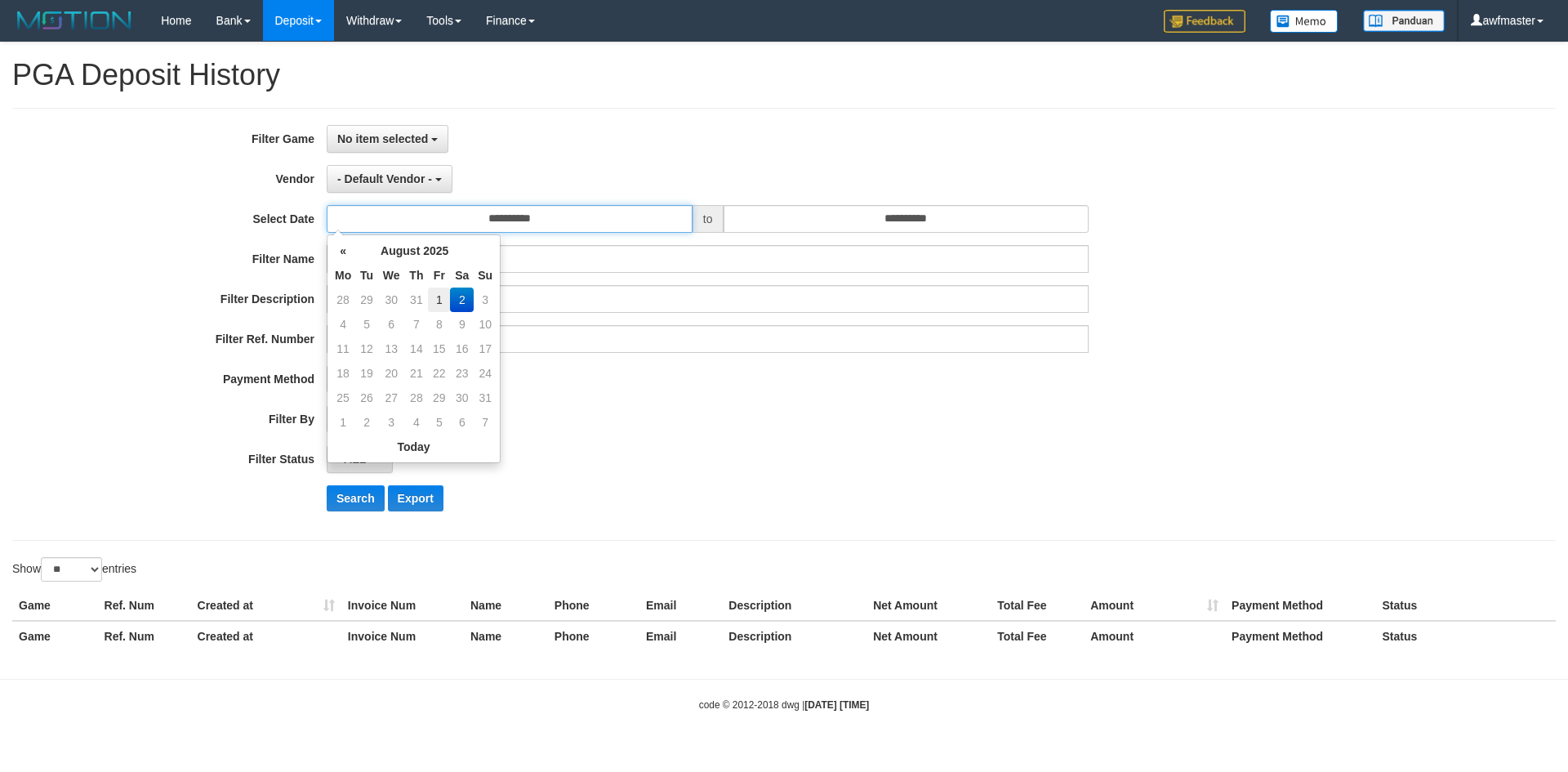 type on "**********" 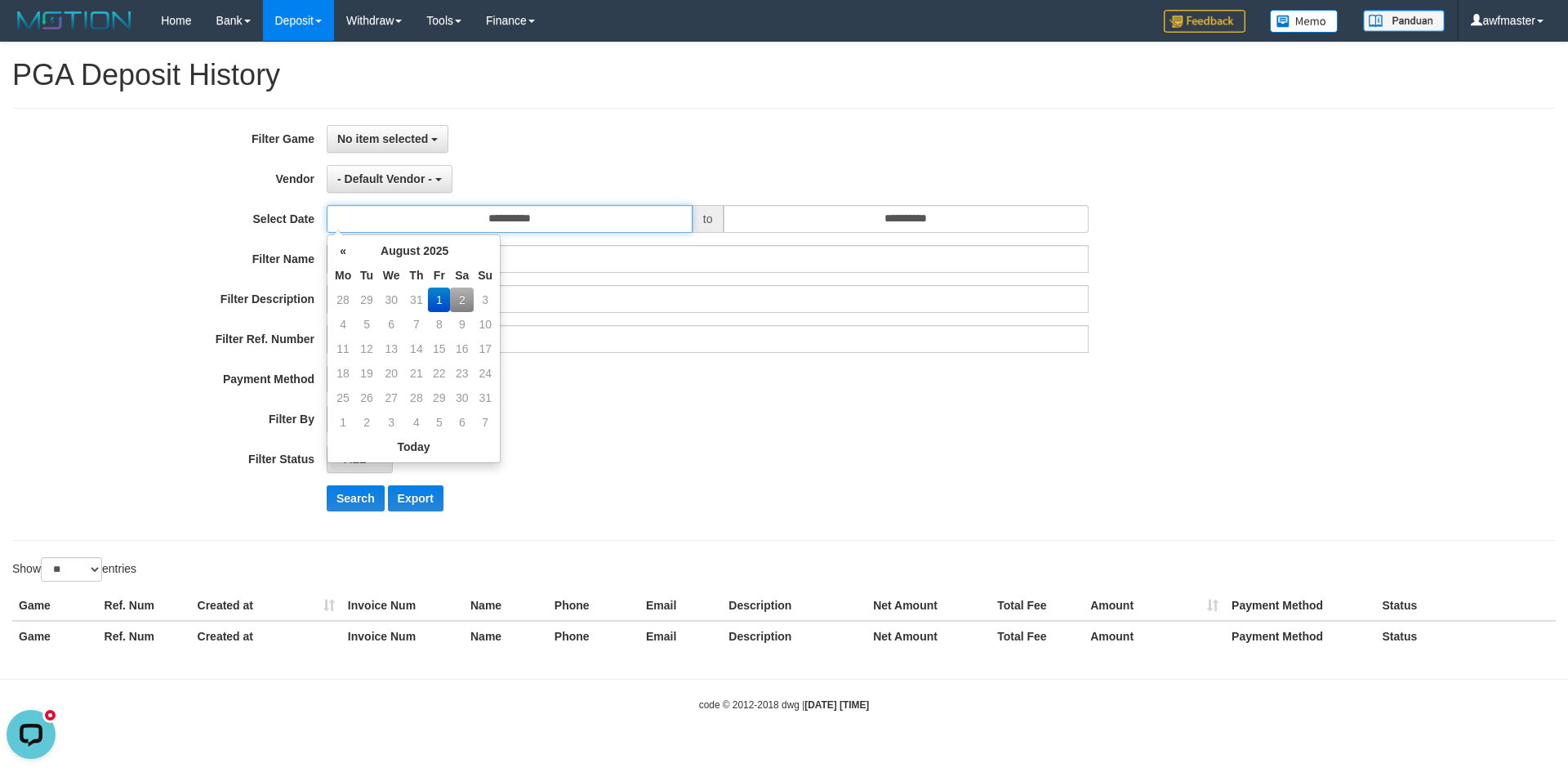 scroll, scrollTop: 0, scrollLeft: 0, axis: both 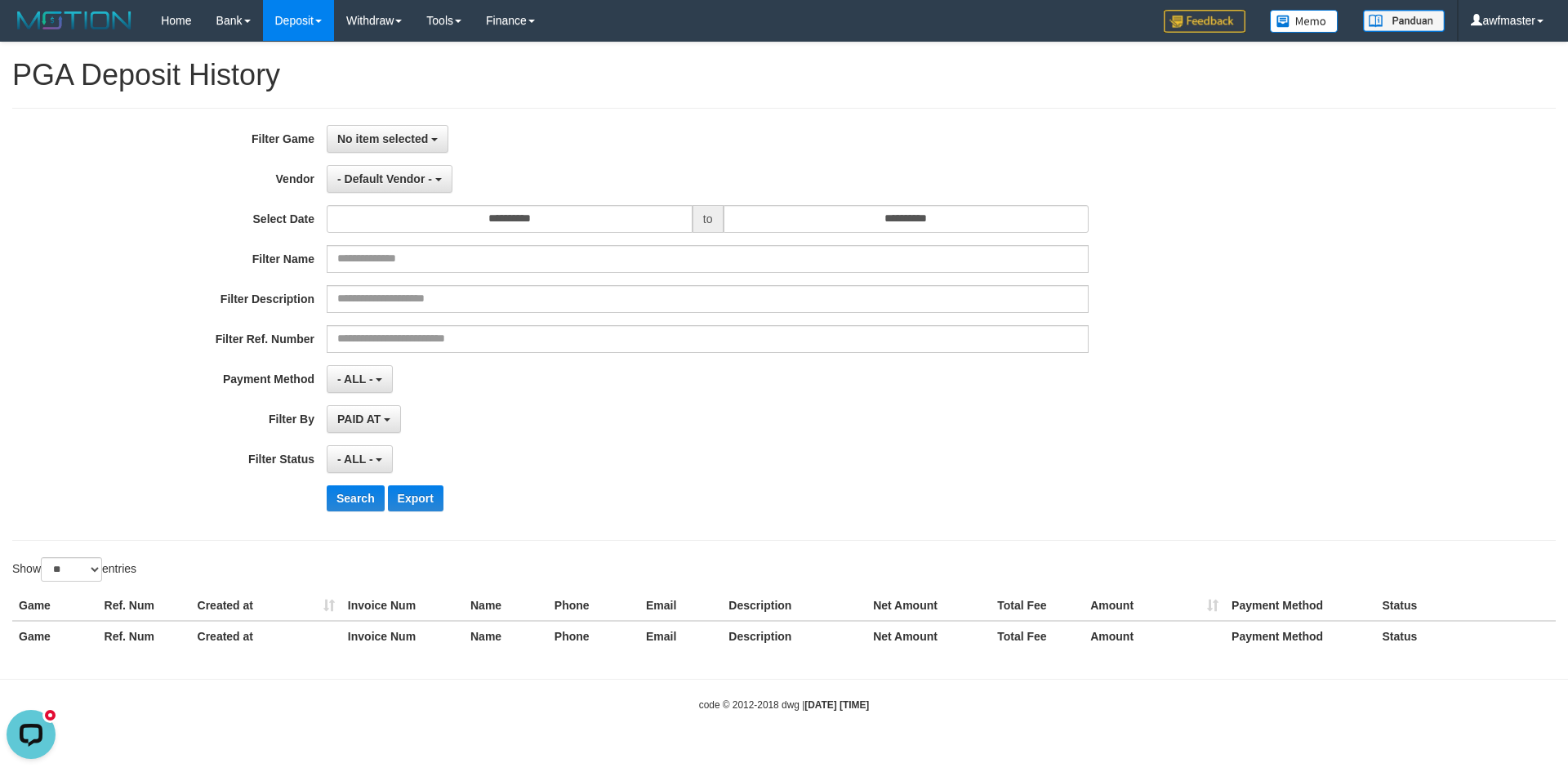 click on "**********" at bounding box center [653, 324] 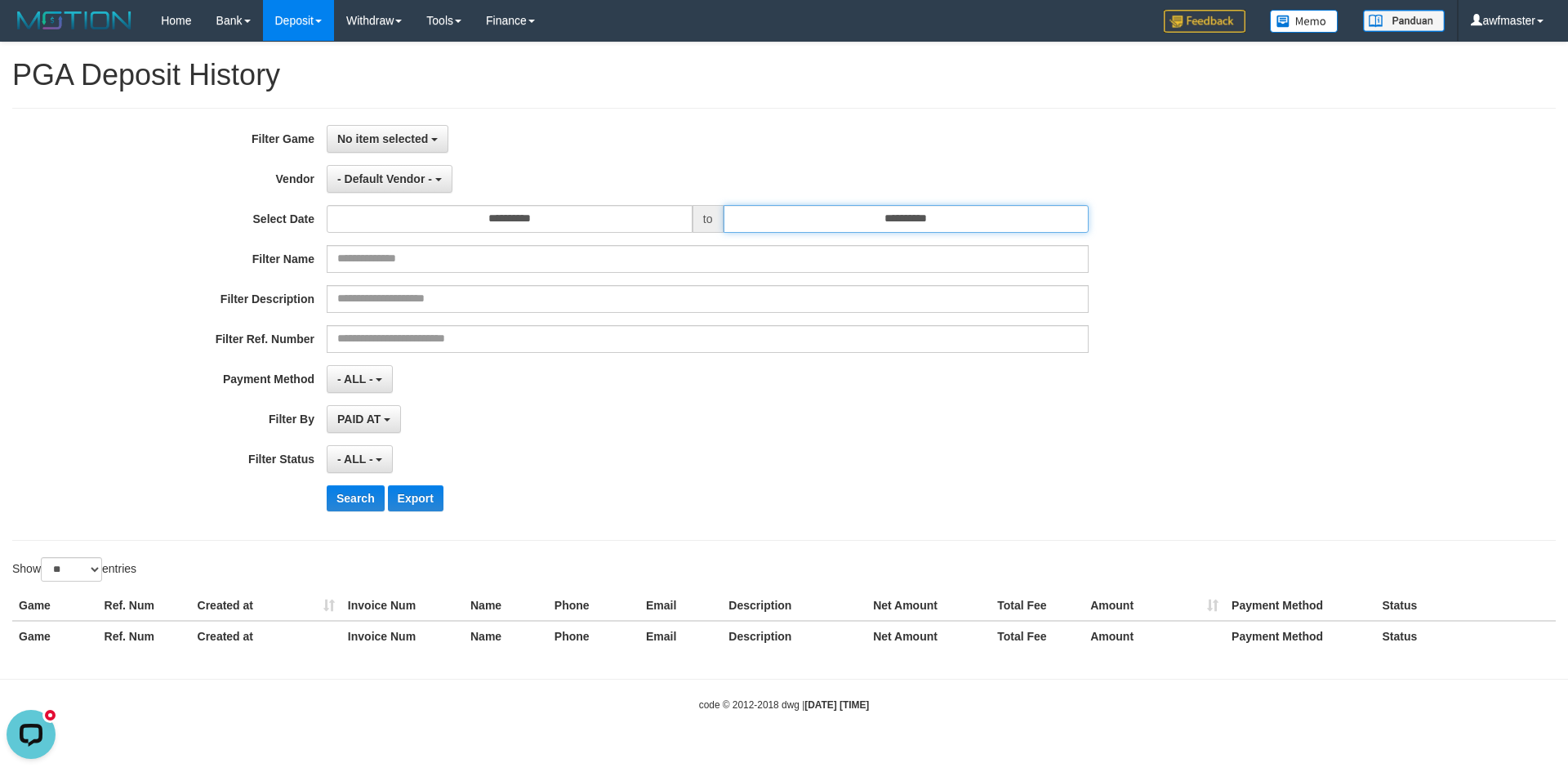click on "**********" at bounding box center (906, 219) 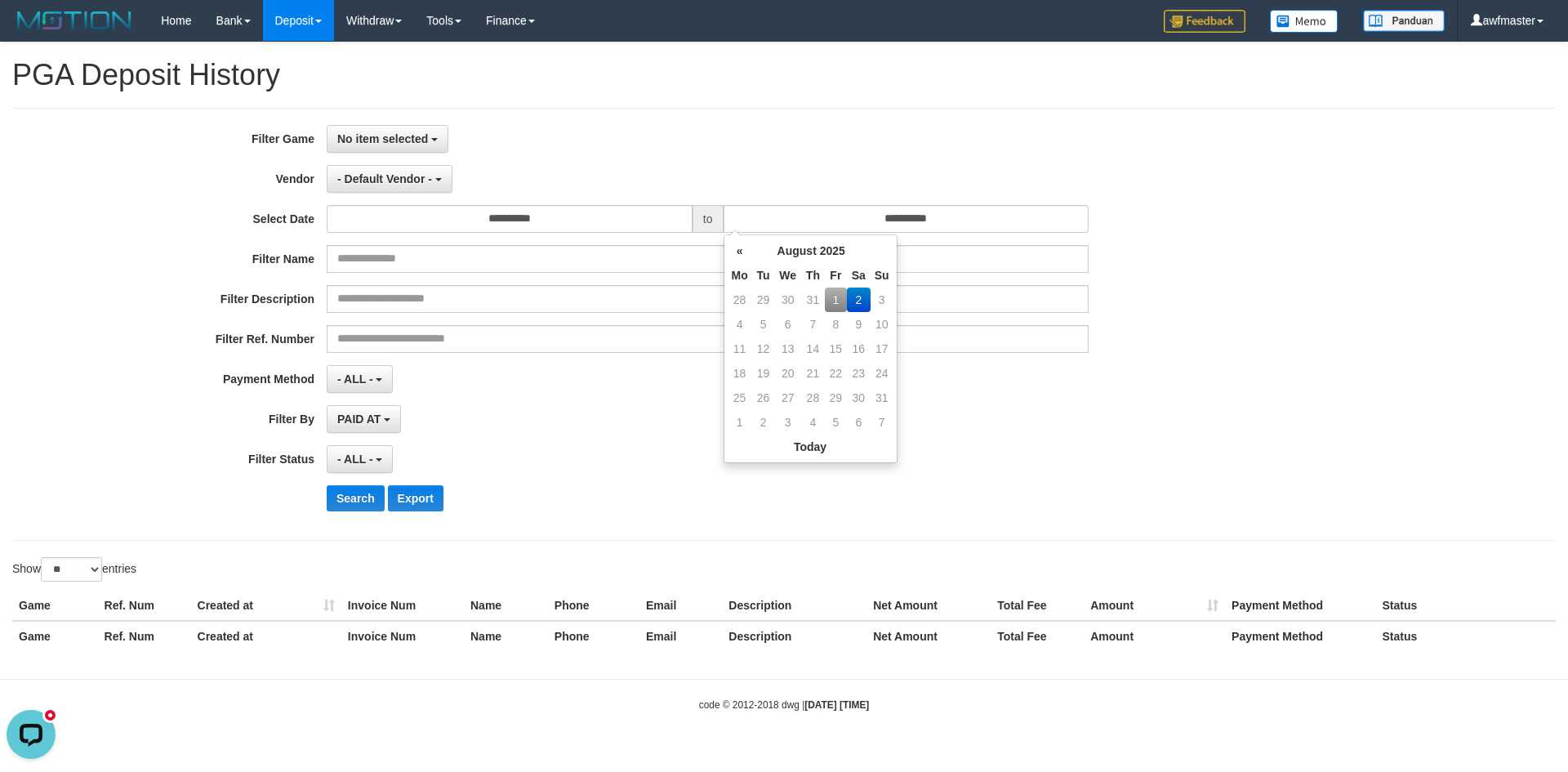 click on "1" at bounding box center [835, 300] 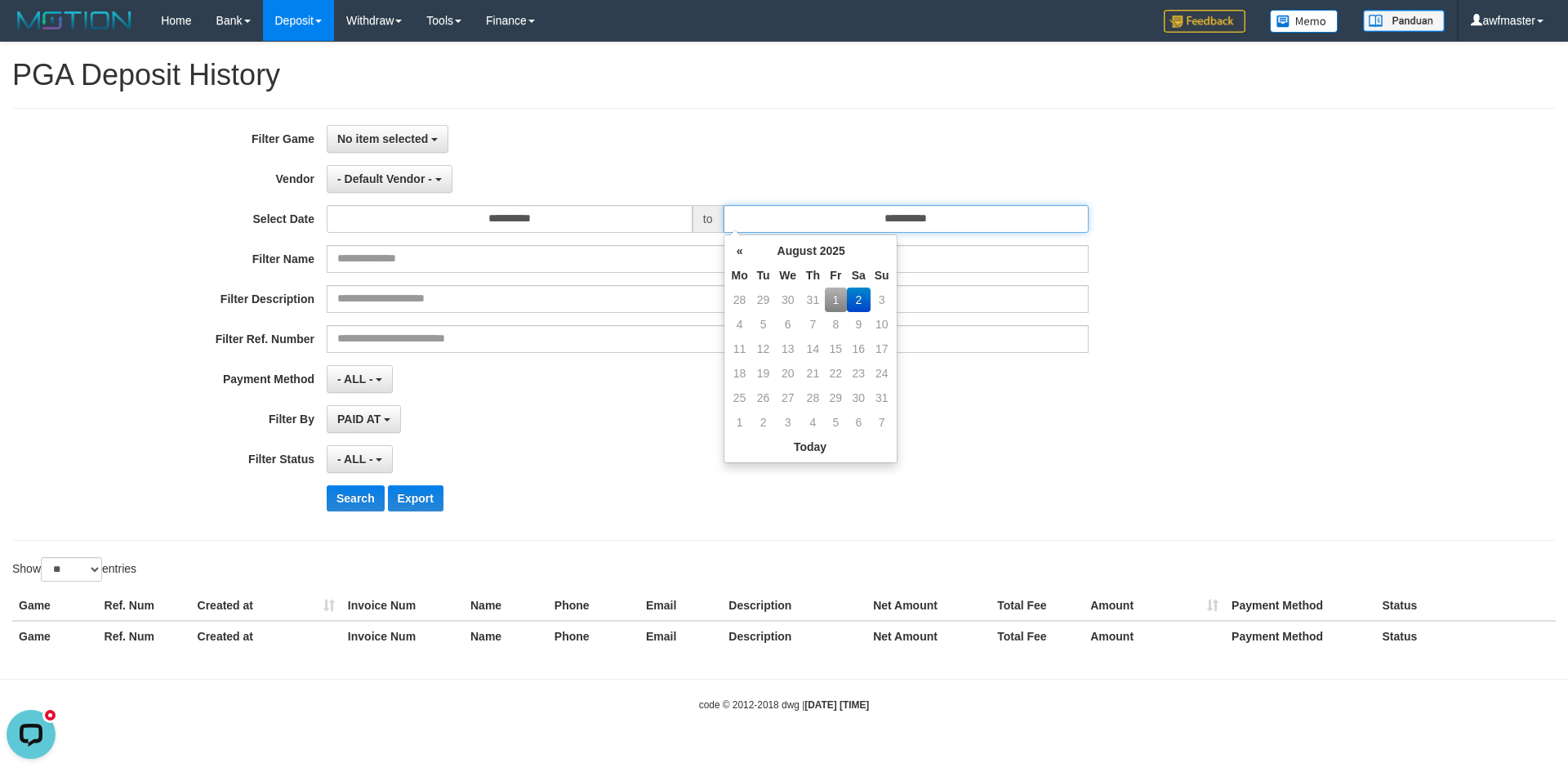 type on "**********" 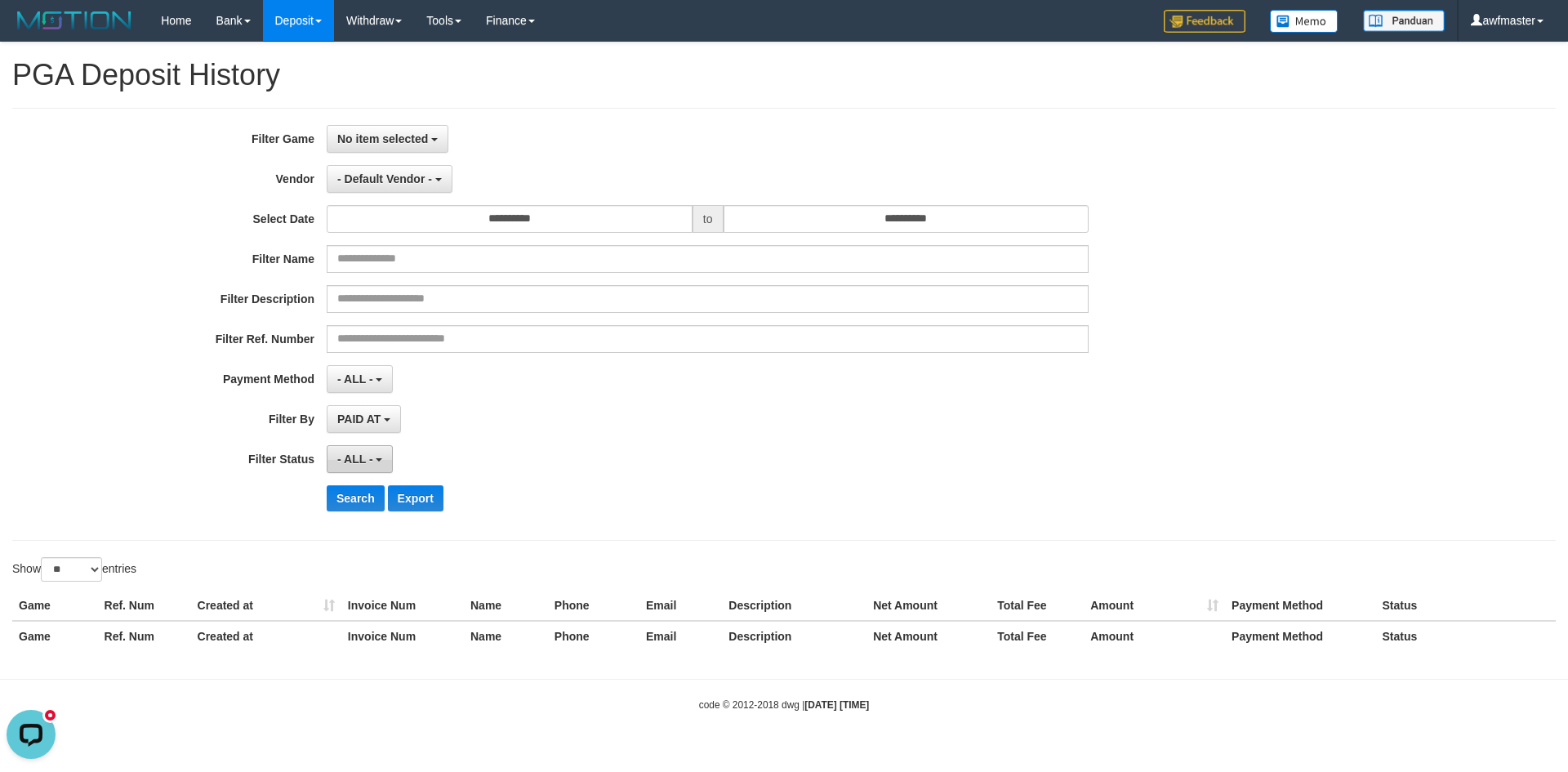 click on "- ALL -" at bounding box center [355, 459] 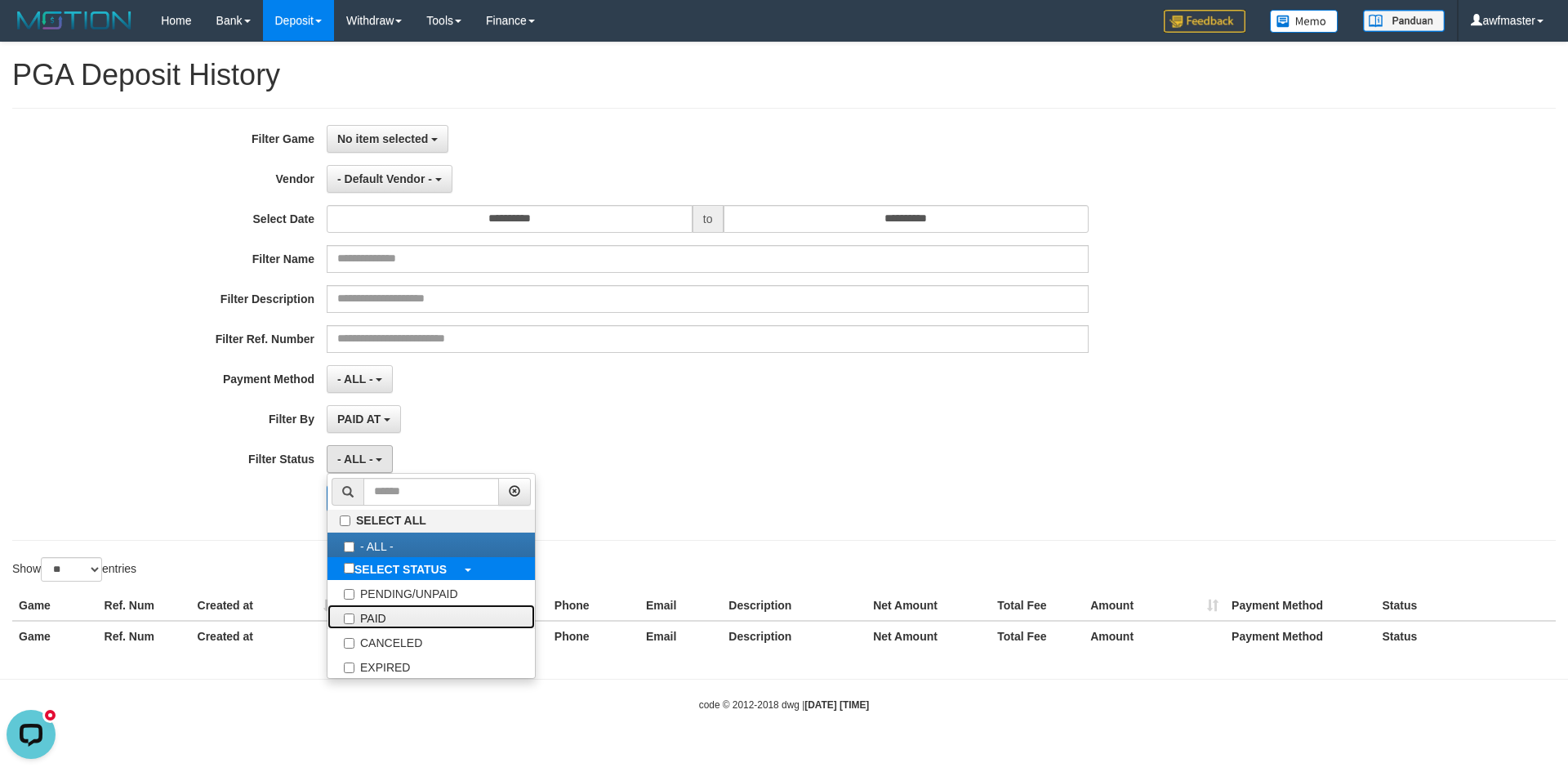 drag, startPoint x: 368, startPoint y: 609, endPoint x: 462, endPoint y: 570, distance: 101.76935 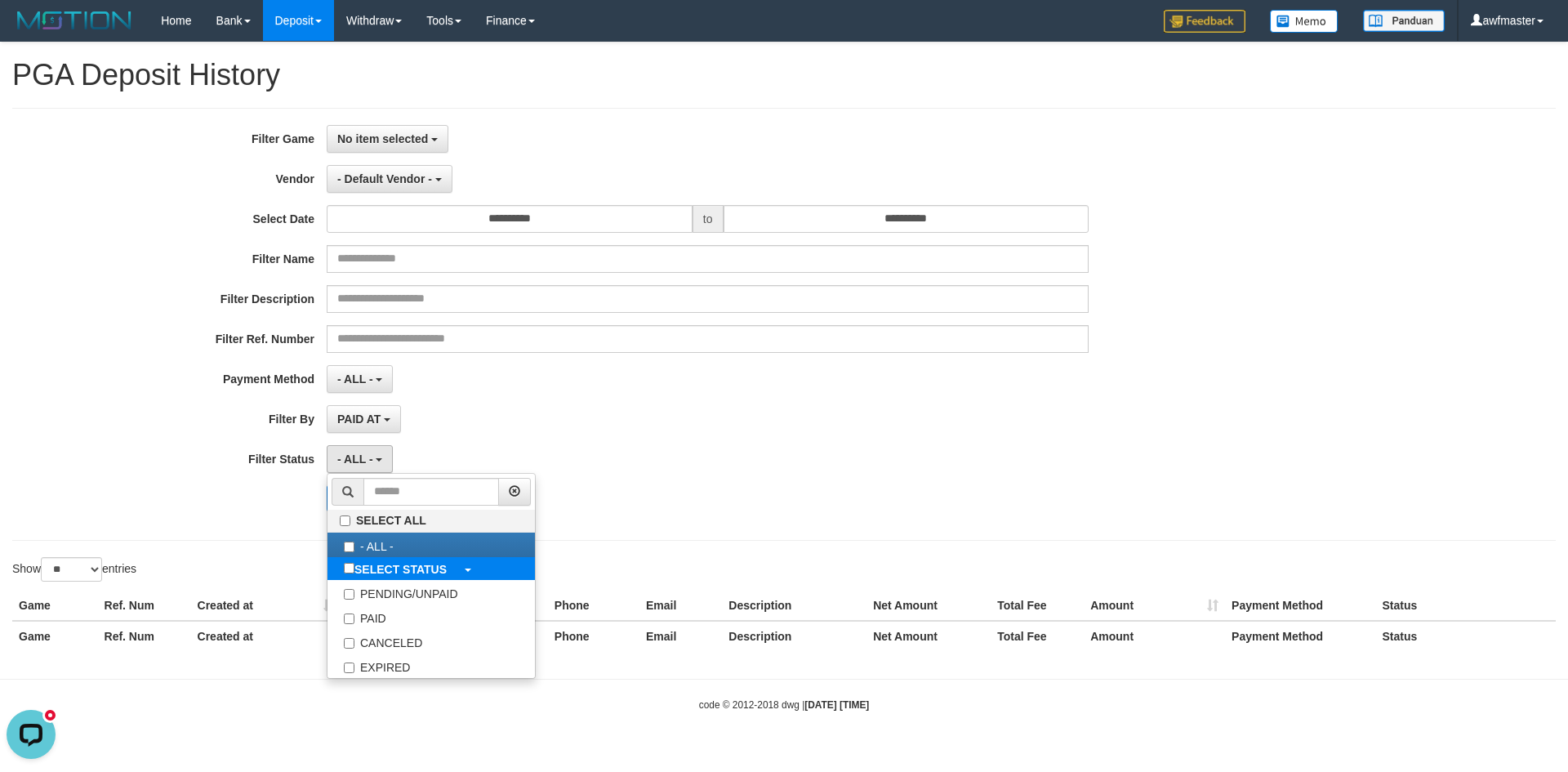 select on "*" 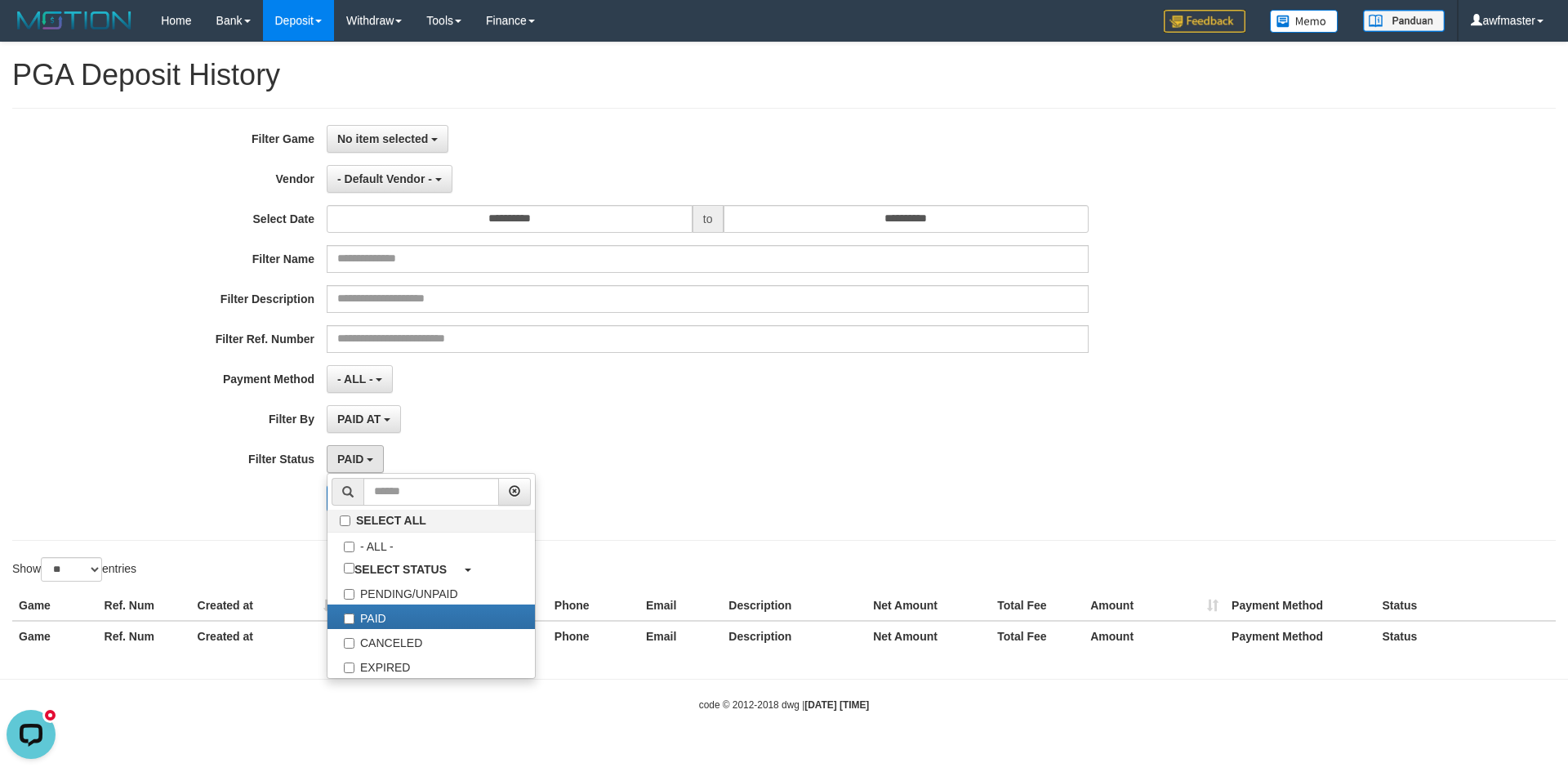 click on "**********" at bounding box center (653, 324) 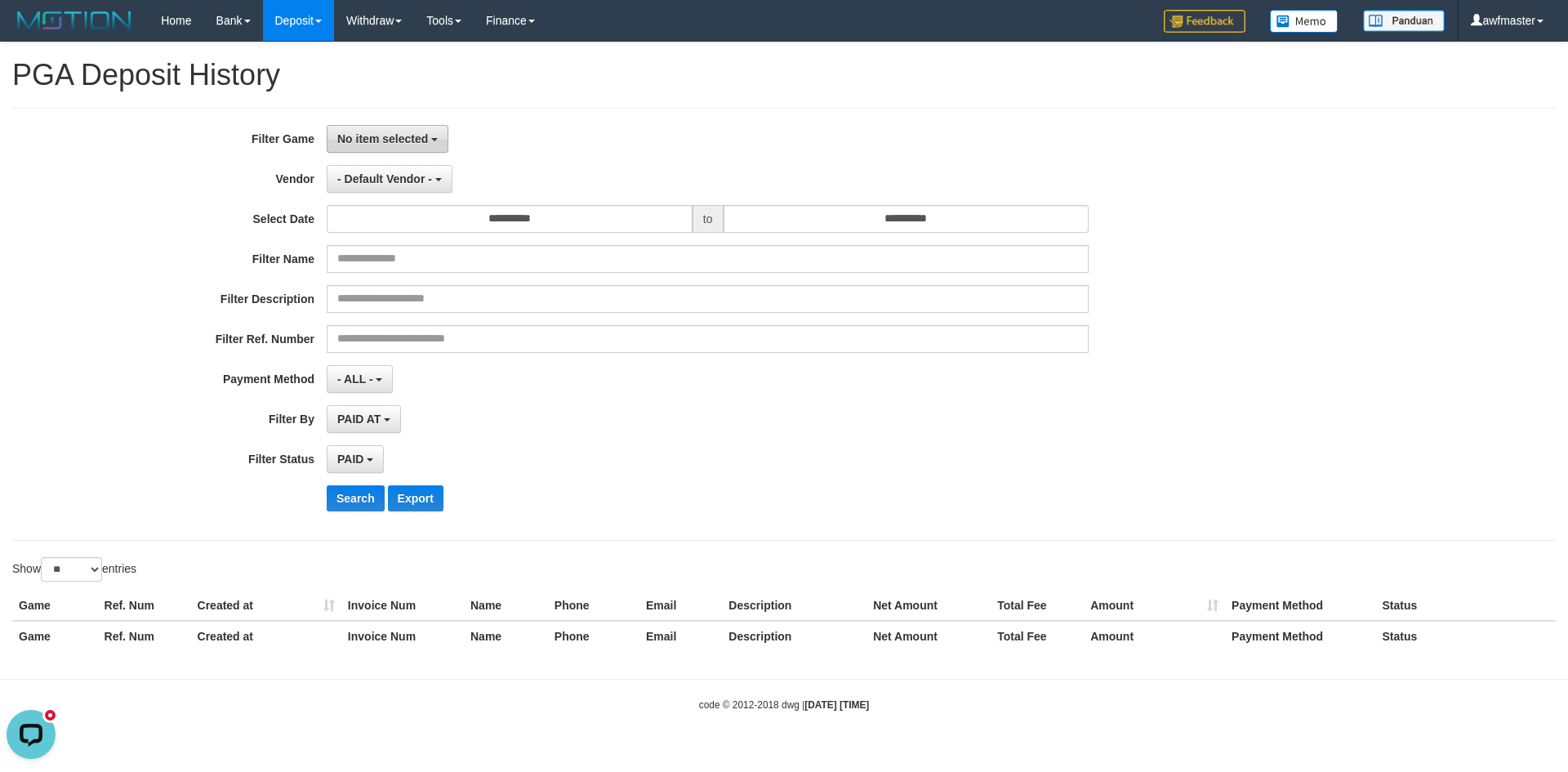 click on "No item selected" at bounding box center [382, 139] 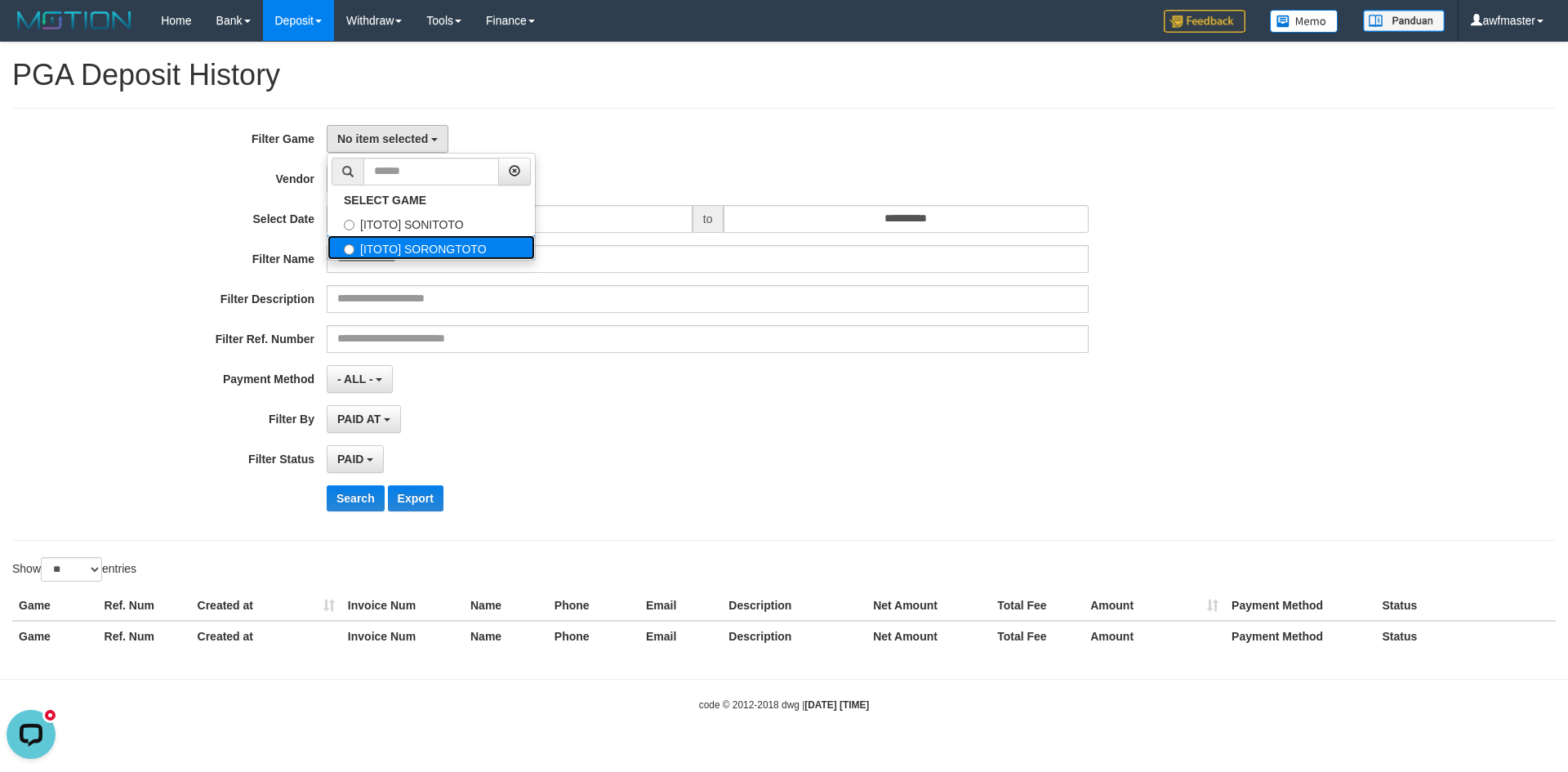 click on "[ITOTO] SORONGTOTO" at bounding box center [431, 248] 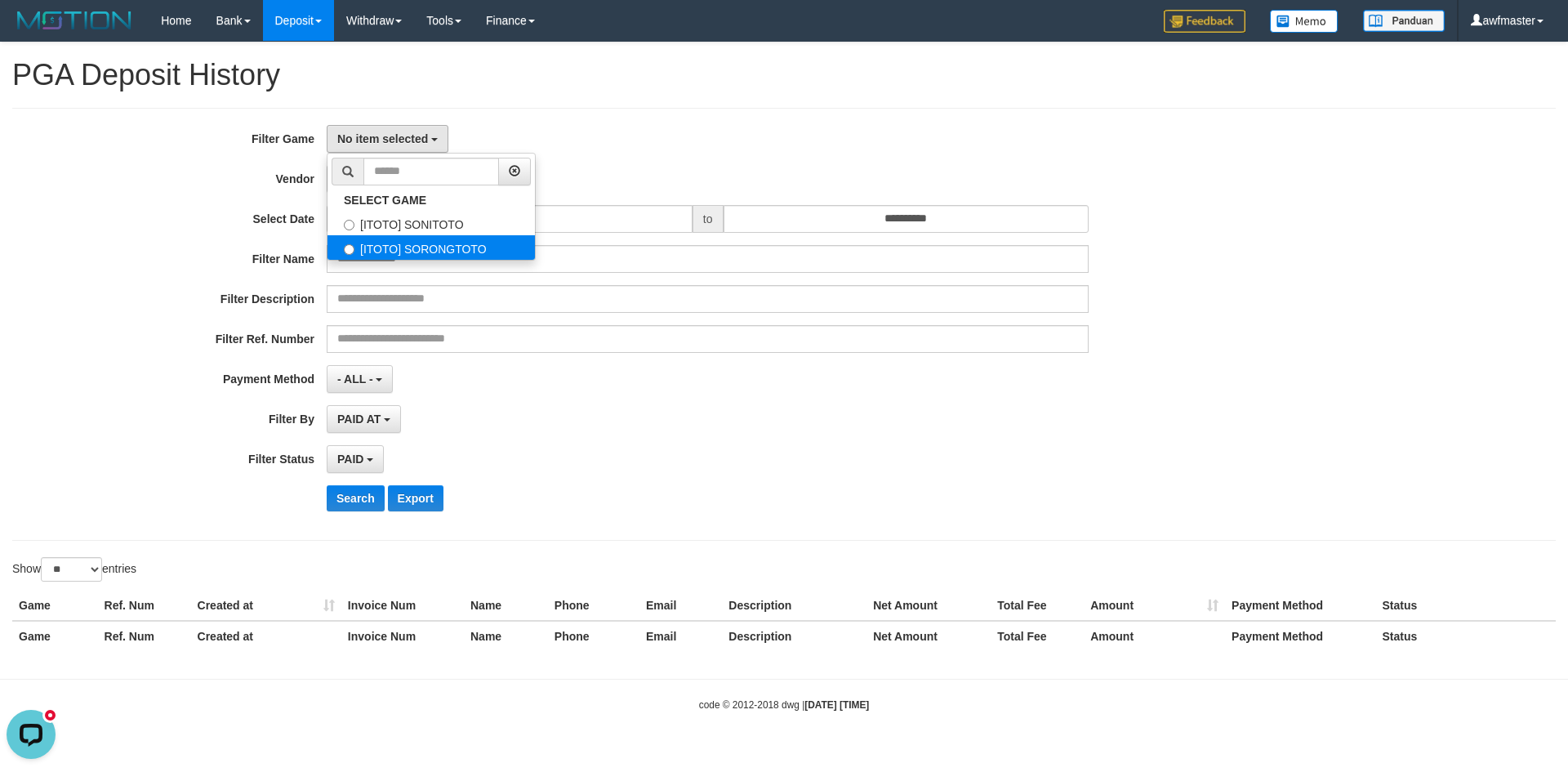 select on "***" 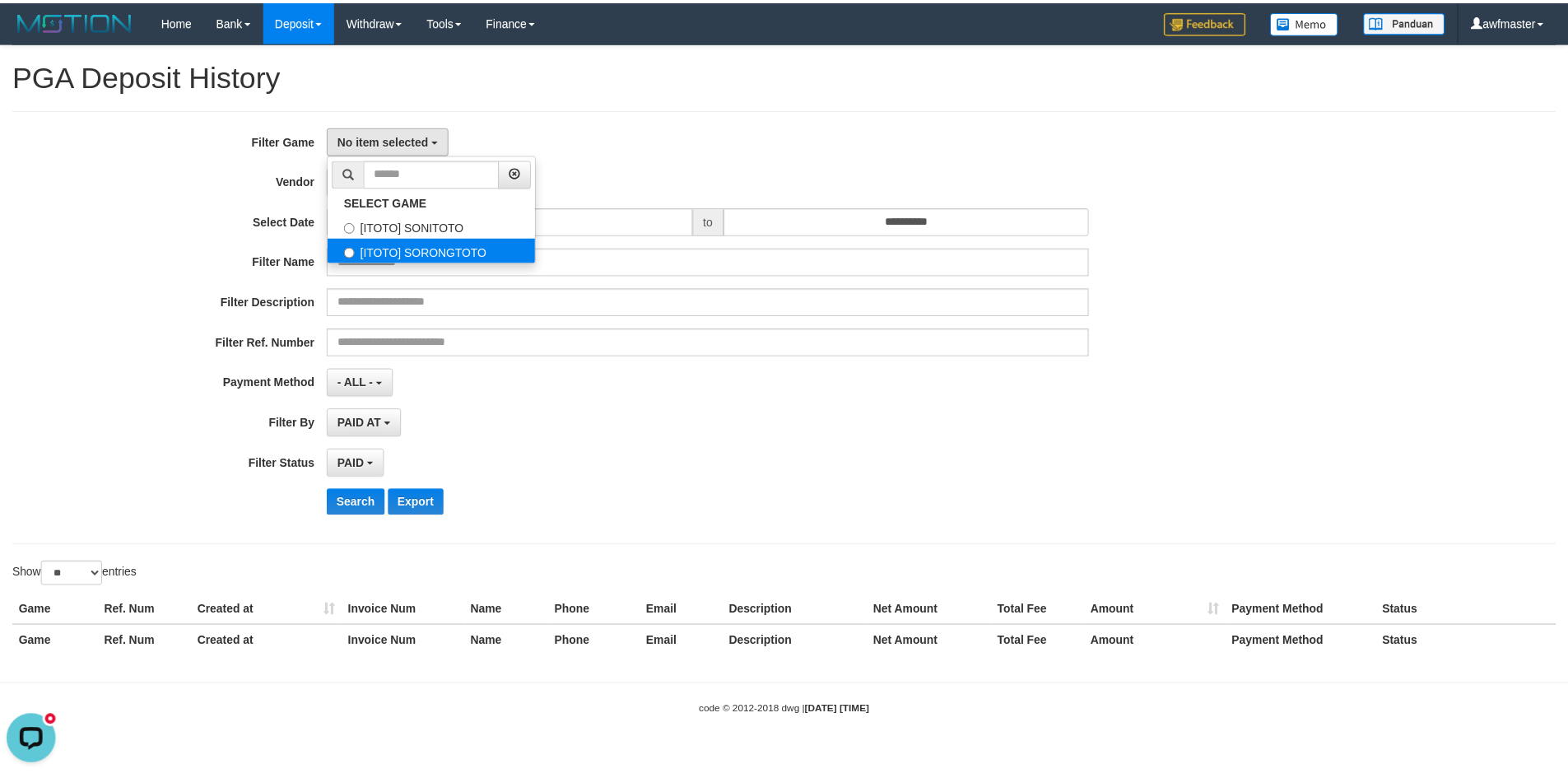 scroll, scrollTop: 29, scrollLeft: 0, axis: vertical 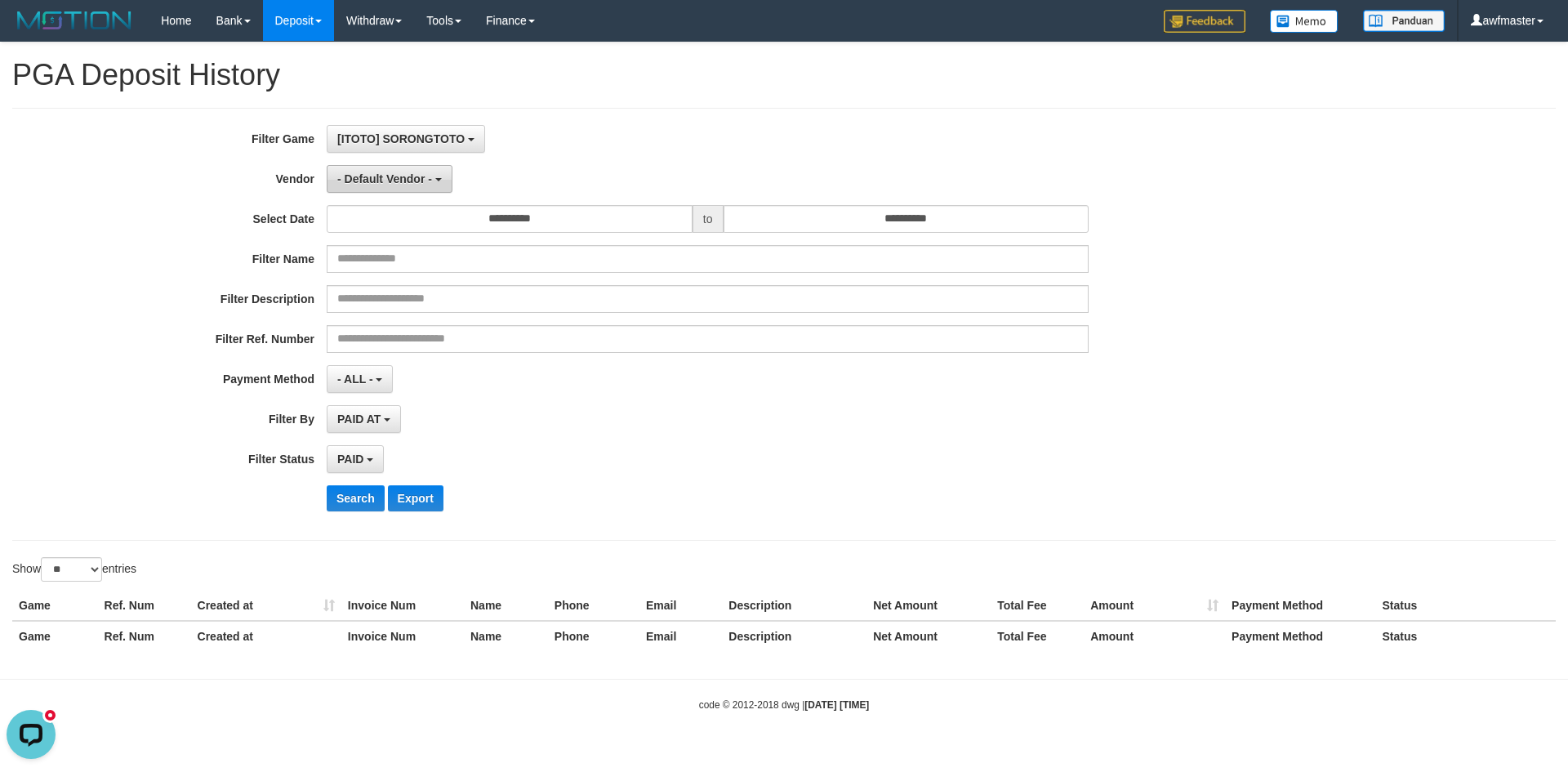 click on "- Default Vendor -" at bounding box center (385, 179) 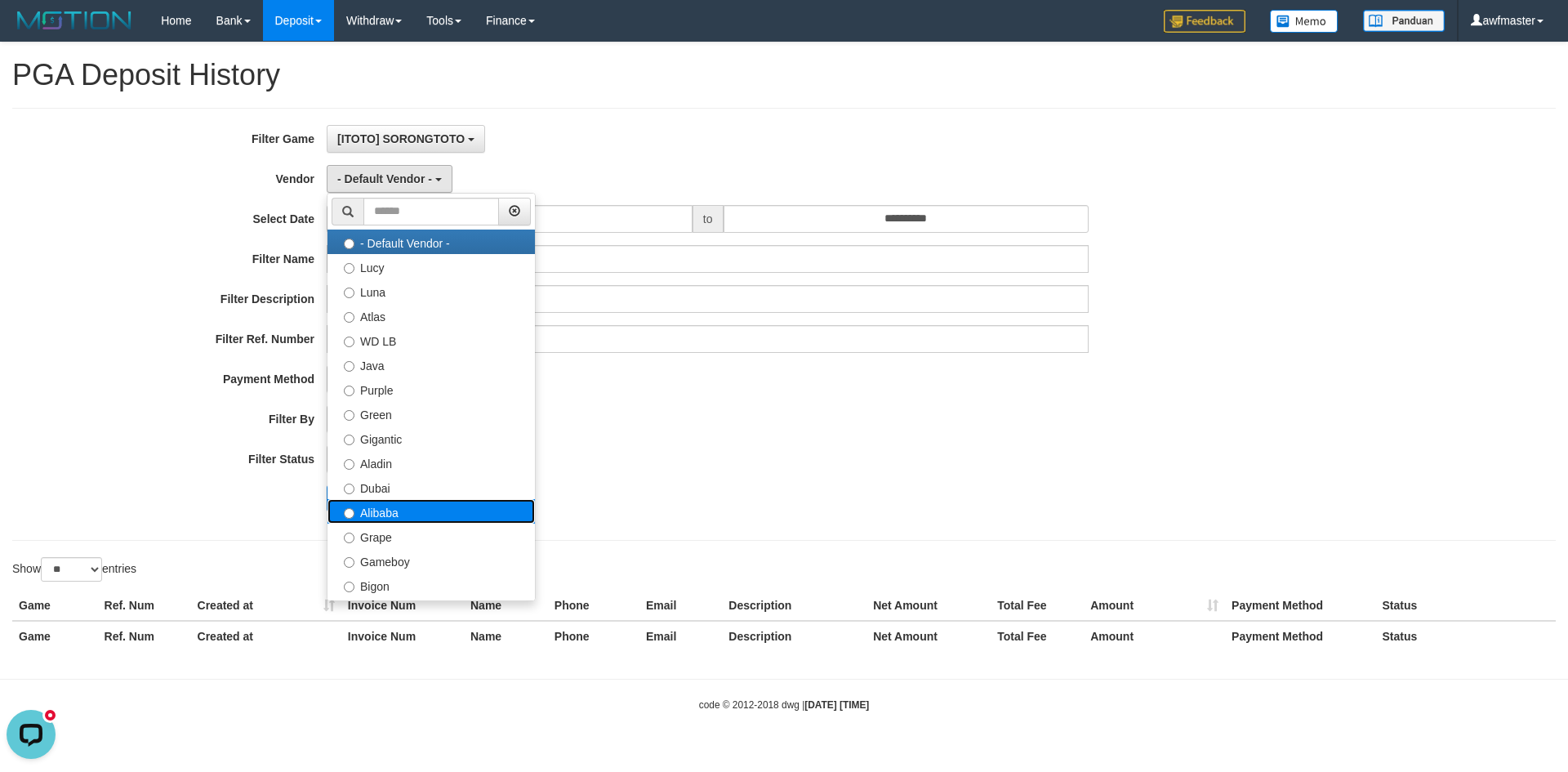 click on "Alibaba" at bounding box center [431, 511] 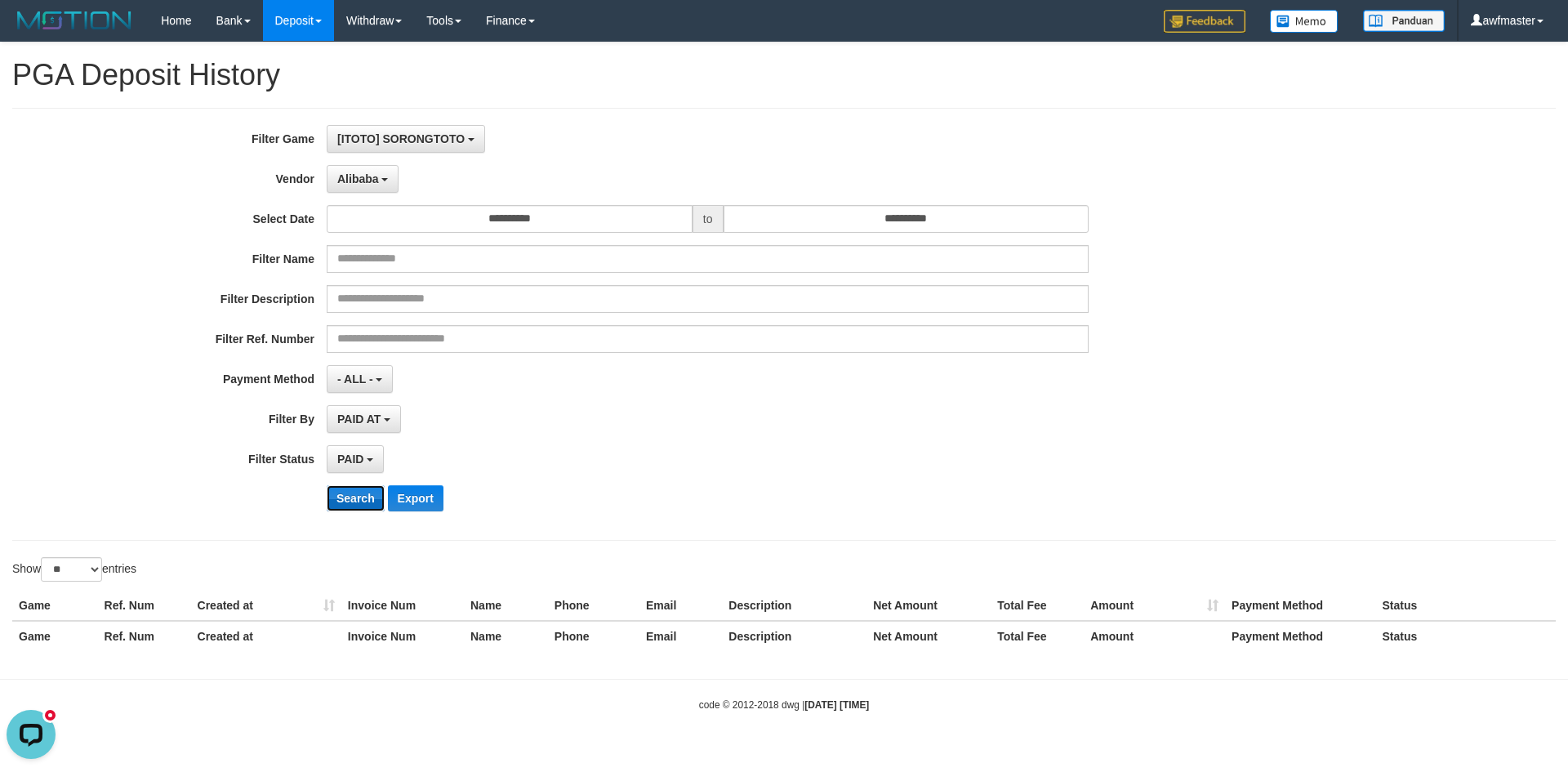 click on "Search" at bounding box center (355, 498) 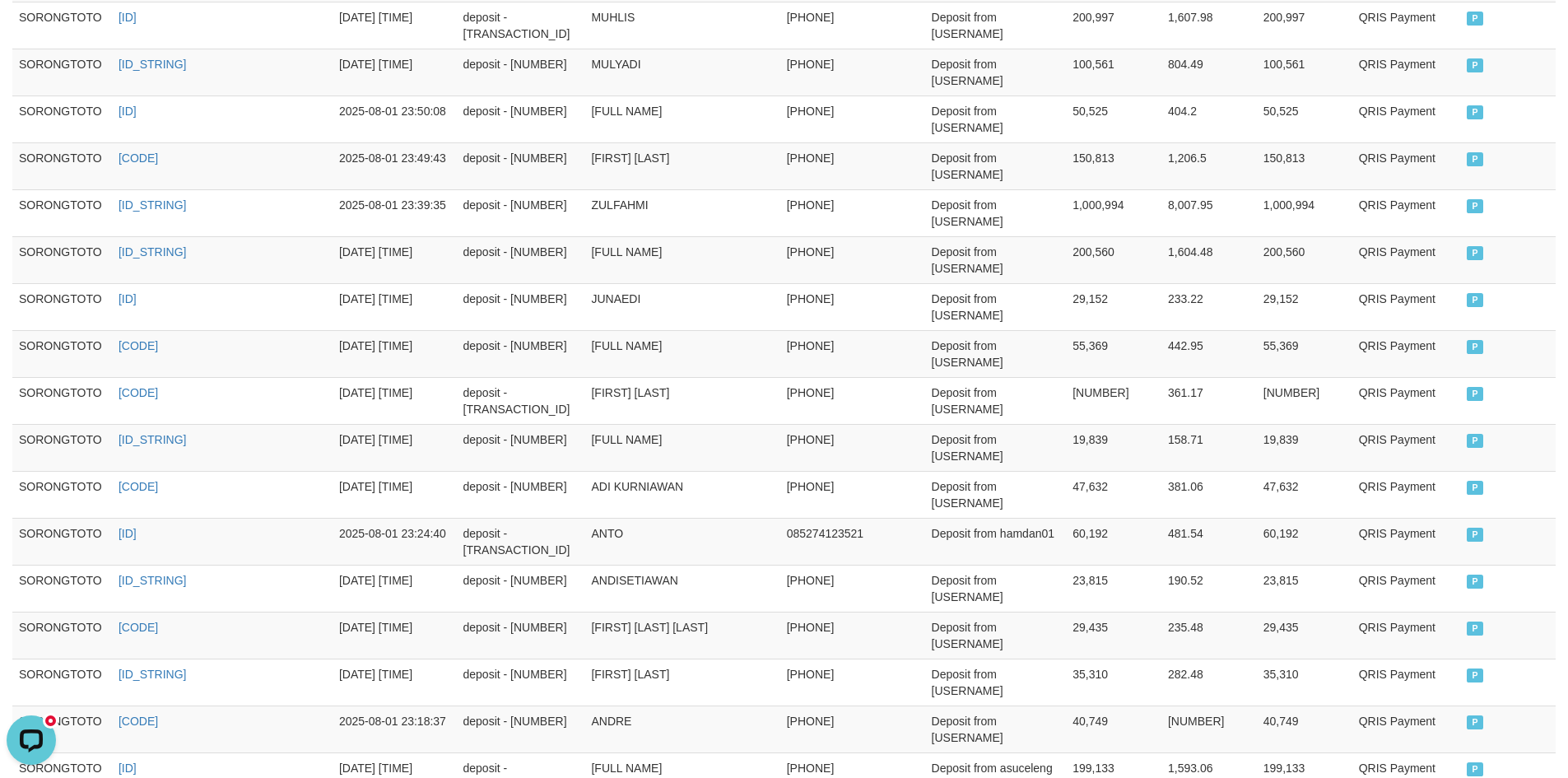 scroll, scrollTop: 771, scrollLeft: 0, axis: vertical 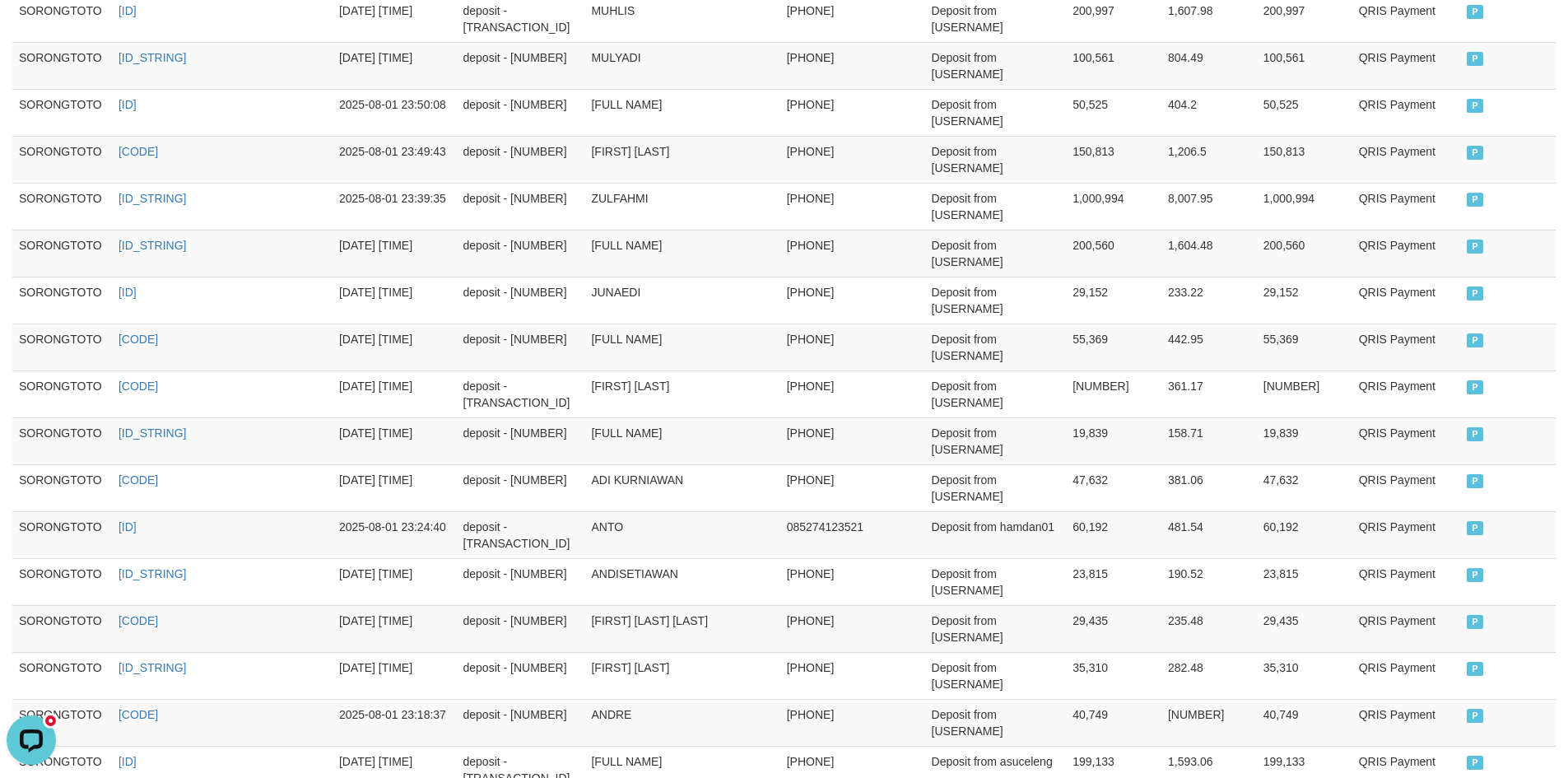 click on "Rp. 30,247,398" at bounding box center [1114, 1009] 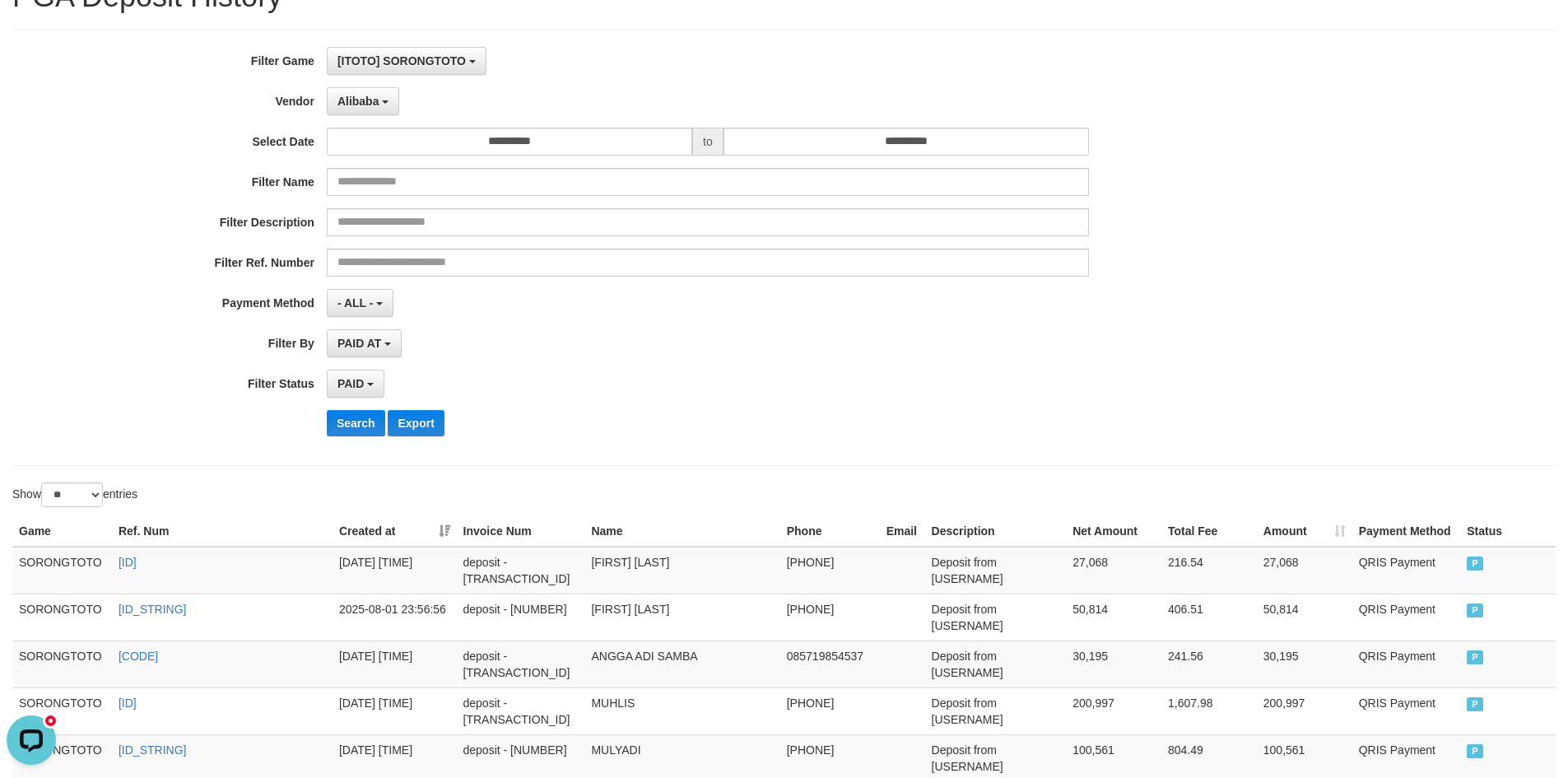 scroll, scrollTop: 0, scrollLeft: 0, axis: both 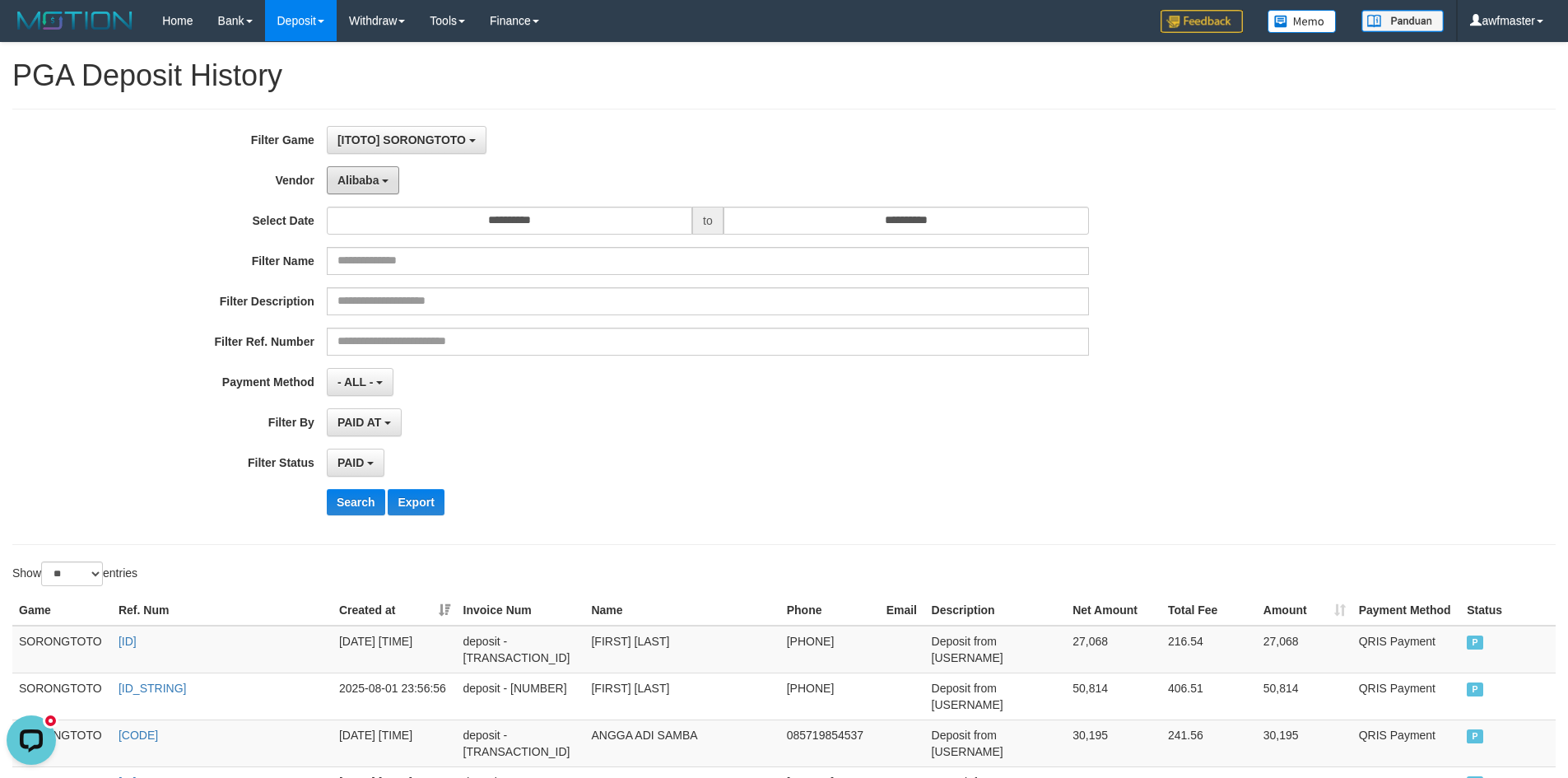 drag, startPoint x: 336, startPoint y: 183, endPoint x: 358, endPoint y: 221, distance: 43.908997 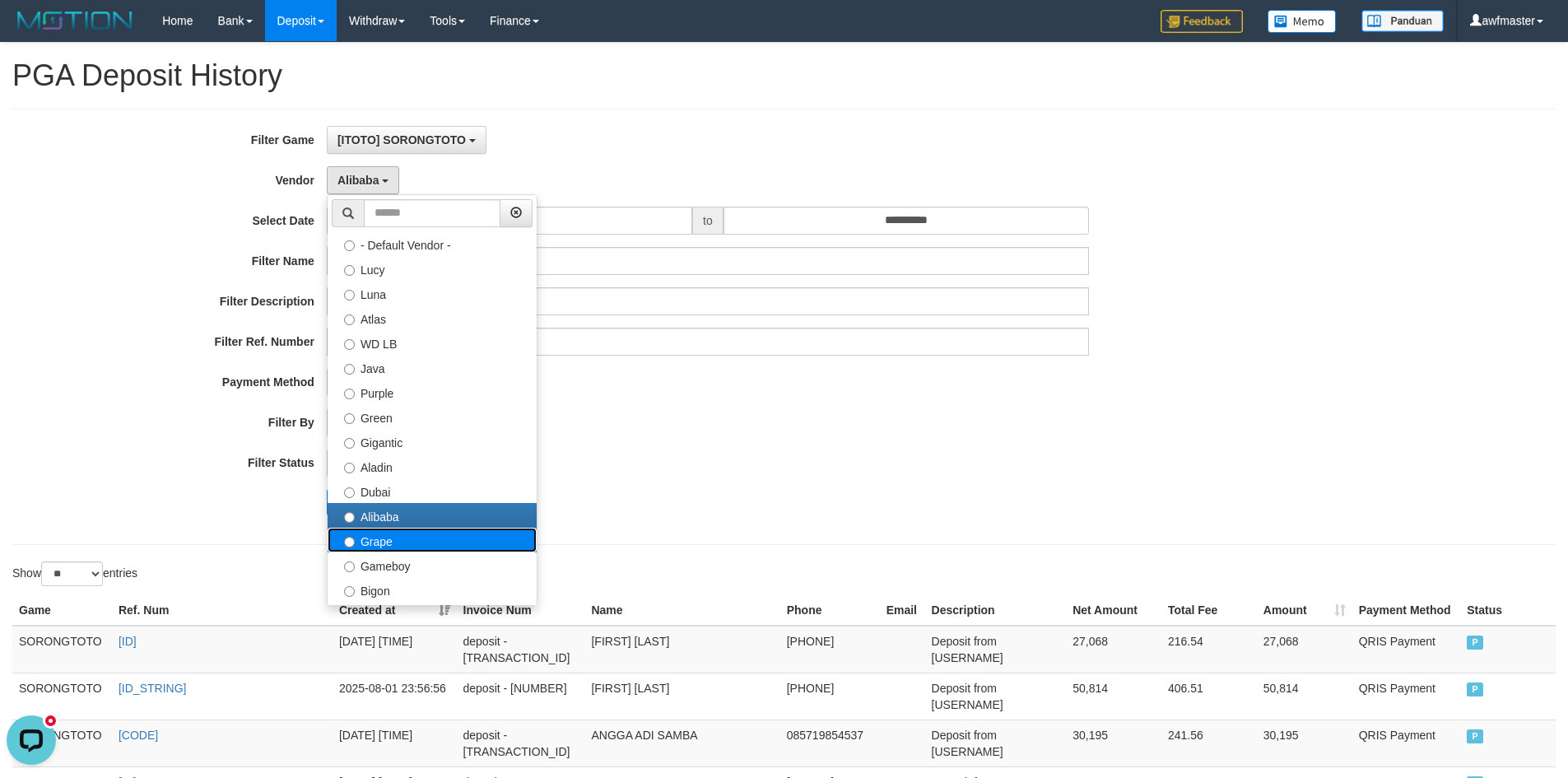 click on "Grape" at bounding box center [432, 540] 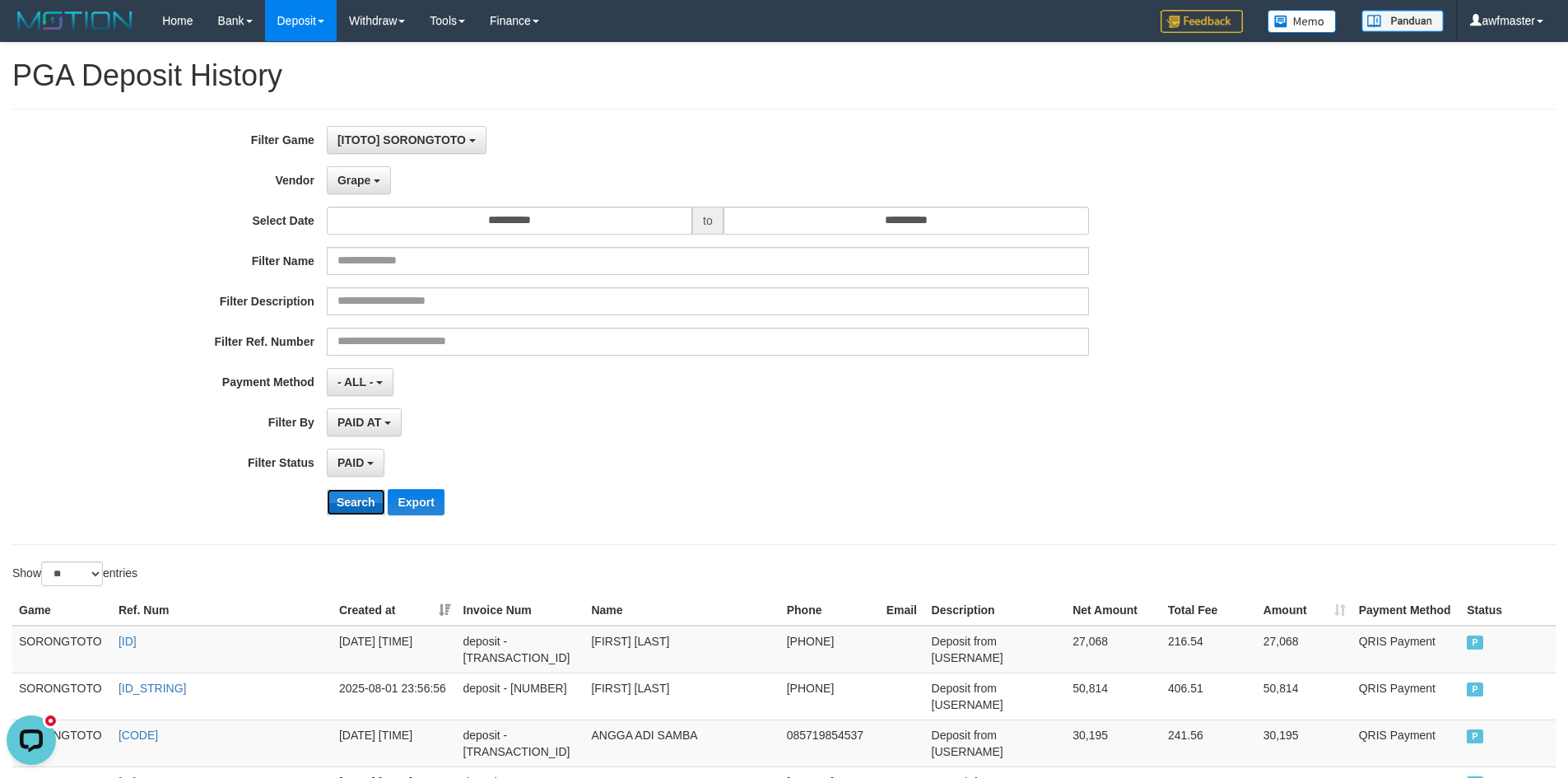 click on "Search" at bounding box center [356, 502] 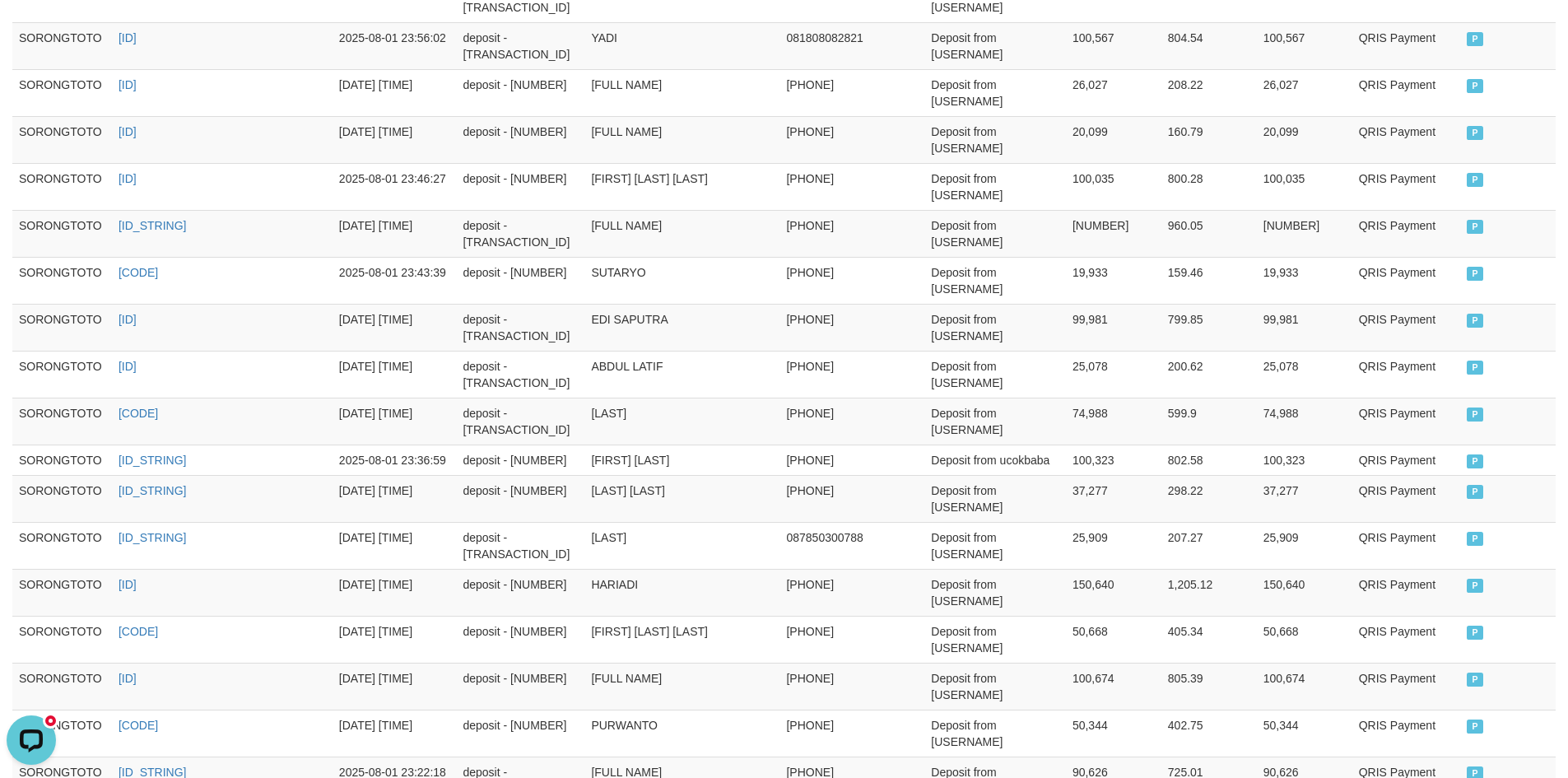 scroll, scrollTop: 870, scrollLeft: 0, axis: vertical 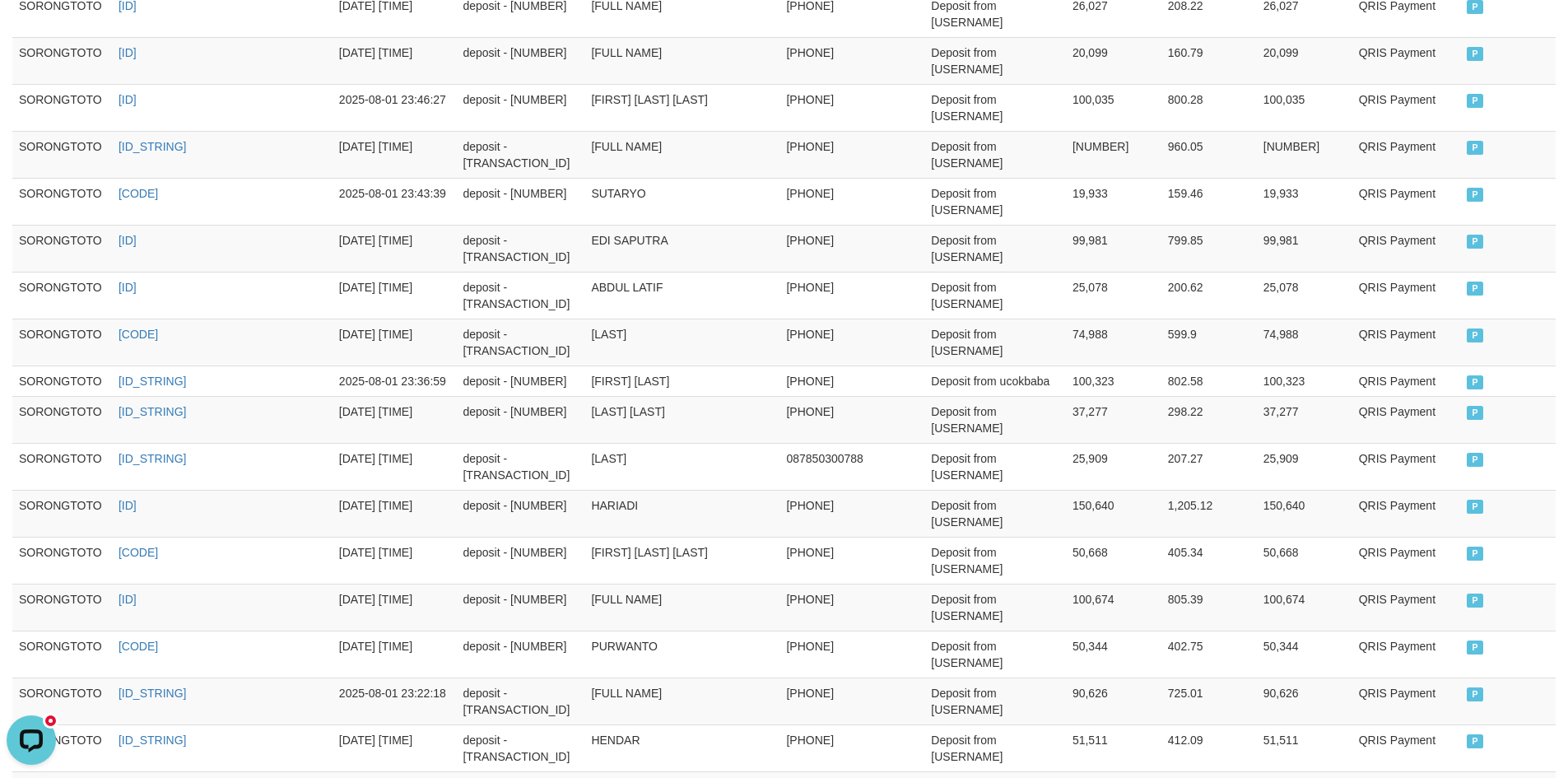 click on "Rp. [CURRENCY]" at bounding box center (1114, 919) 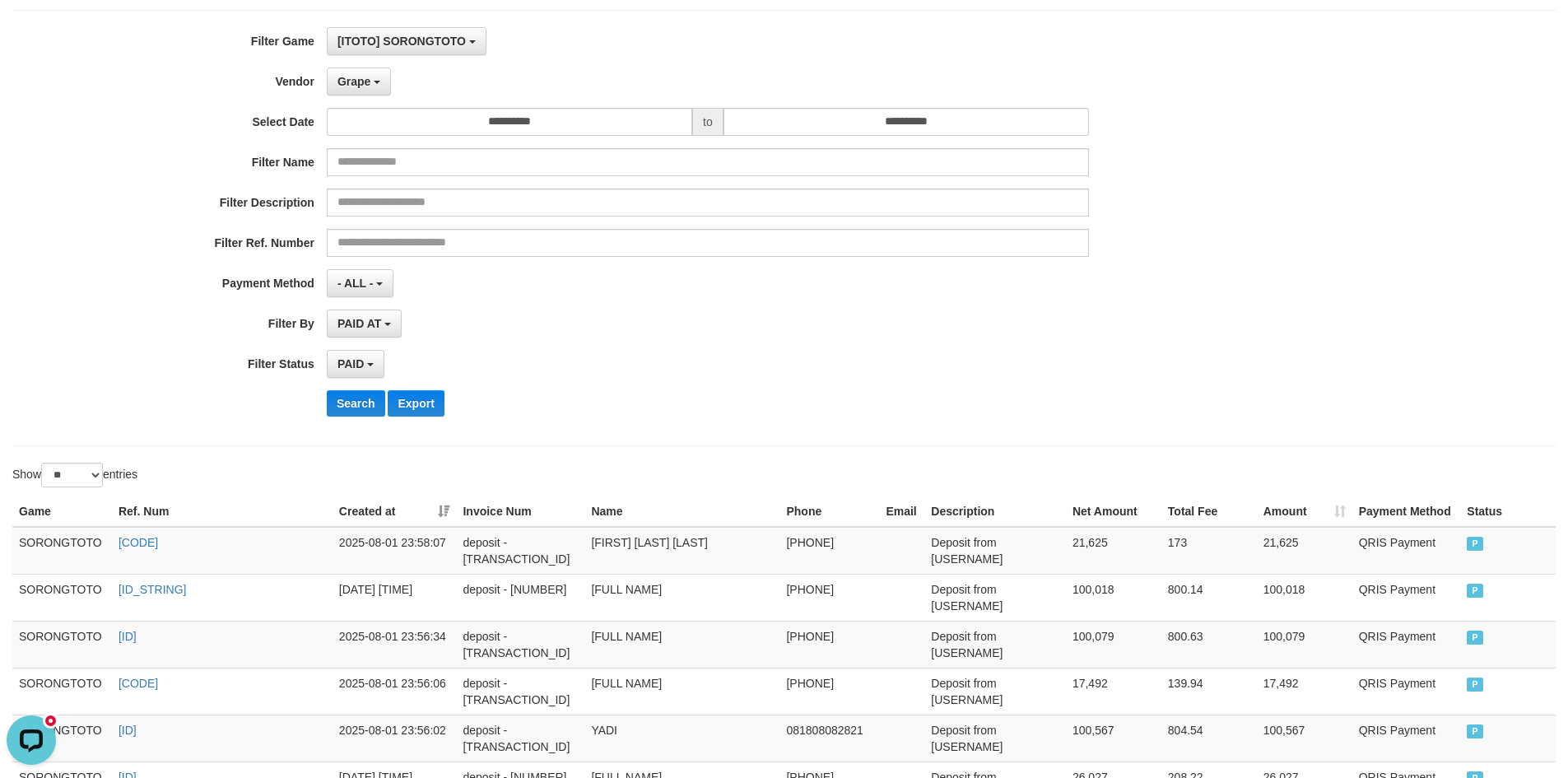 scroll, scrollTop: 0, scrollLeft: 0, axis: both 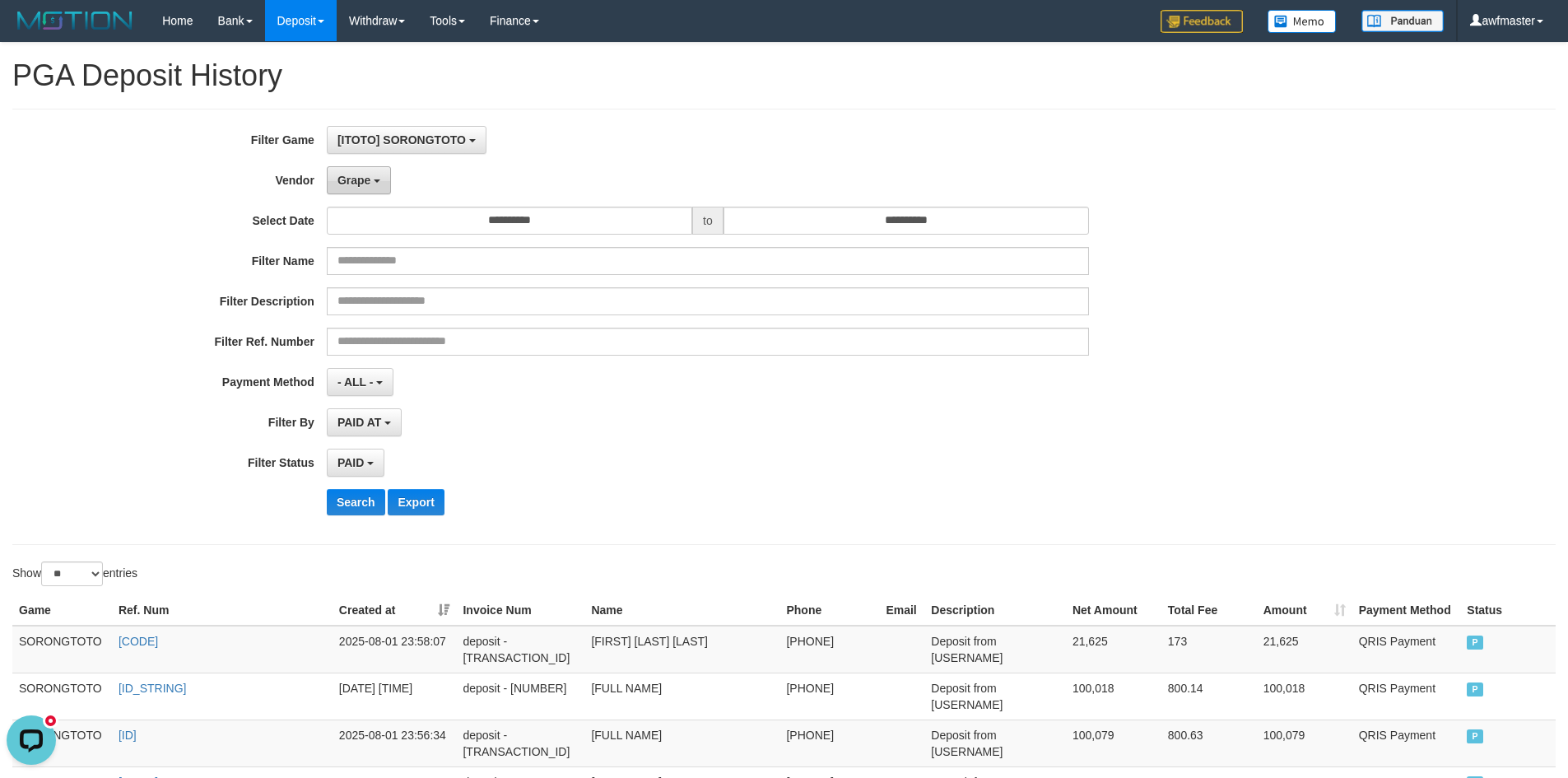 drag, startPoint x: 384, startPoint y: 179, endPoint x: 367, endPoint y: 184, distance: 17.720045 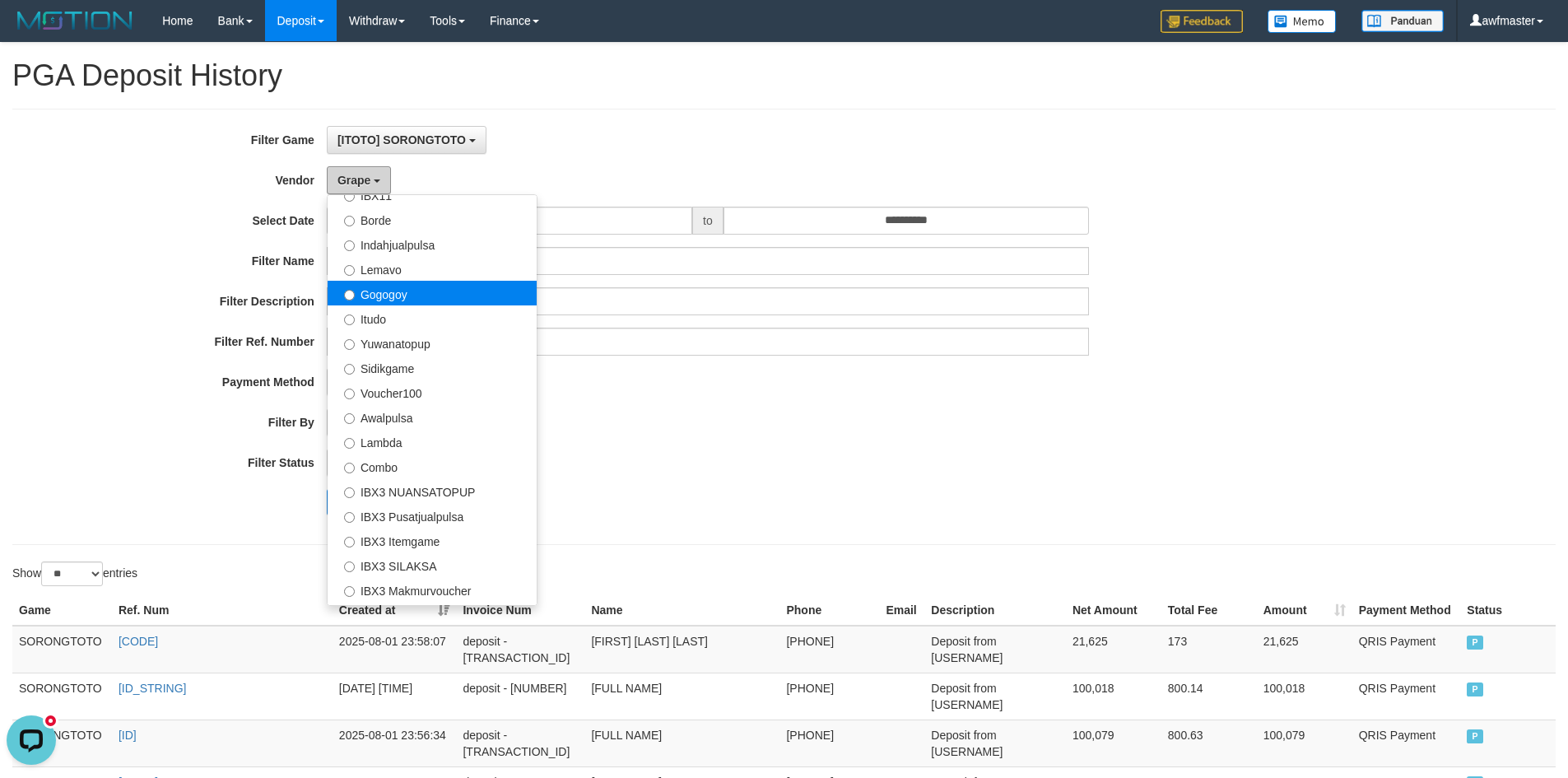 scroll, scrollTop: 540, scrollLeft: 0, axis: vertical 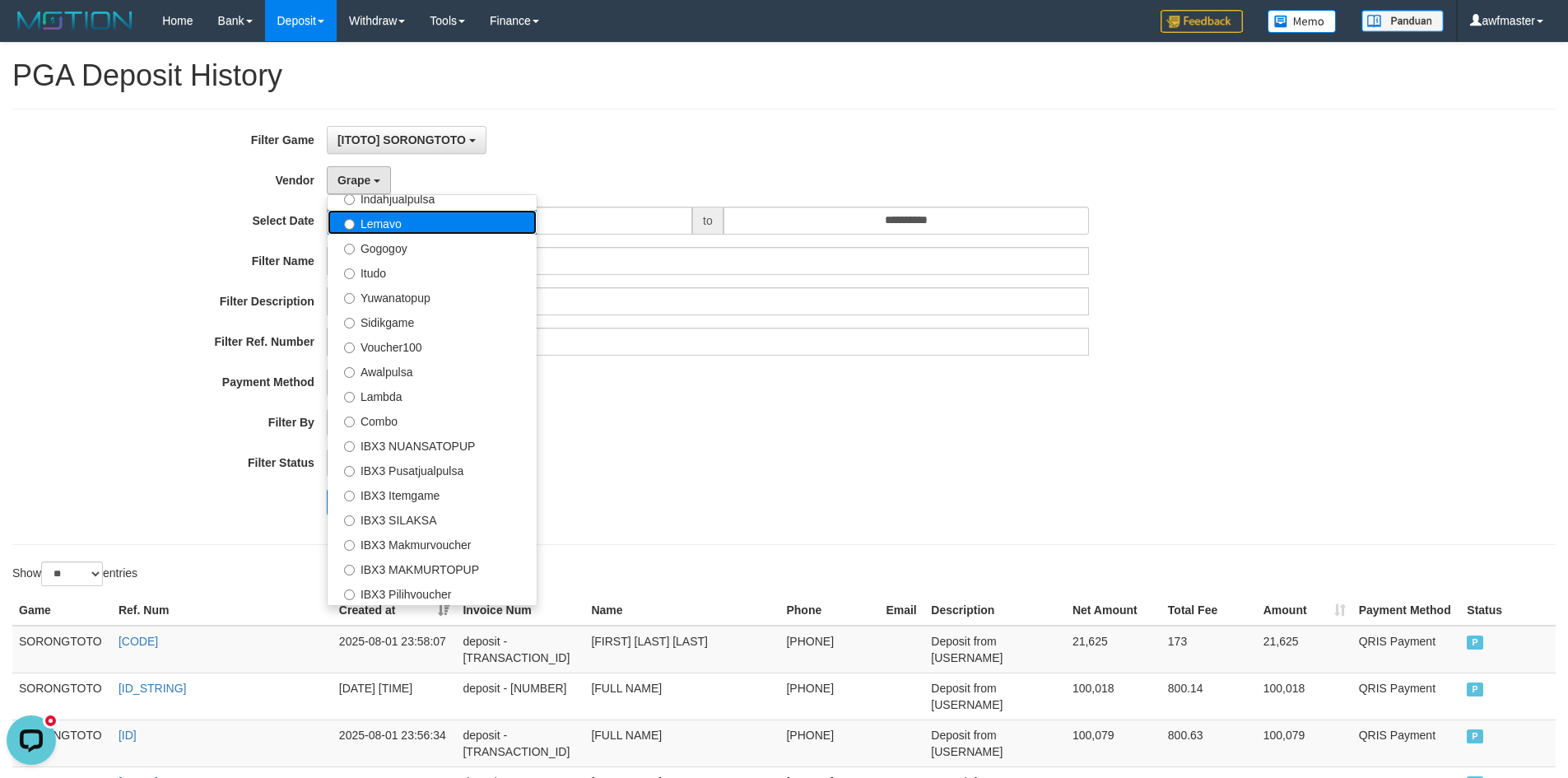 click on "Lemavo" at bounding box center (432, 222) 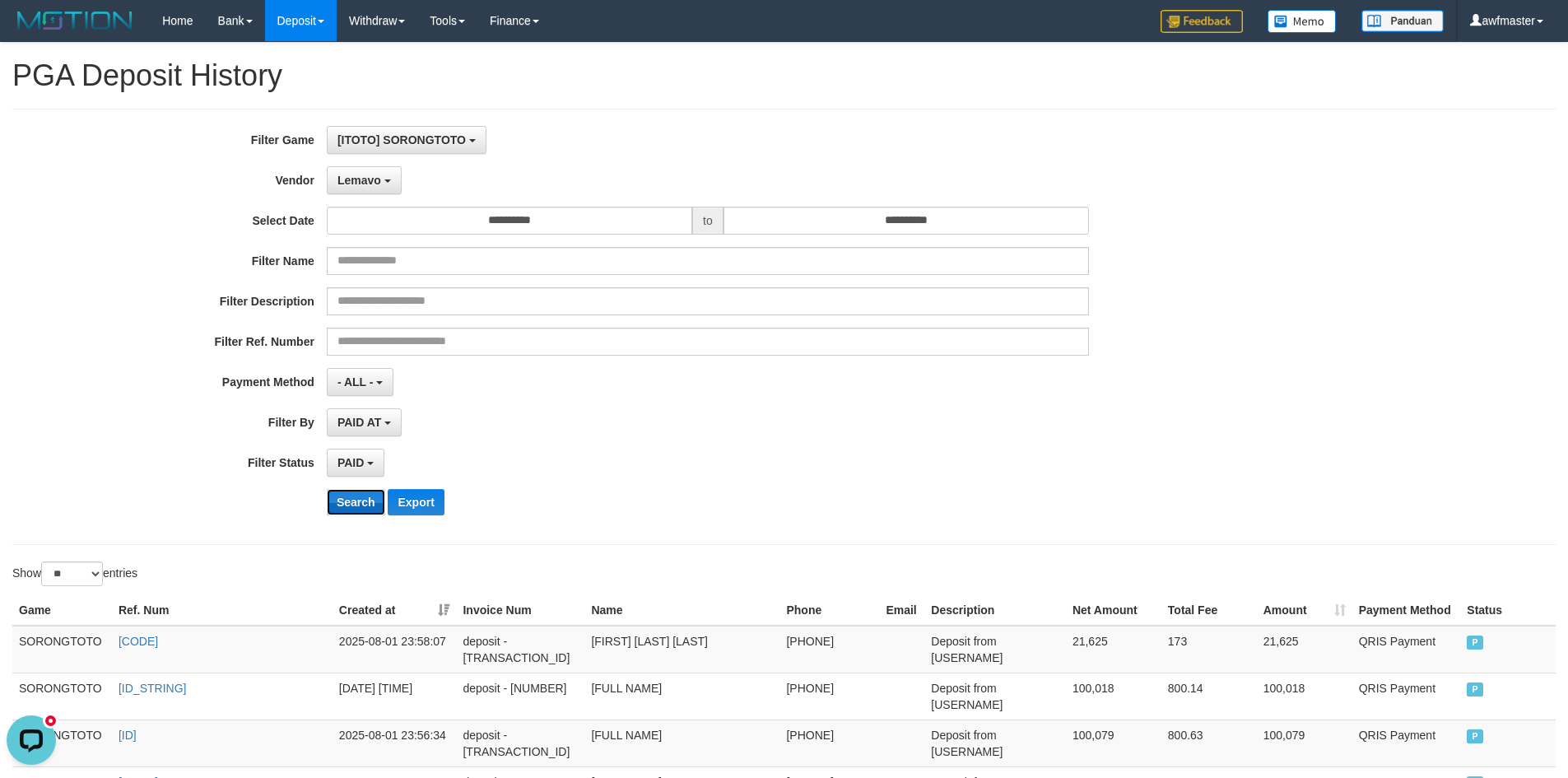 click on "Search" at bounding box center [356, 502] 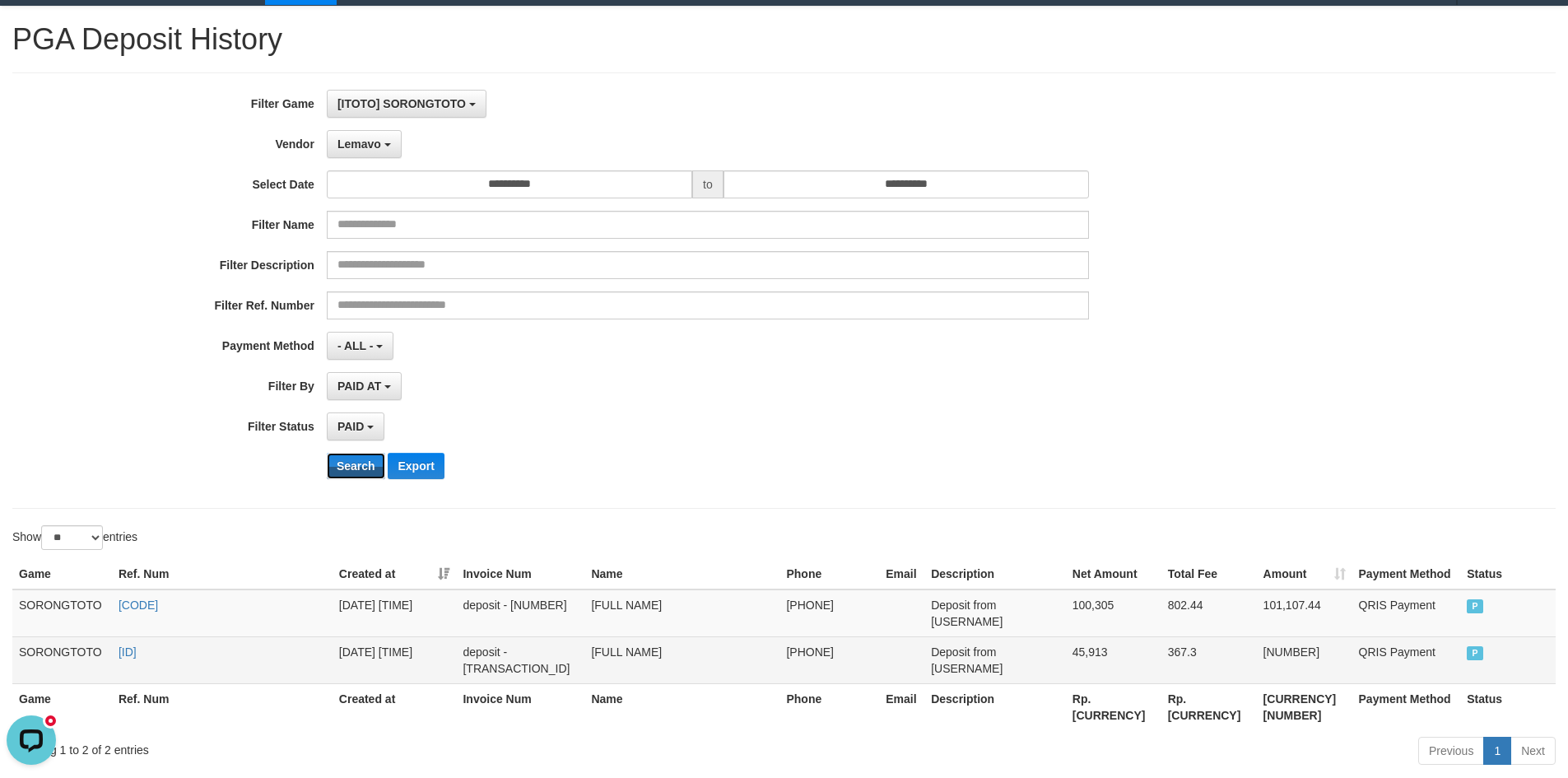 scroll, scrollTop: 71, scrollLeft: 0, axis: vertical 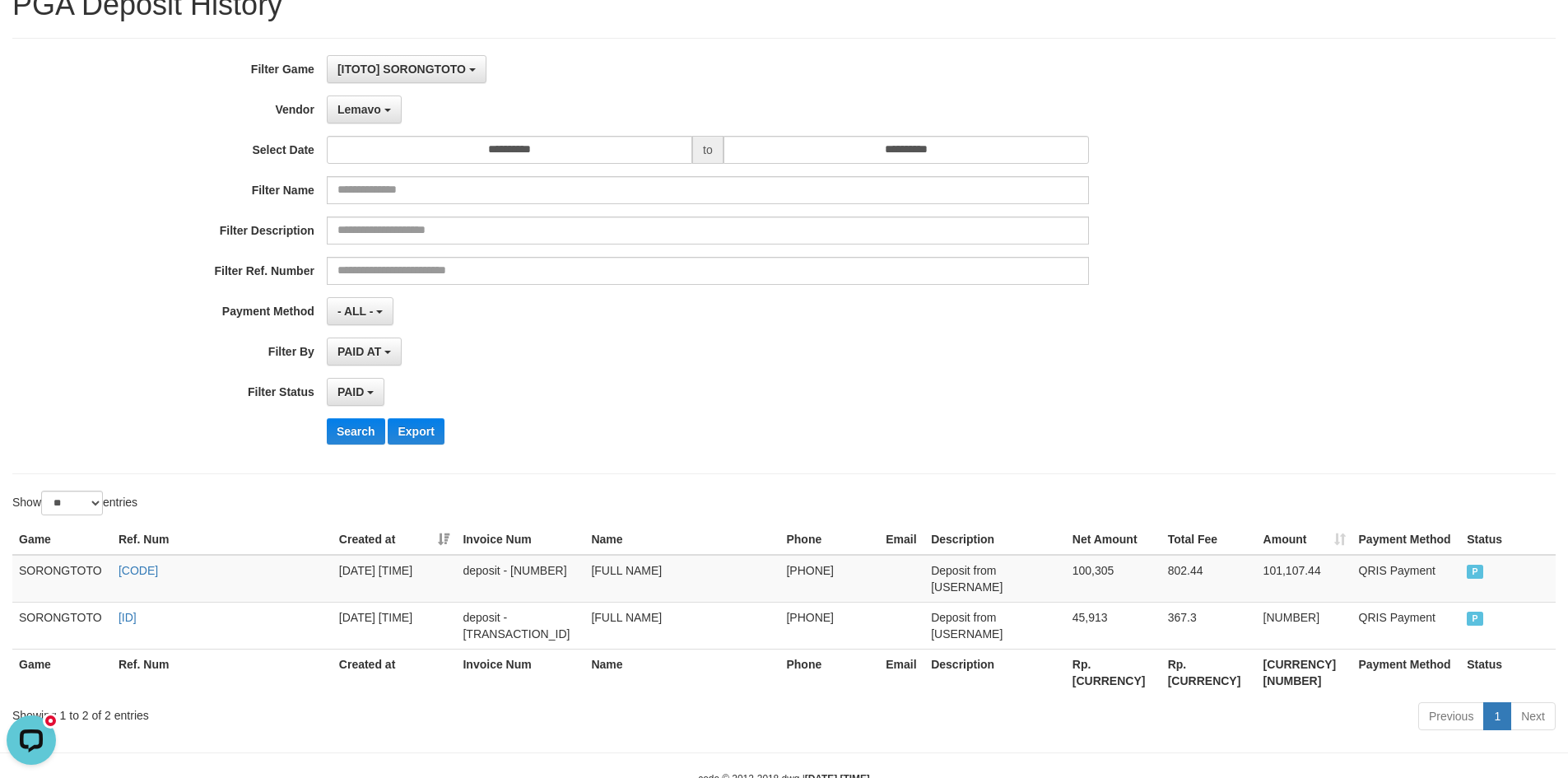 click on "Rp. [CURRENCY]" at bounding box center (1114, 672) 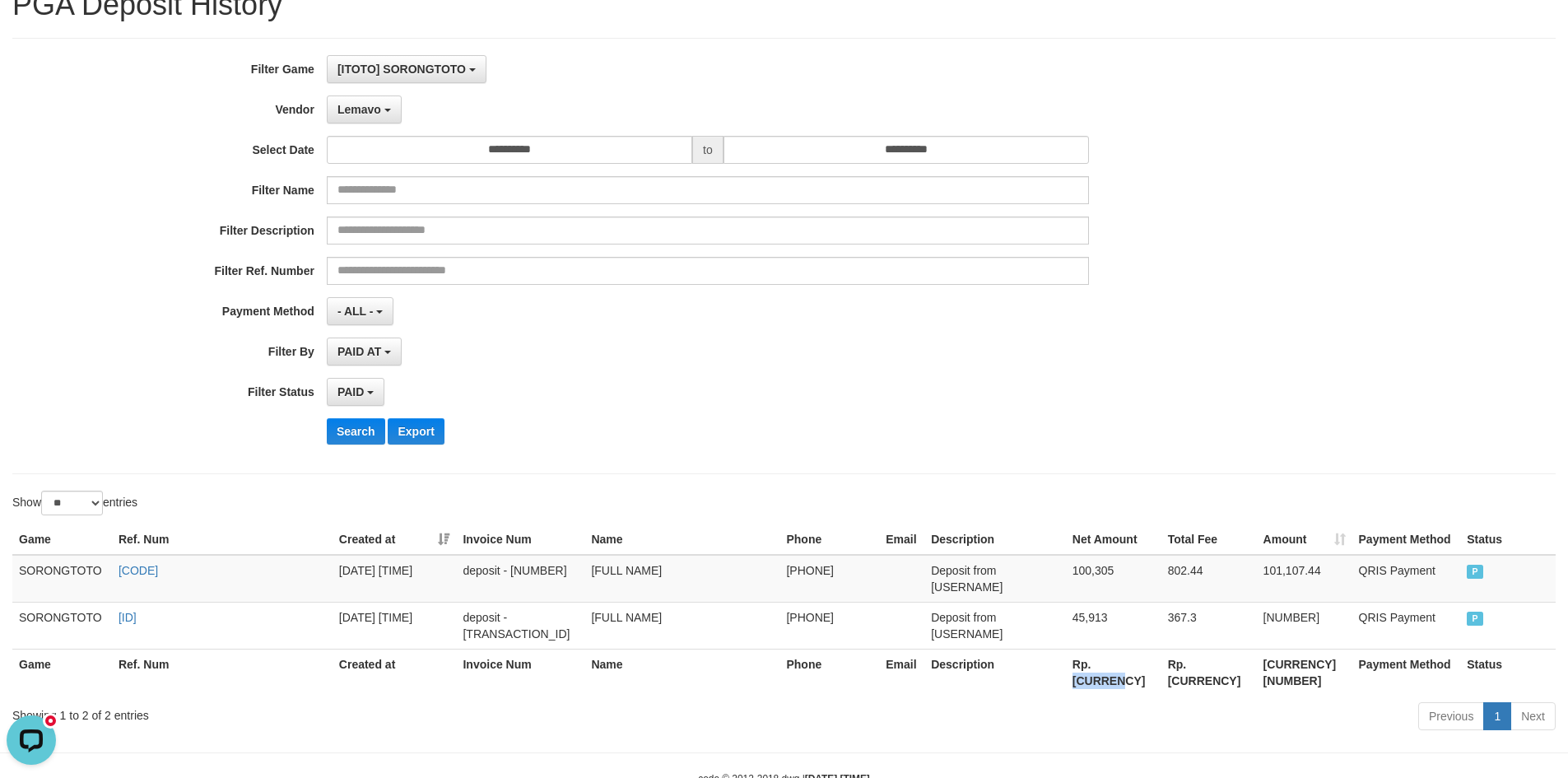 click on "Rp. [CURRENCY]" at bounding box center [1114, 672] 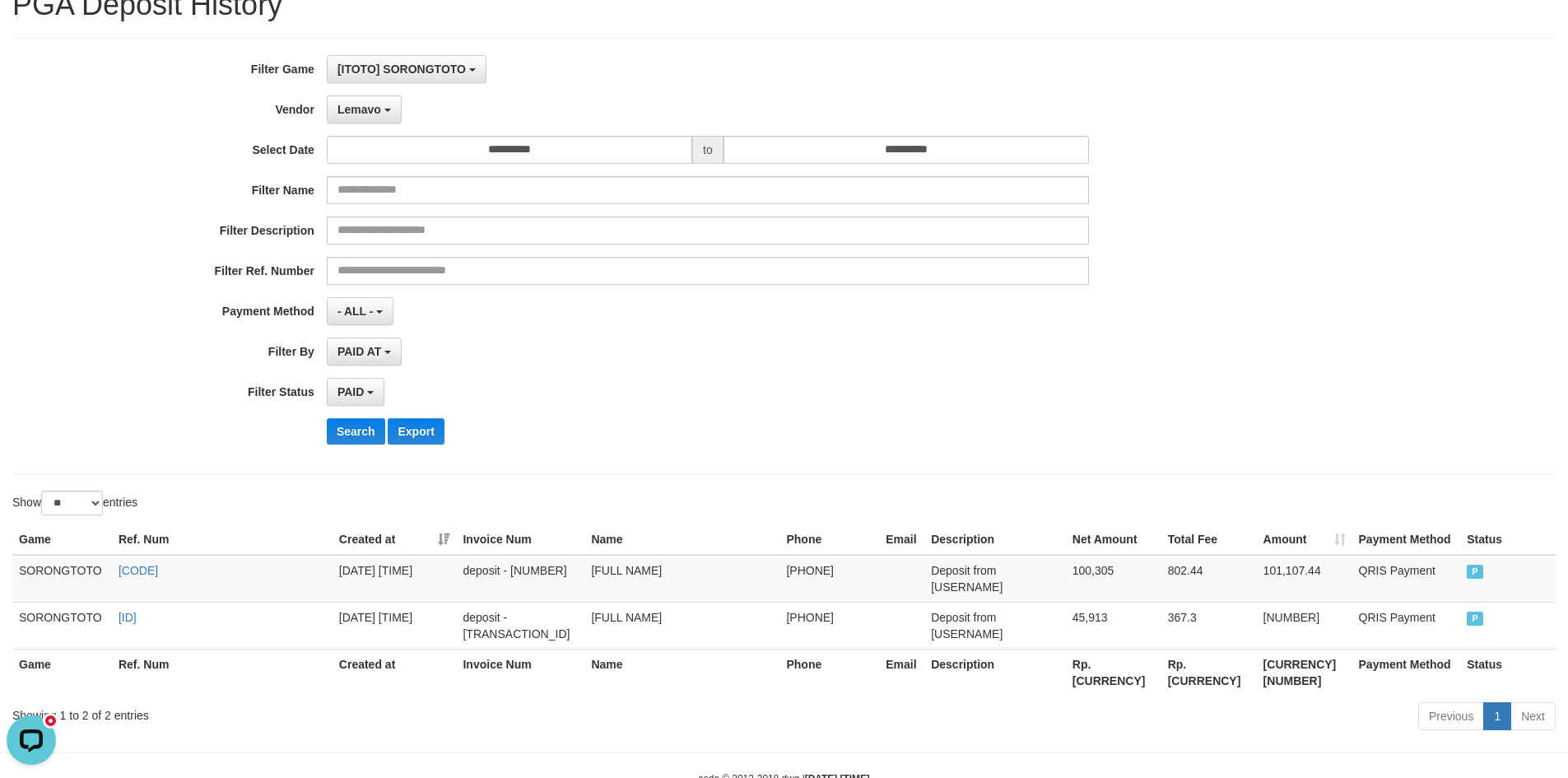 click on "Showing 1 to 2 of 2 entries" at bounding box center (327, 712) 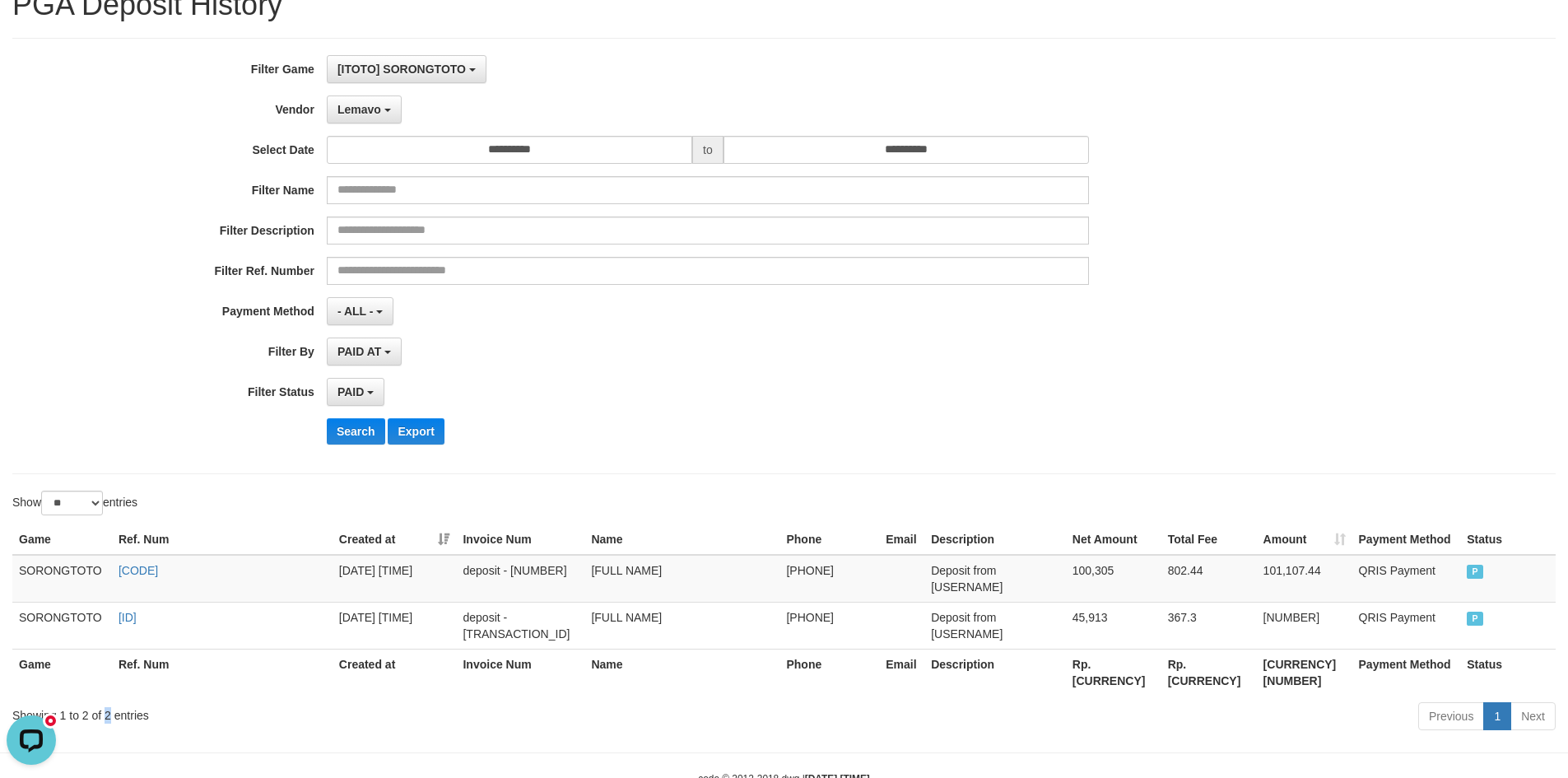 click on "Showing 1 to 2 of 2 entries" at bounding box center [327, 712] 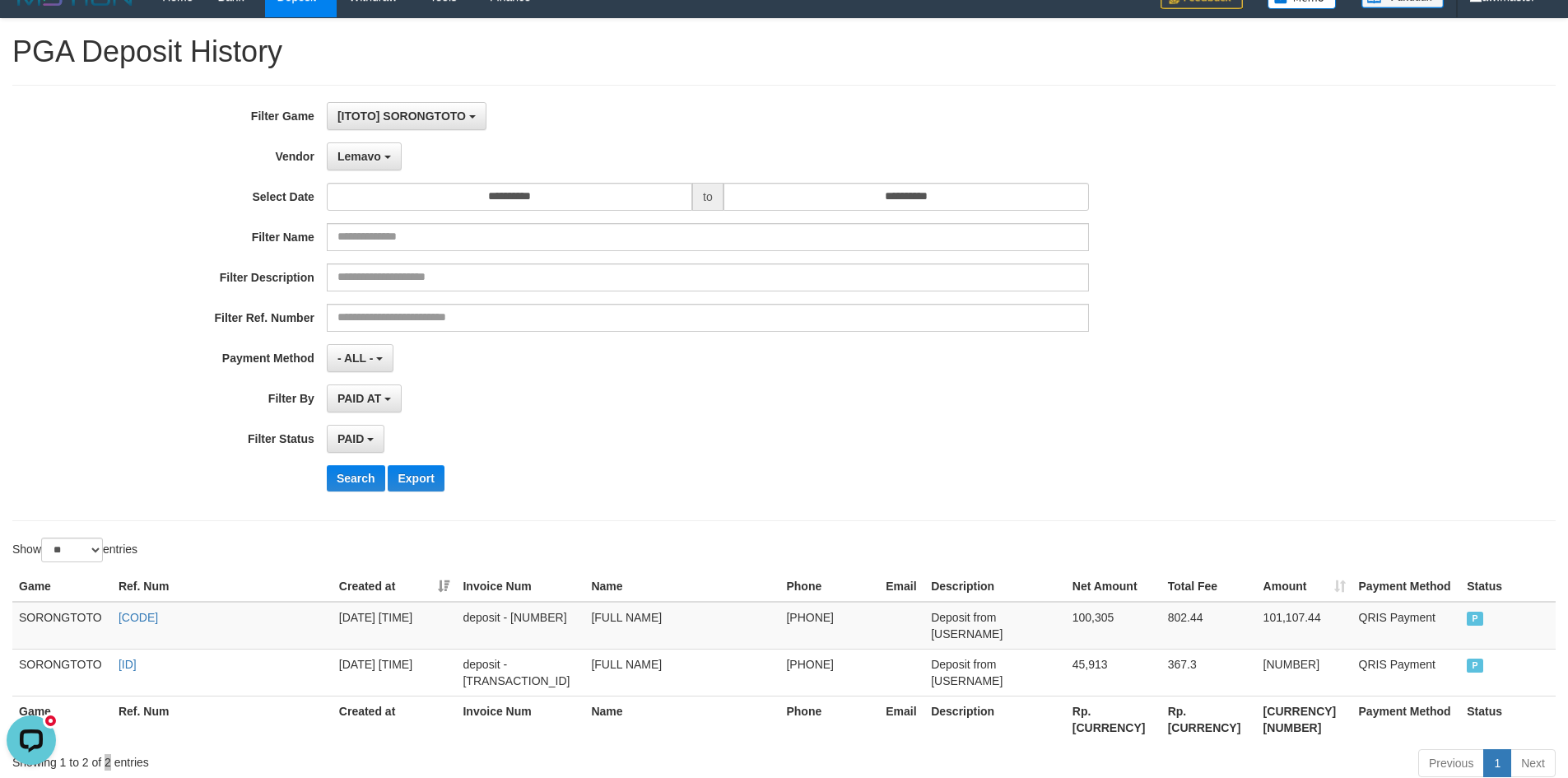 scroll, scrollTop: 0, scrollLeft: 0, axis: both 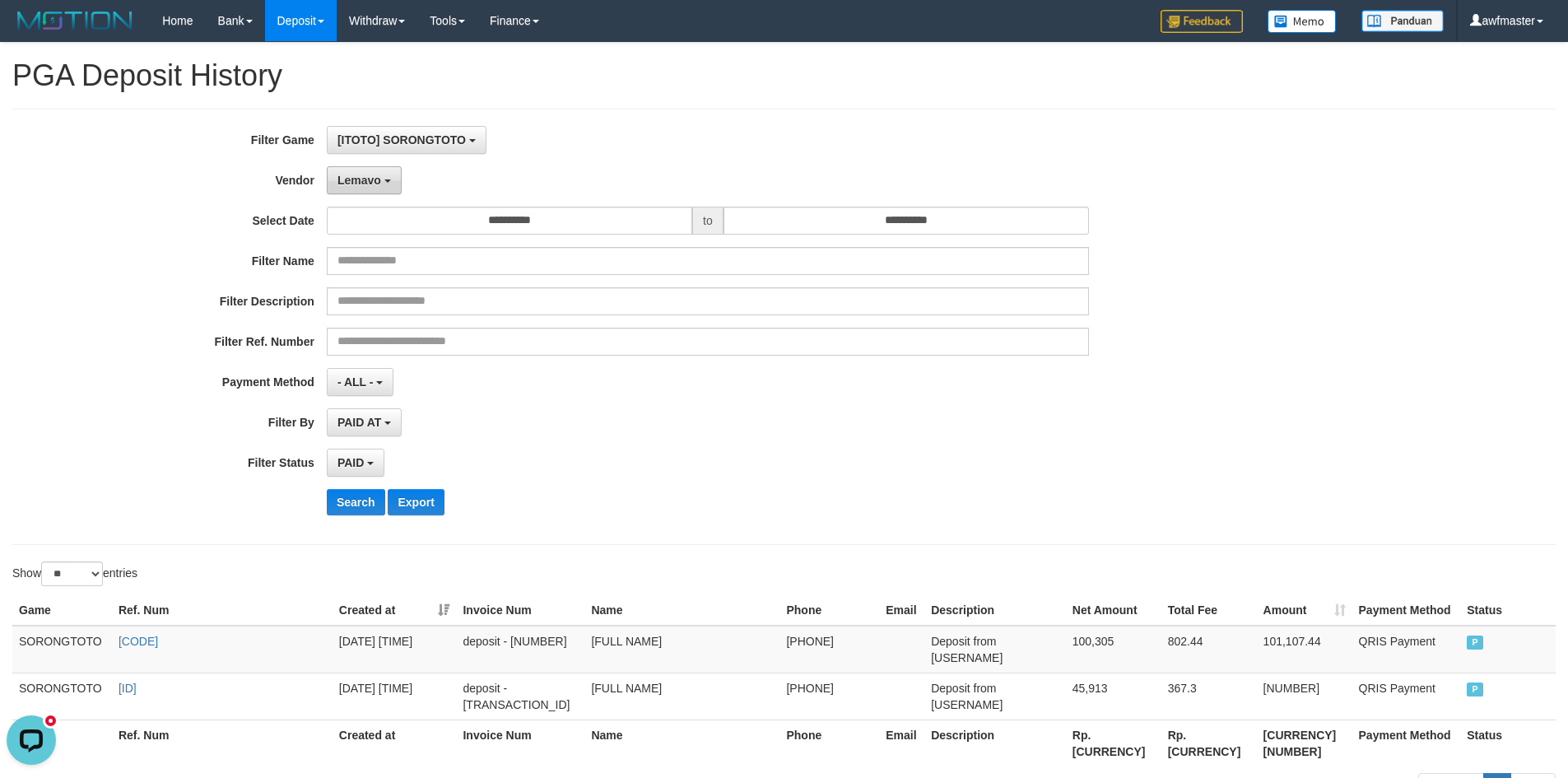 click on "Lemavo" at bounding box center [364, 180] 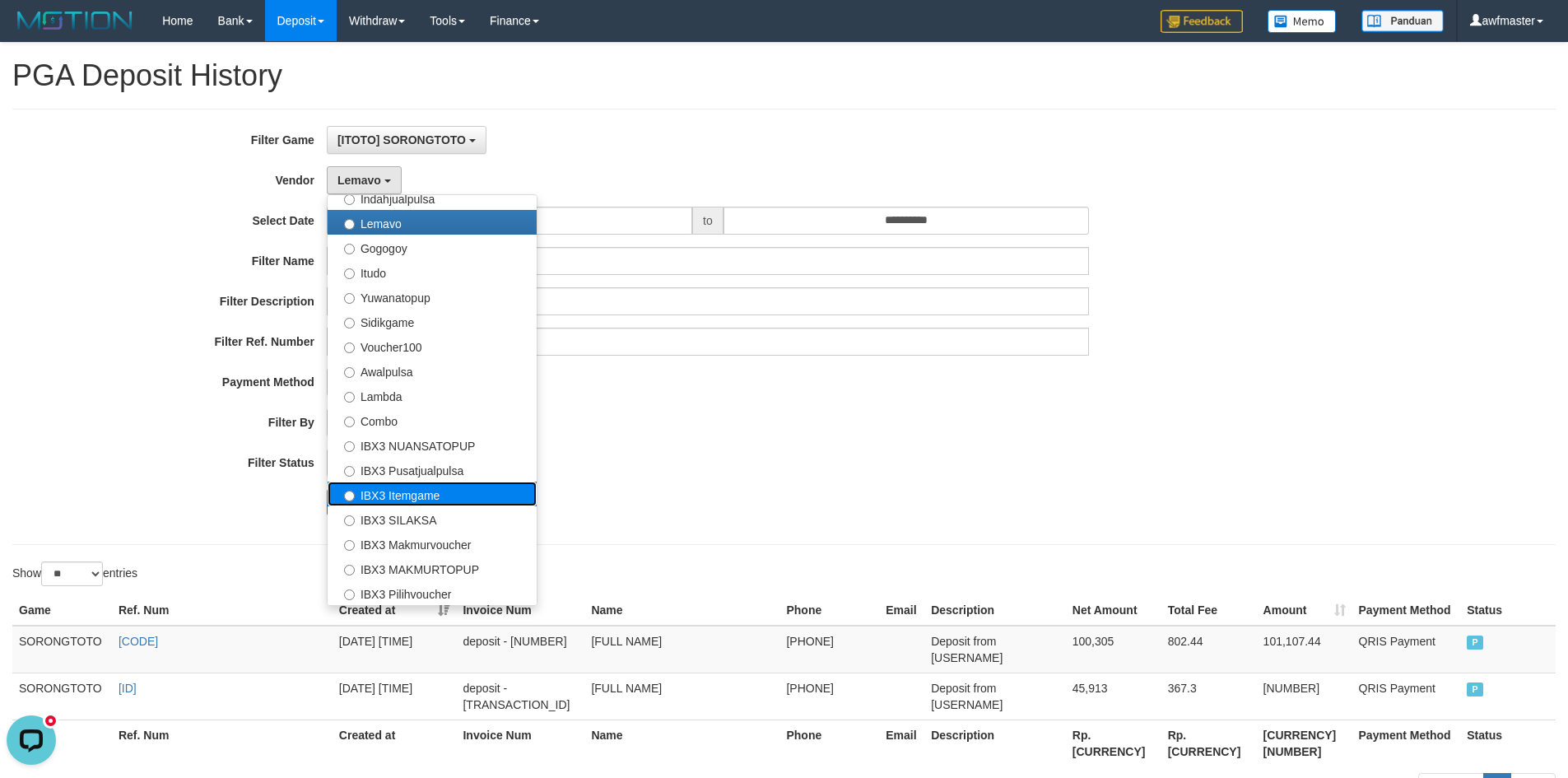 click on "IBX3 Itemgame" at bounding box center [432, 494] 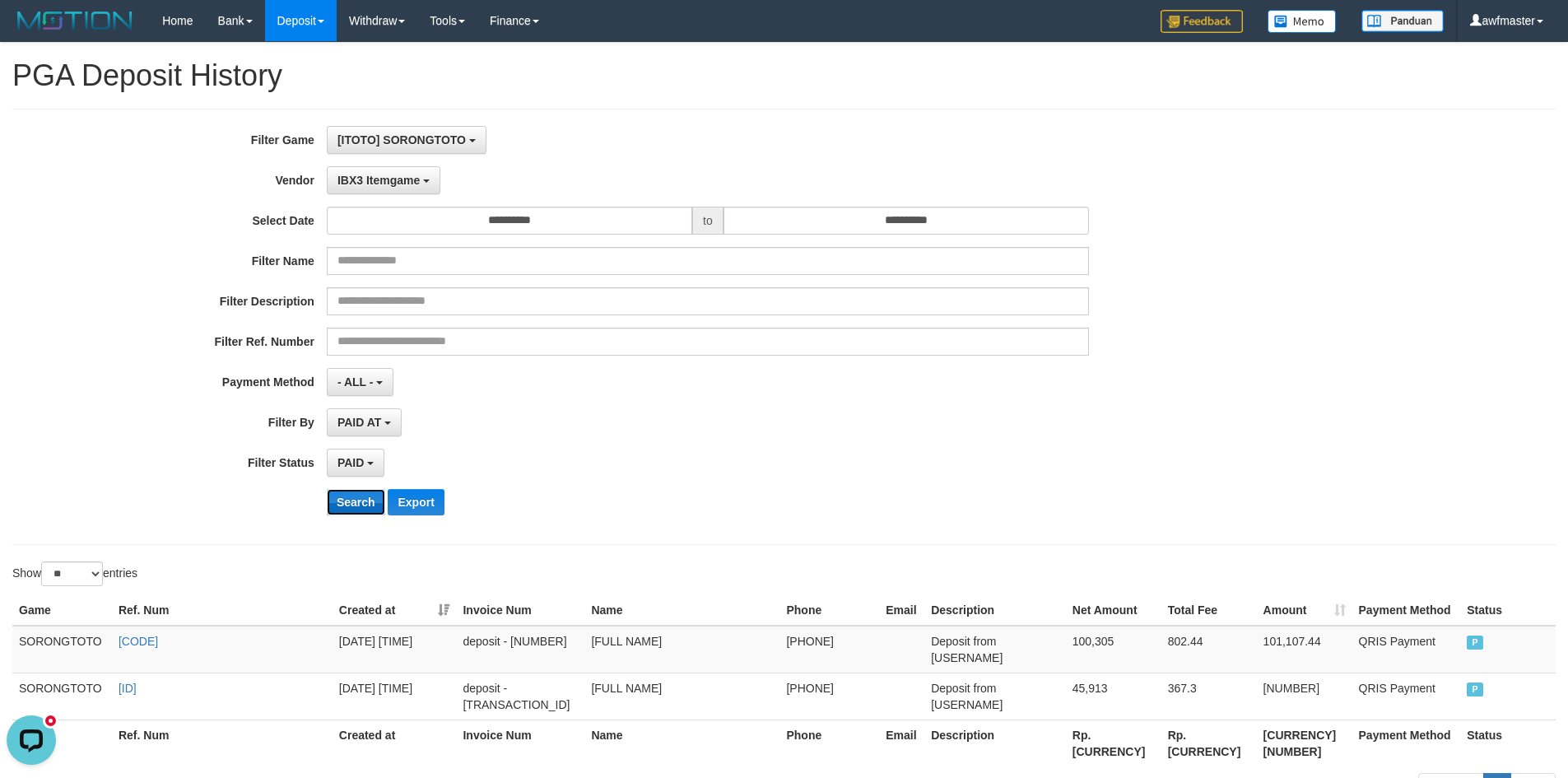 click on "Search" at bounding box center [356, 502] 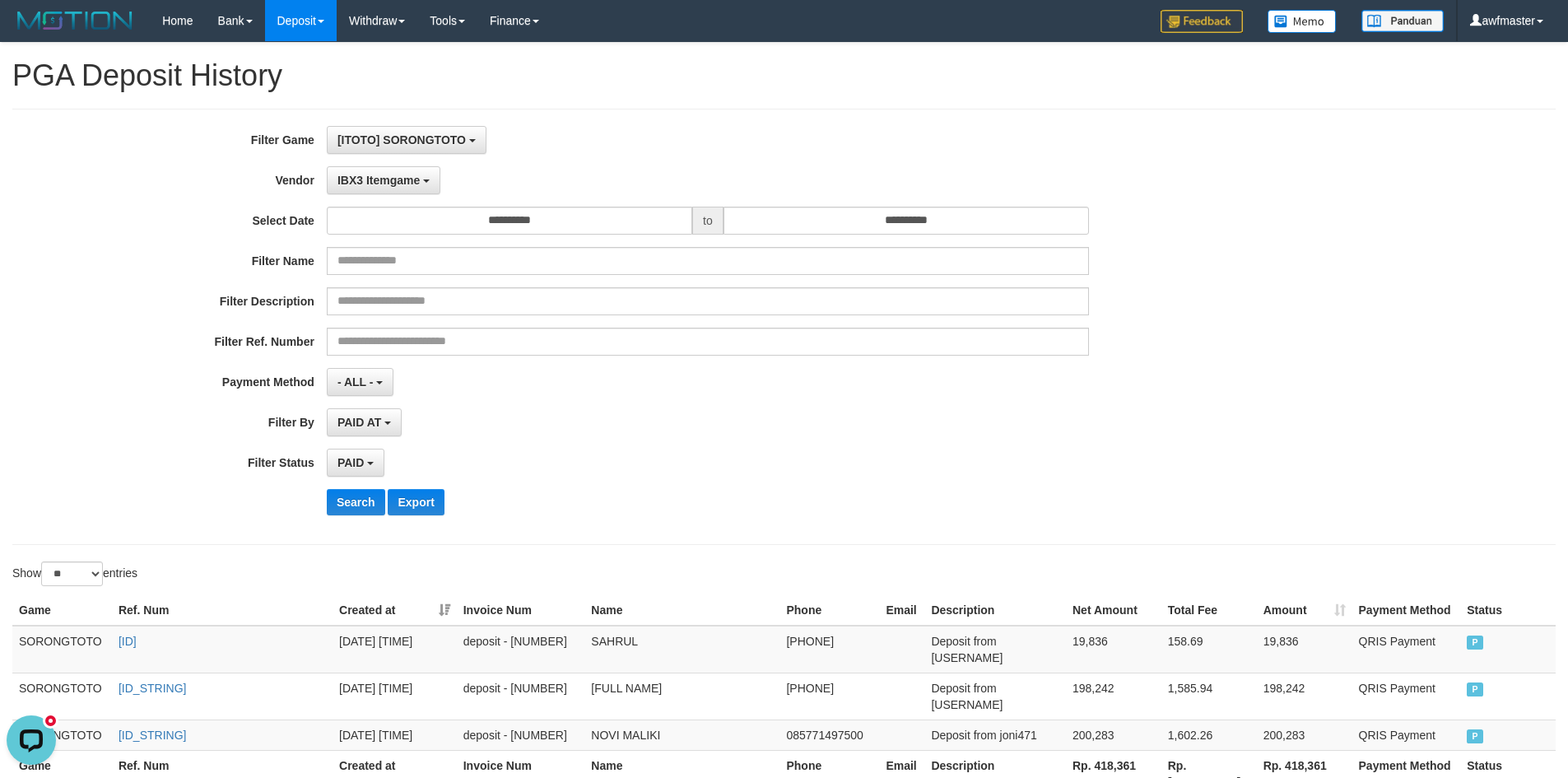 click on "Rp. 418,361" at bounding box center (1114, 773) 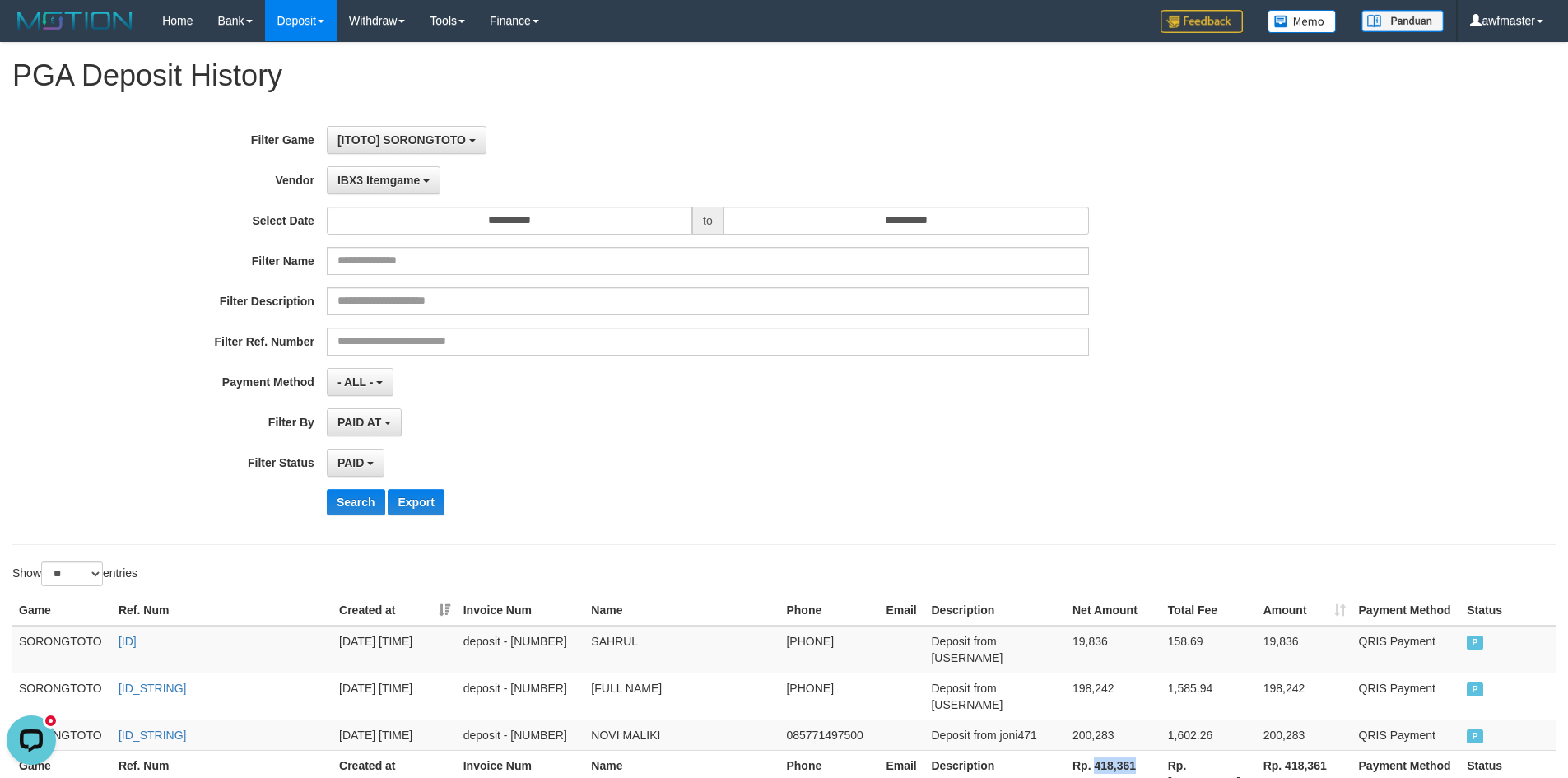 click on "Rp. 418,361" at bounding box center (1114, 773) 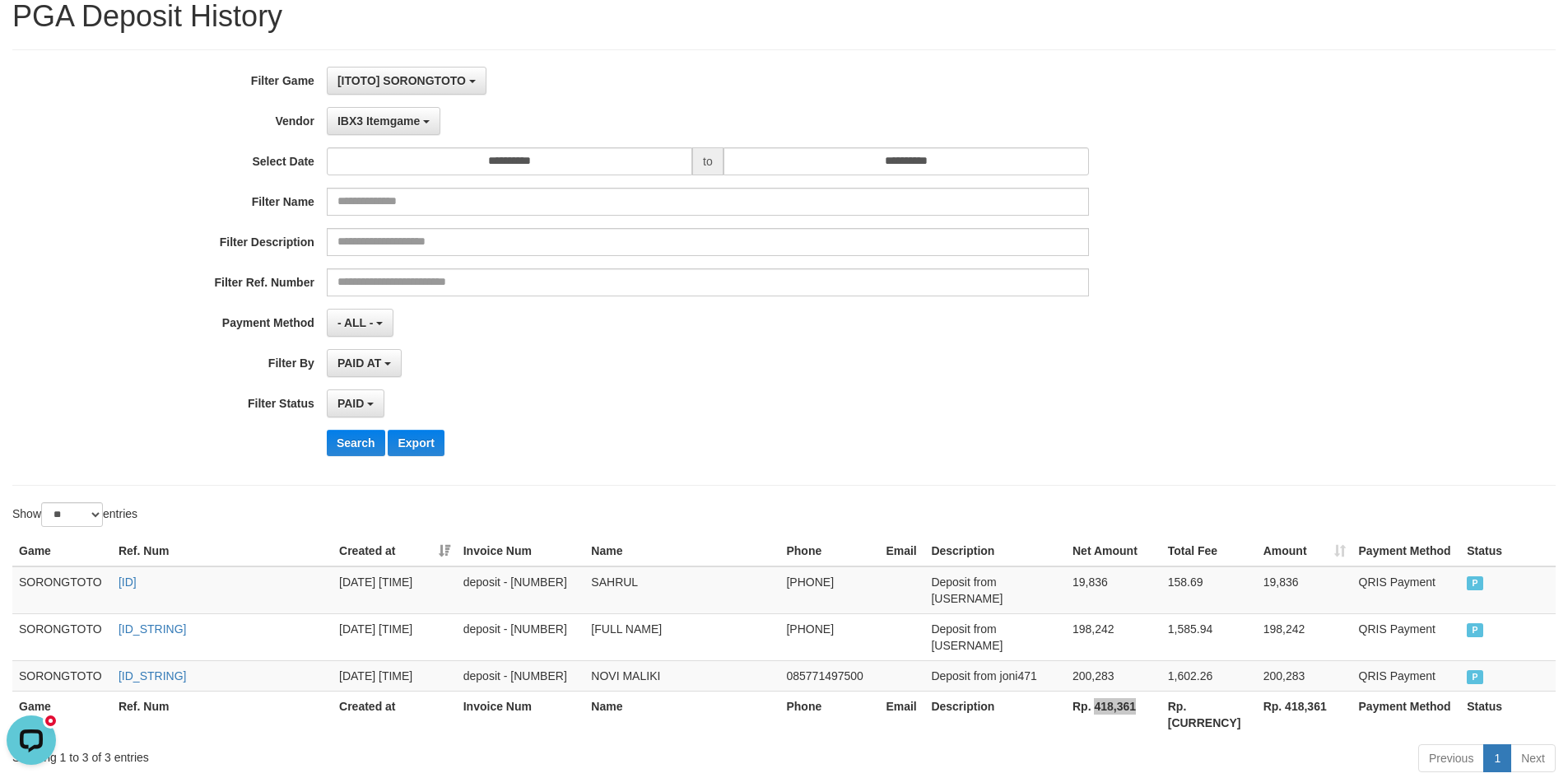 scroll, scrollTop: 118, scrollLeft: 0, axis: vertical 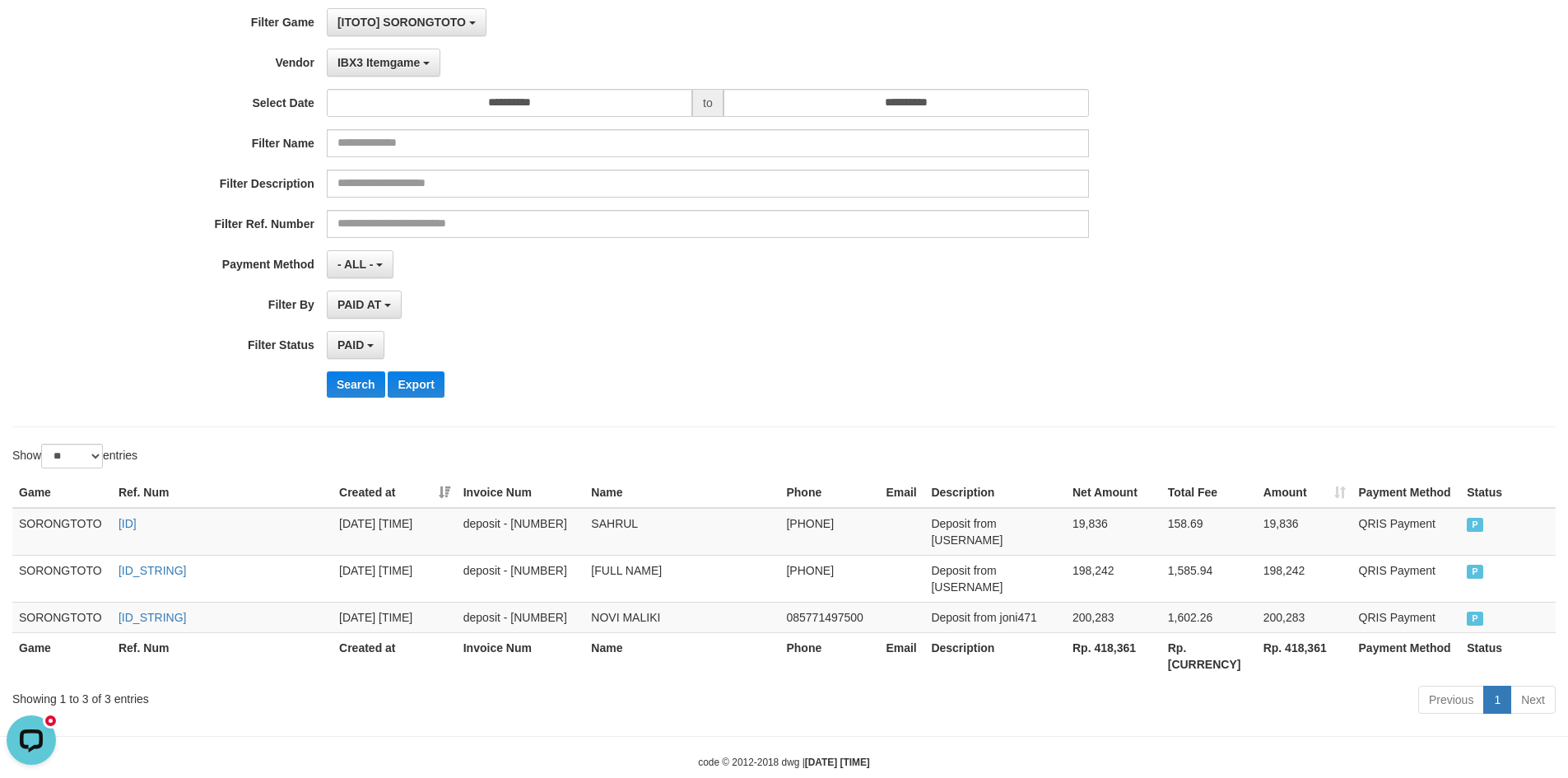 click on "Showing 1 to 3 of 3 entries" at bounding box center [327, 696] 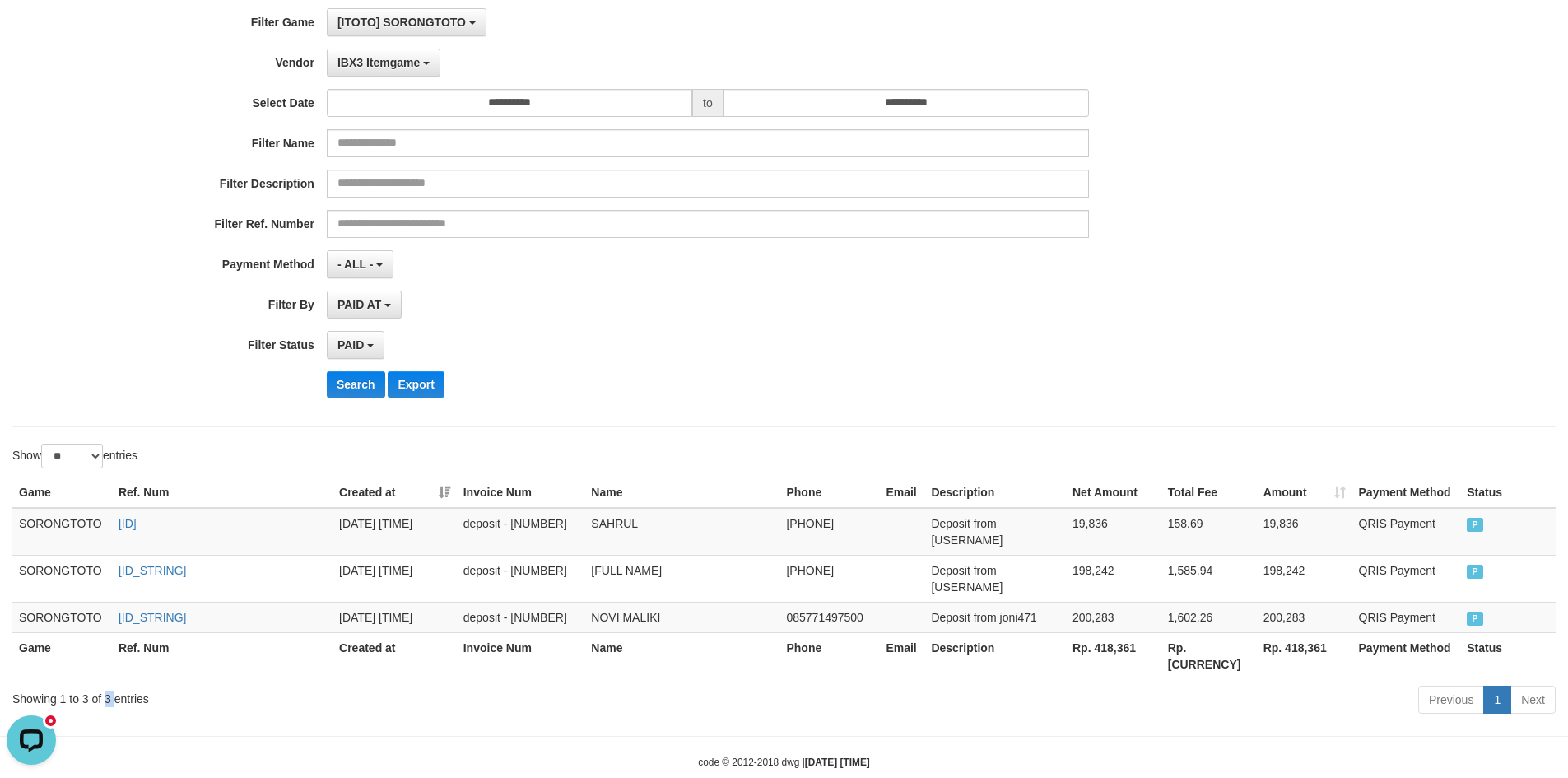 click on "Showing 1 to 3 of 3 entries" at bounding box center (327, 696) 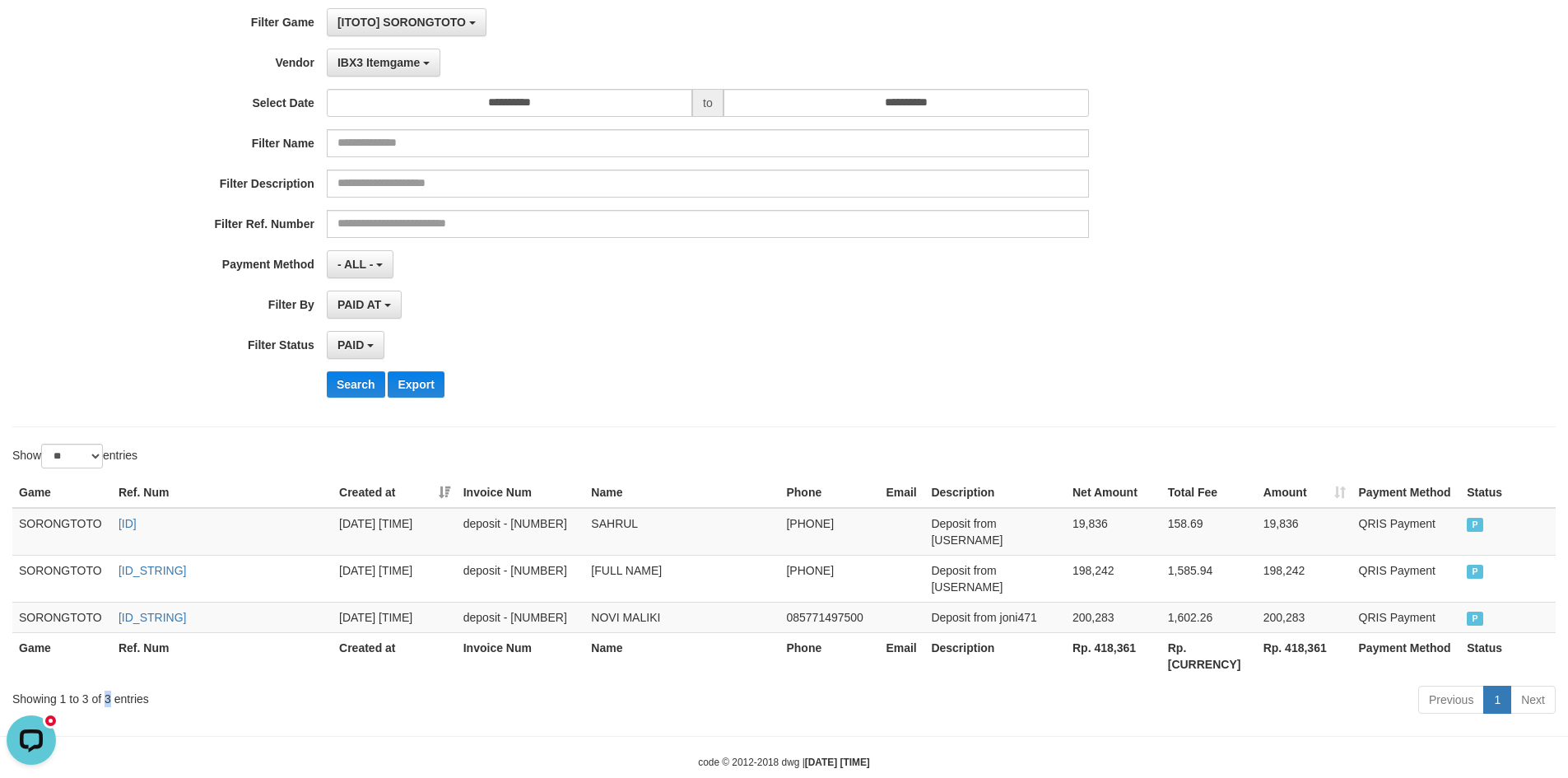 copy on "3" 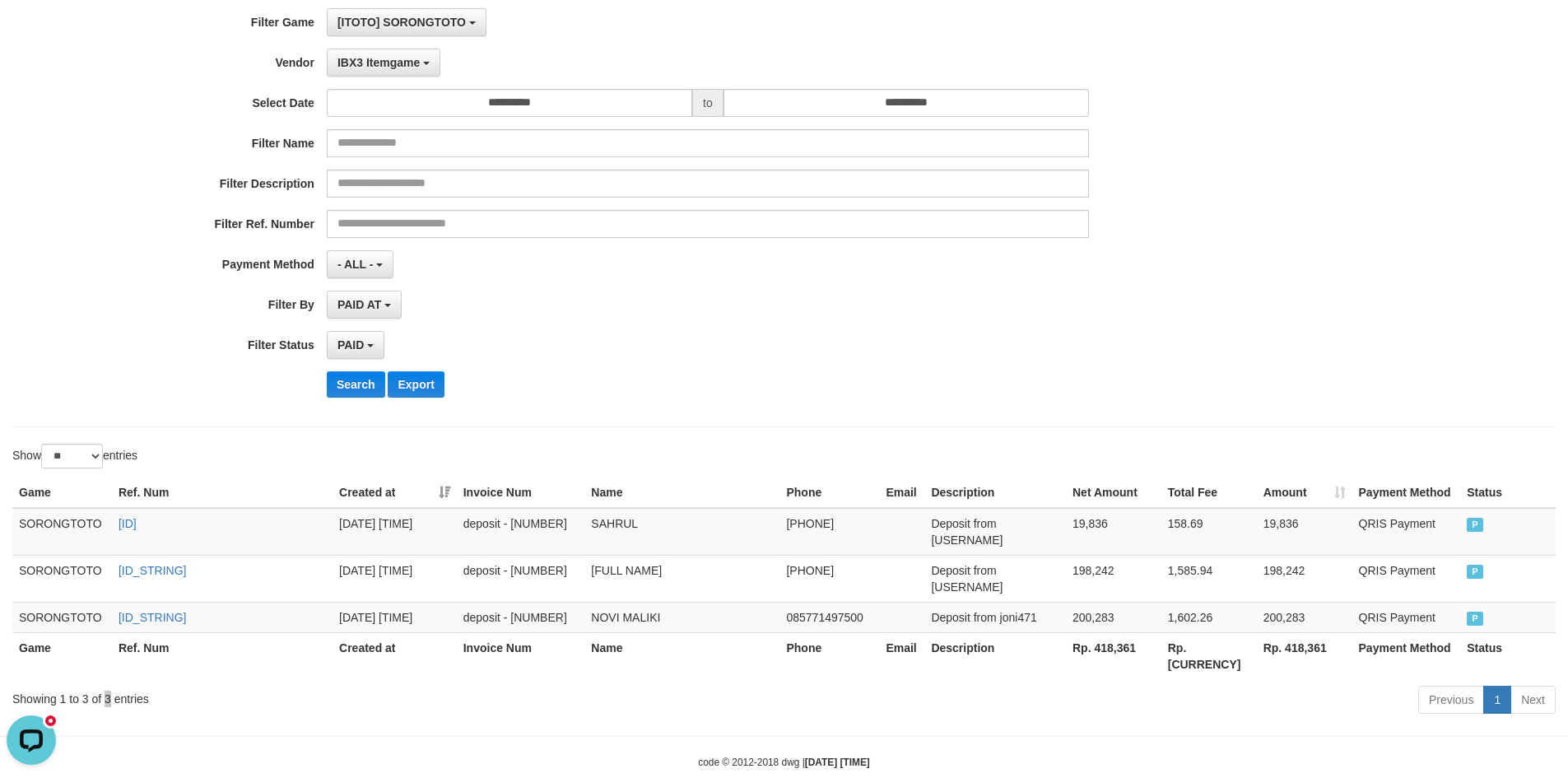 scroll, scrollTop: 0, scrollLeft: 0, axis: both 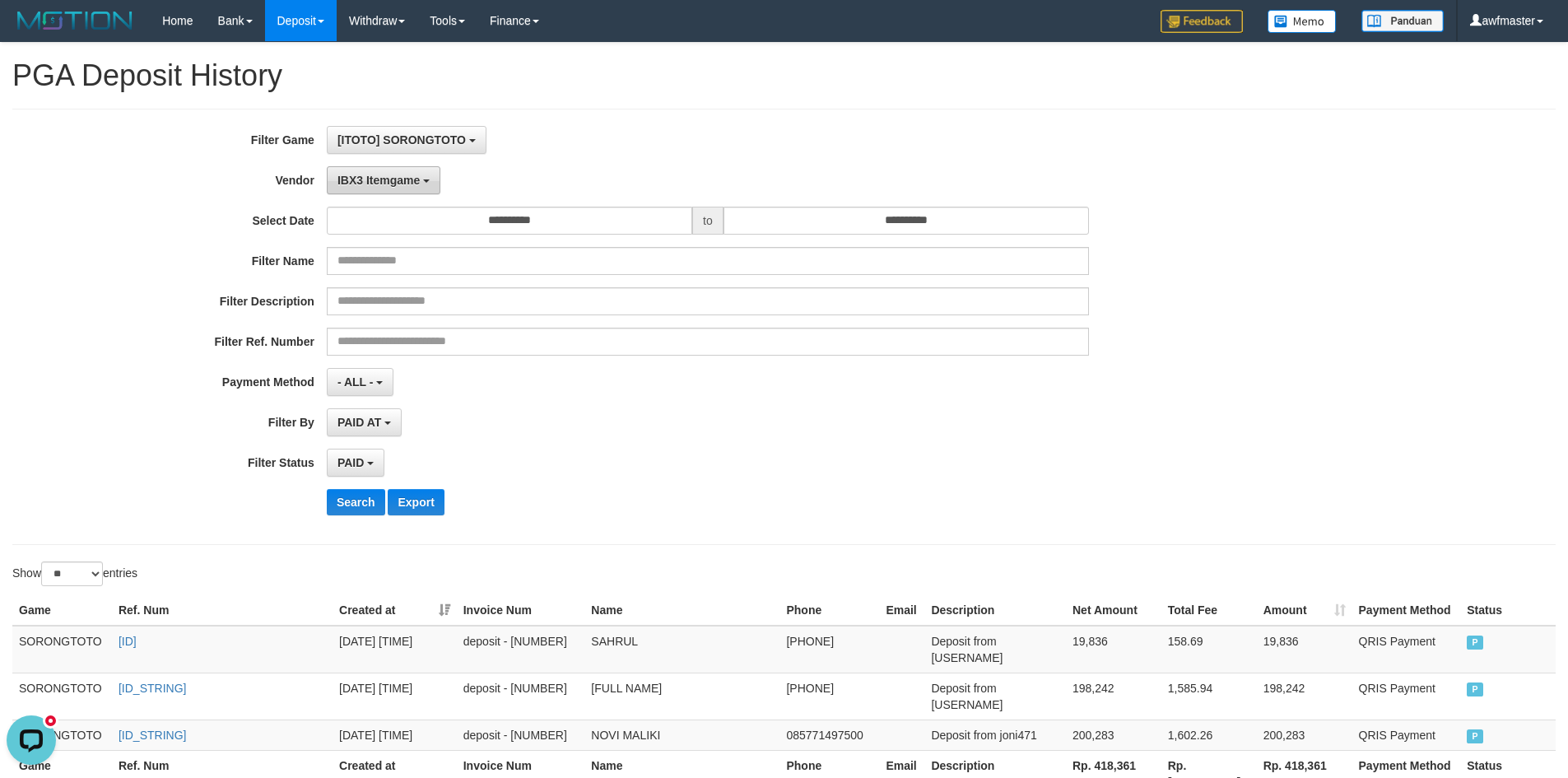click on "IBX3 Itemgame" at bounding box center [379, 180] 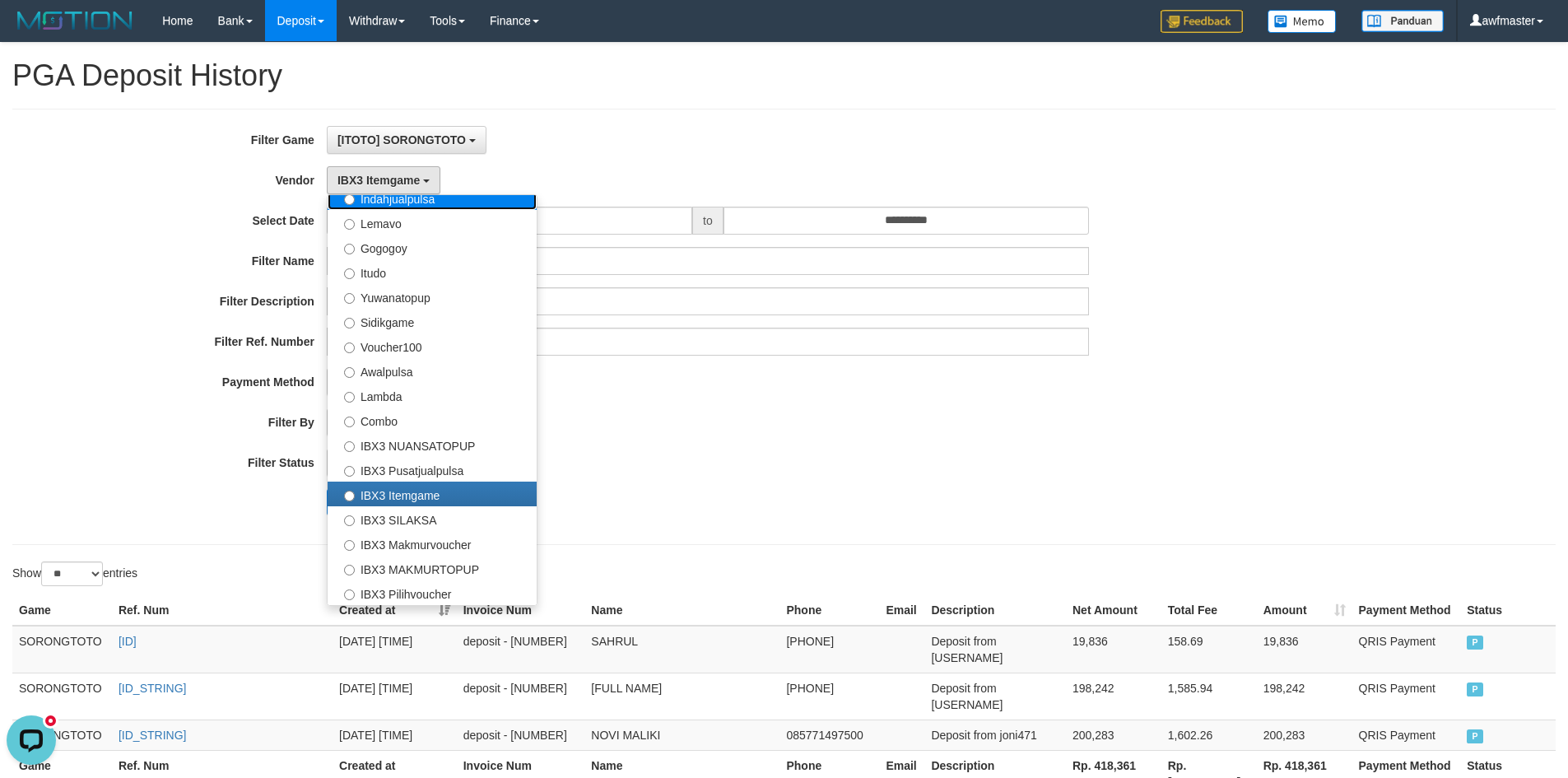click on "Indahjualpulsa" at bounding box center (432, 198) 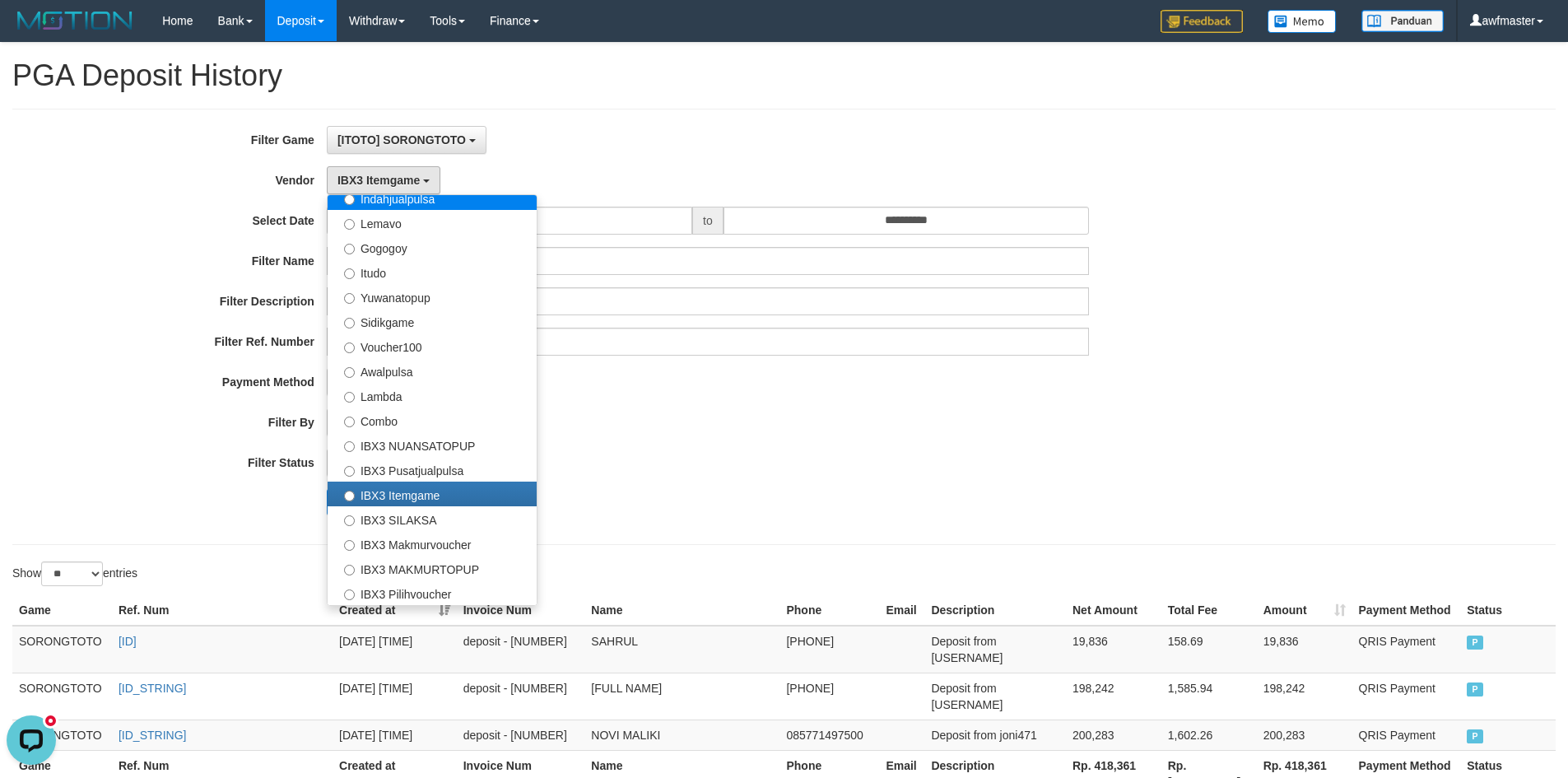 select on "**********" 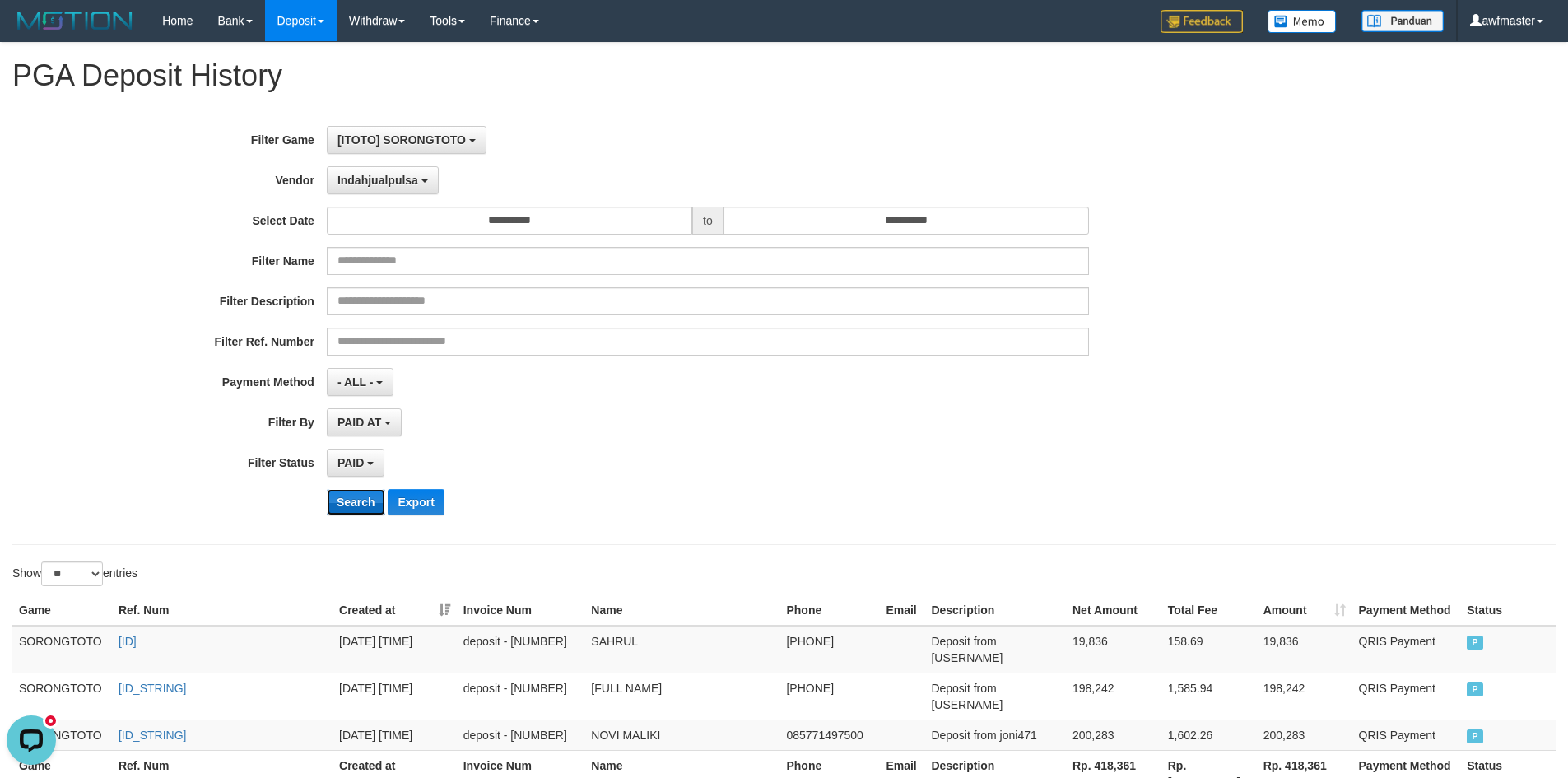 click on "Search" at bounding box center (356, 502) 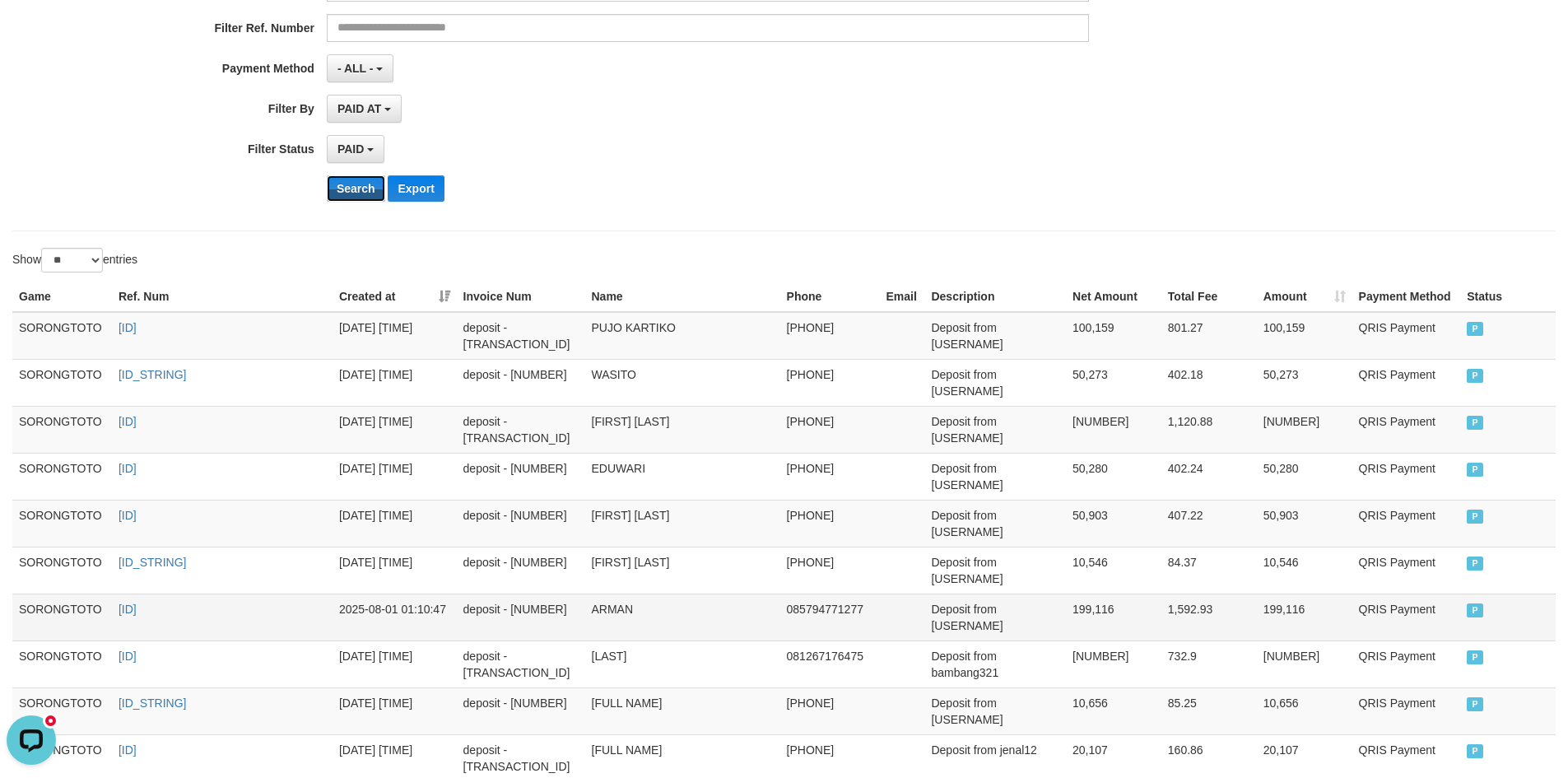 scroll, scrollTop: 331, scrollLeft: 0, axis: vertical 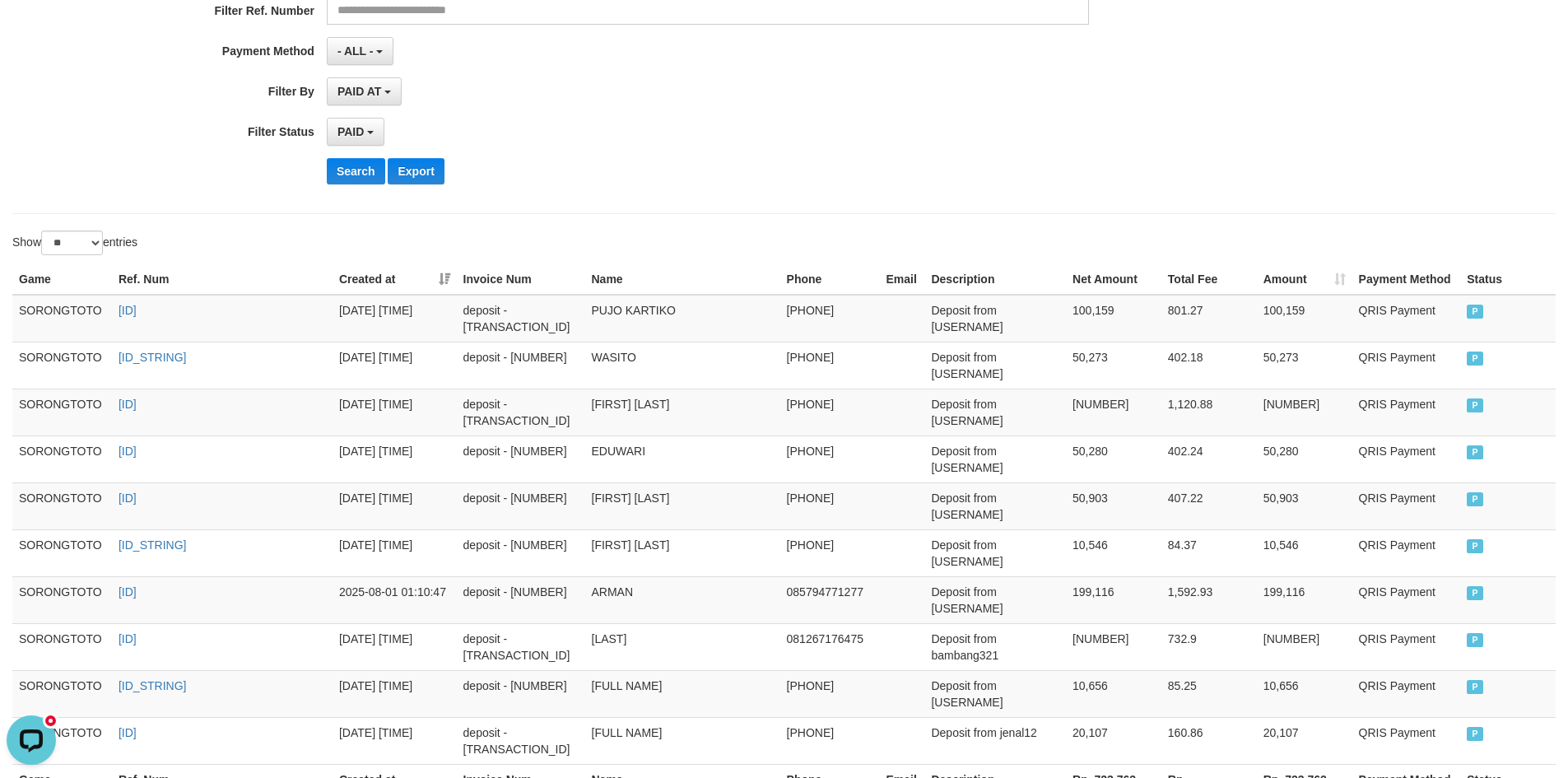 click on "Rp. 723,762" at bounding box center [1114, 787] 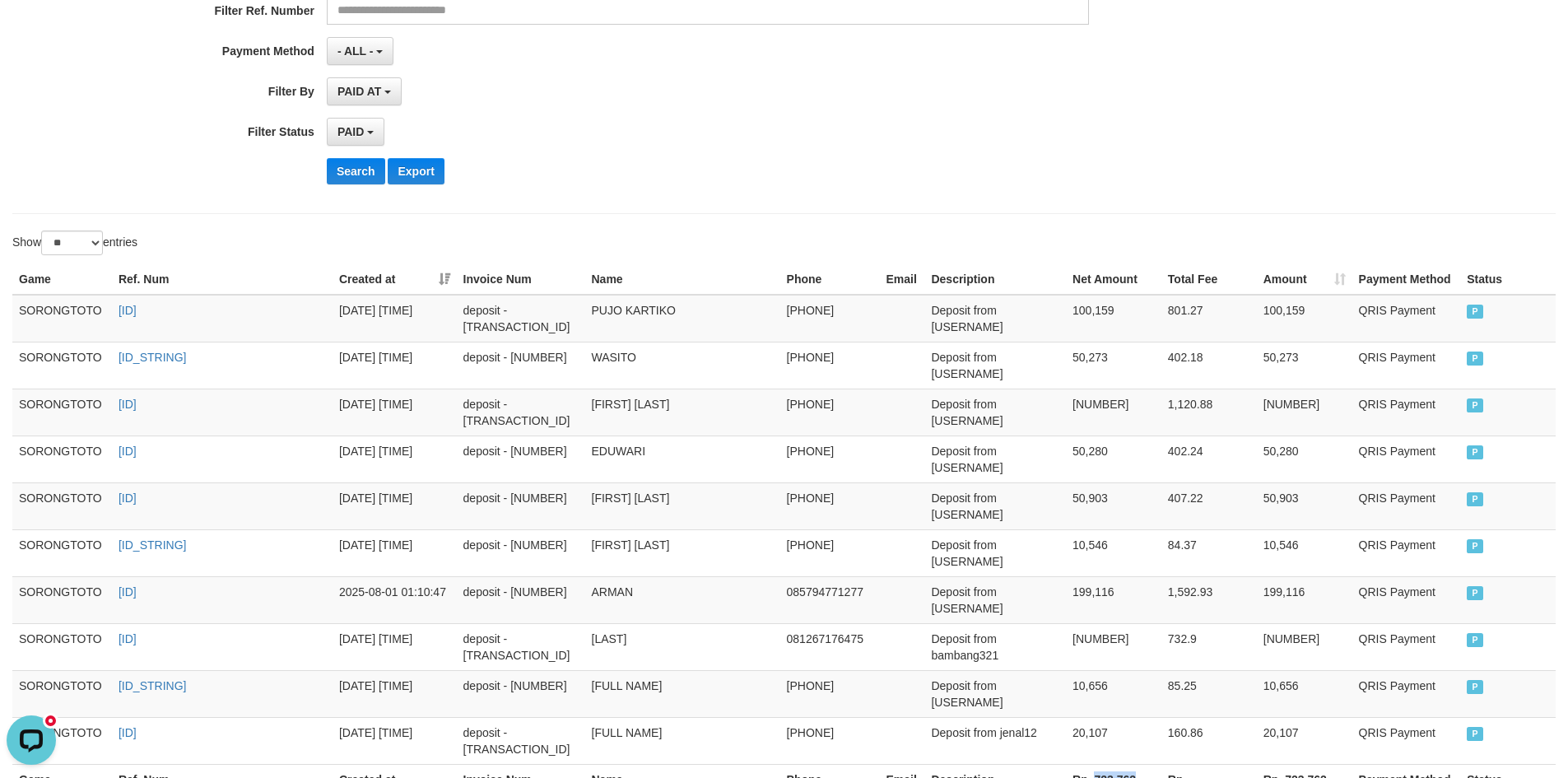 click on "Rp. 723,762" at bounding box center [1114, 787] 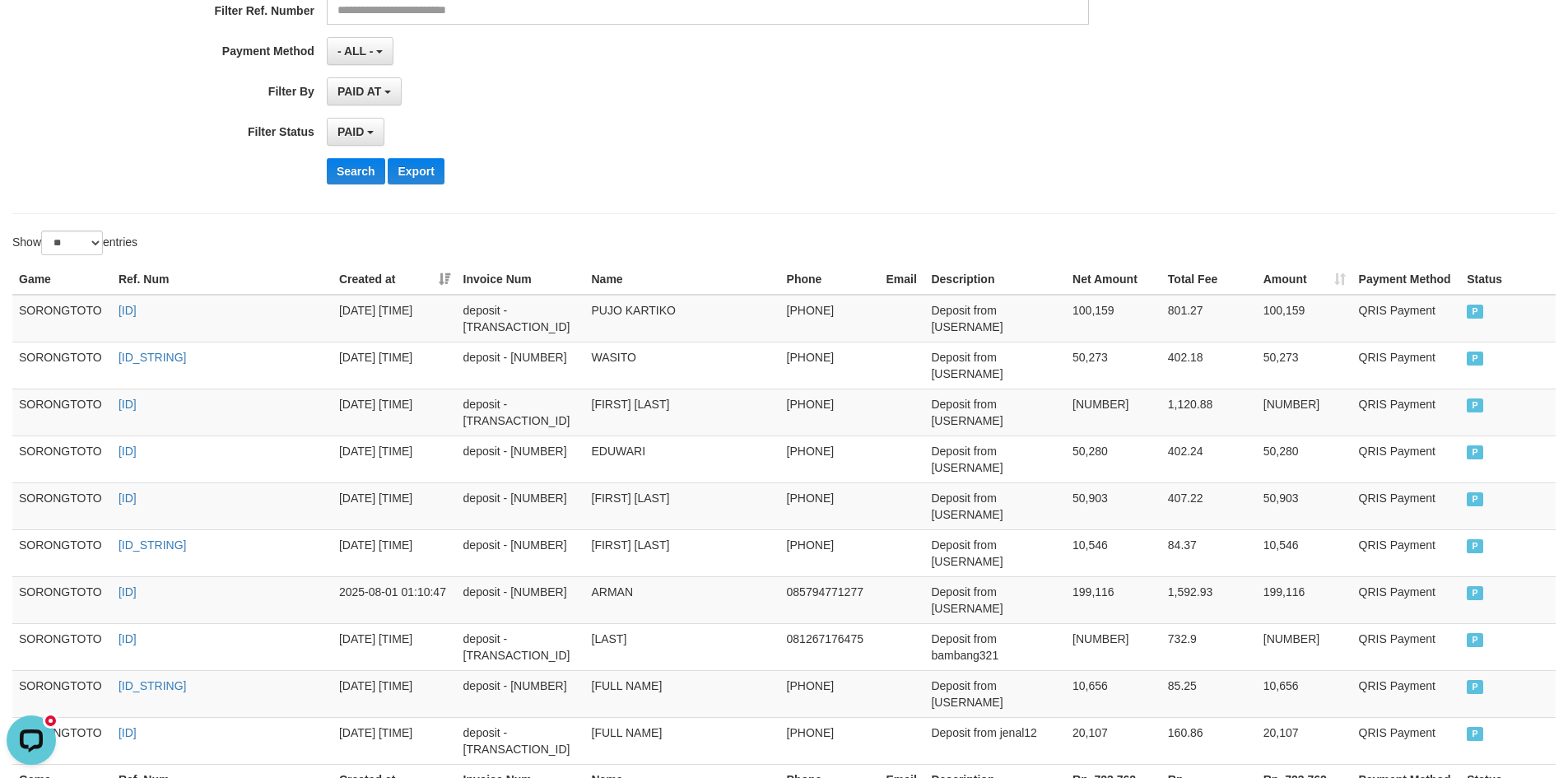 click on "Showing 1 to 10 of 10 entries" at bounding box center (327, 827) 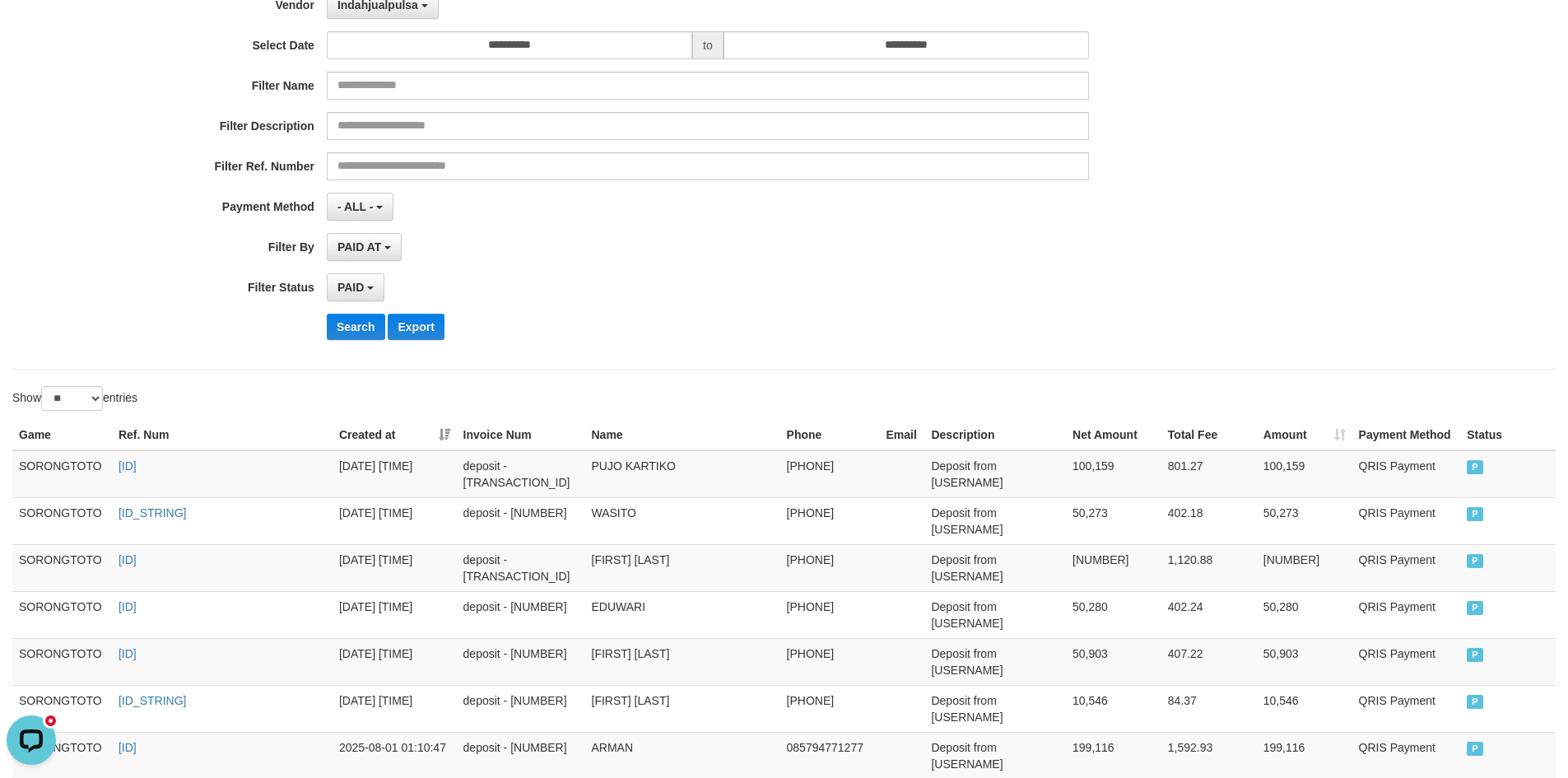 scroll, scrollTop: 0, scrollLeft: 0, axis: both 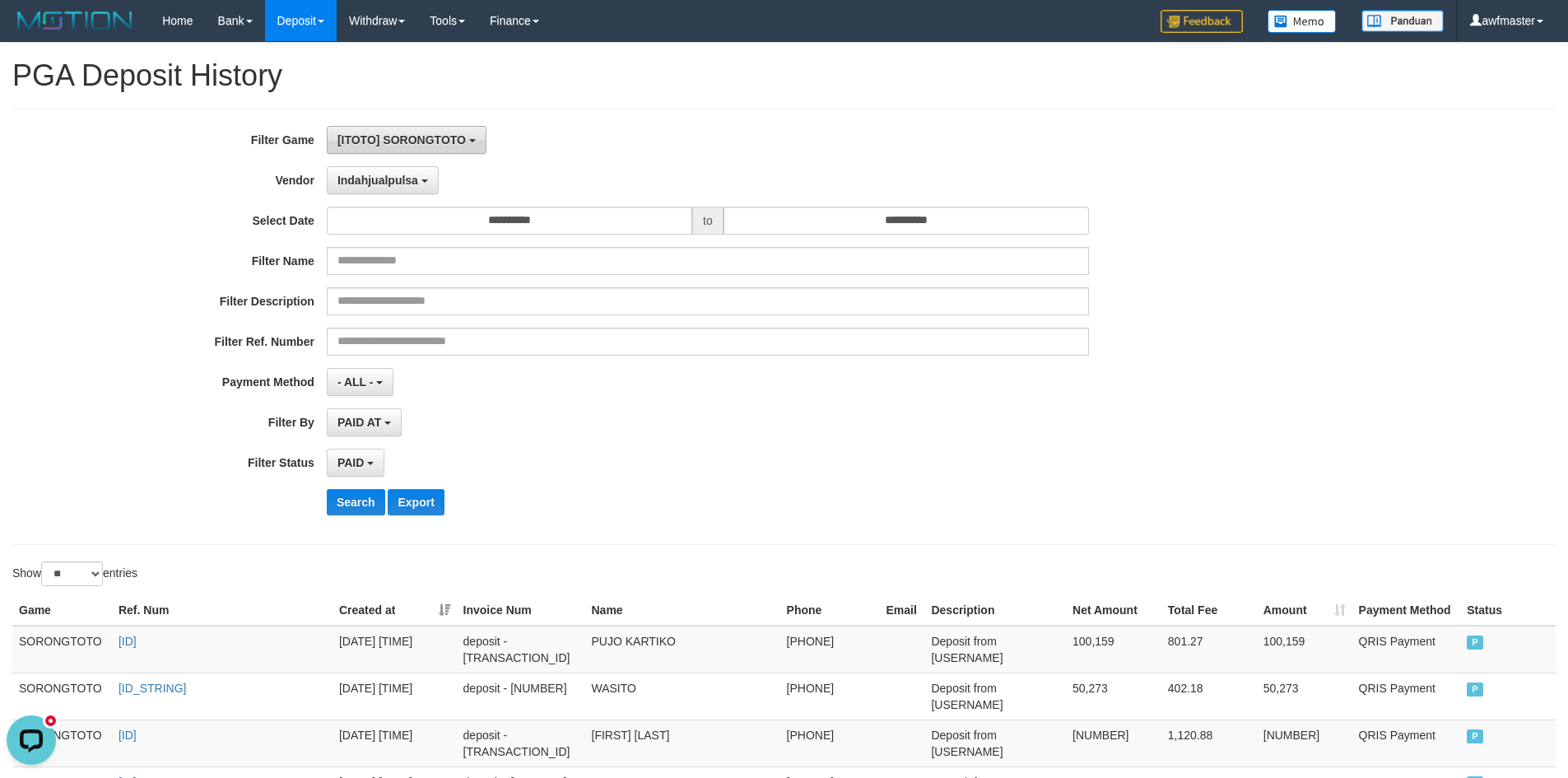 click on "[ITOTO] SORONGTOTO" at bounding box center [402, 140] 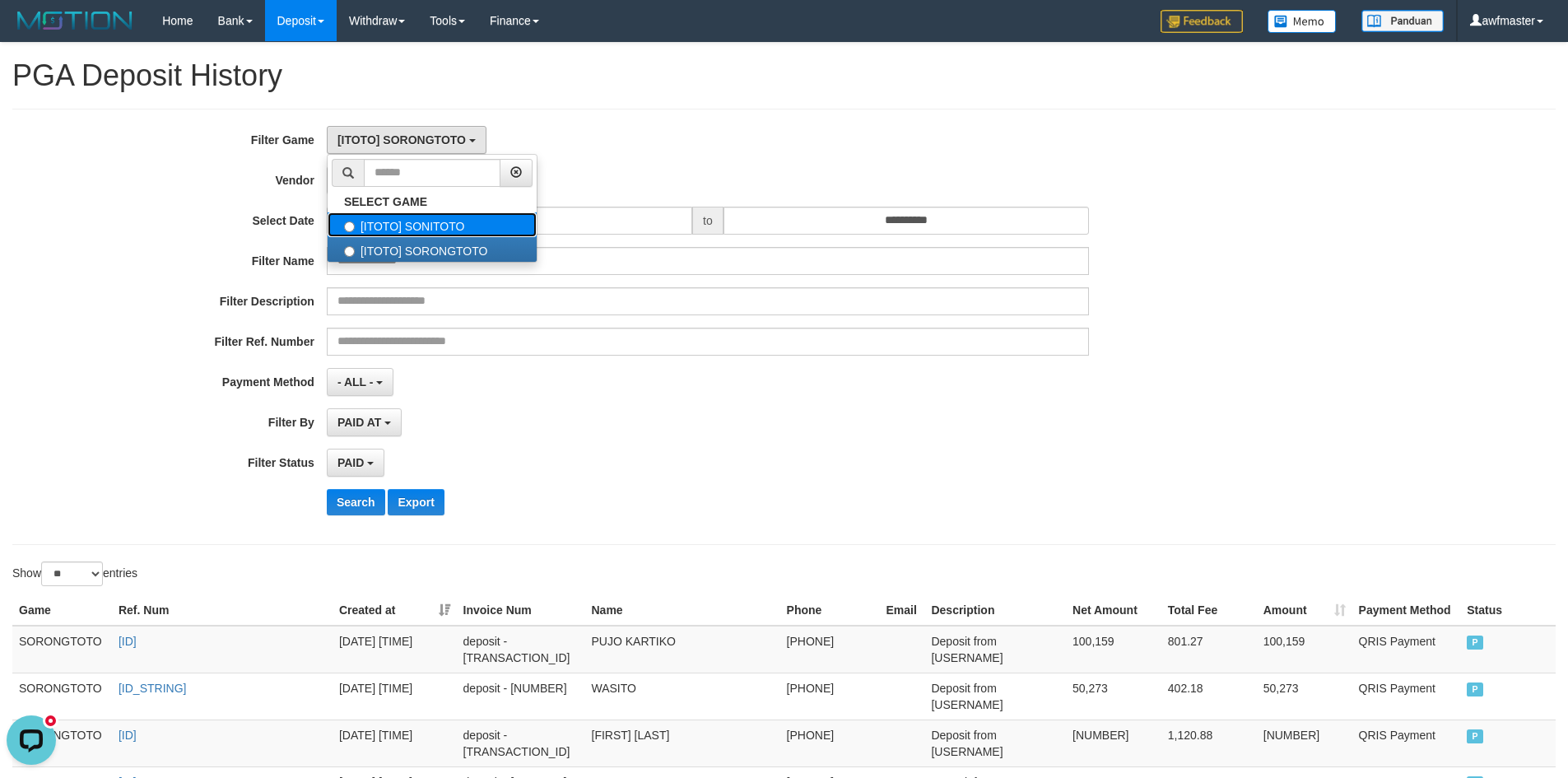 click on "[ITOTO] SONITOTO" at bounding box center [432, 225] 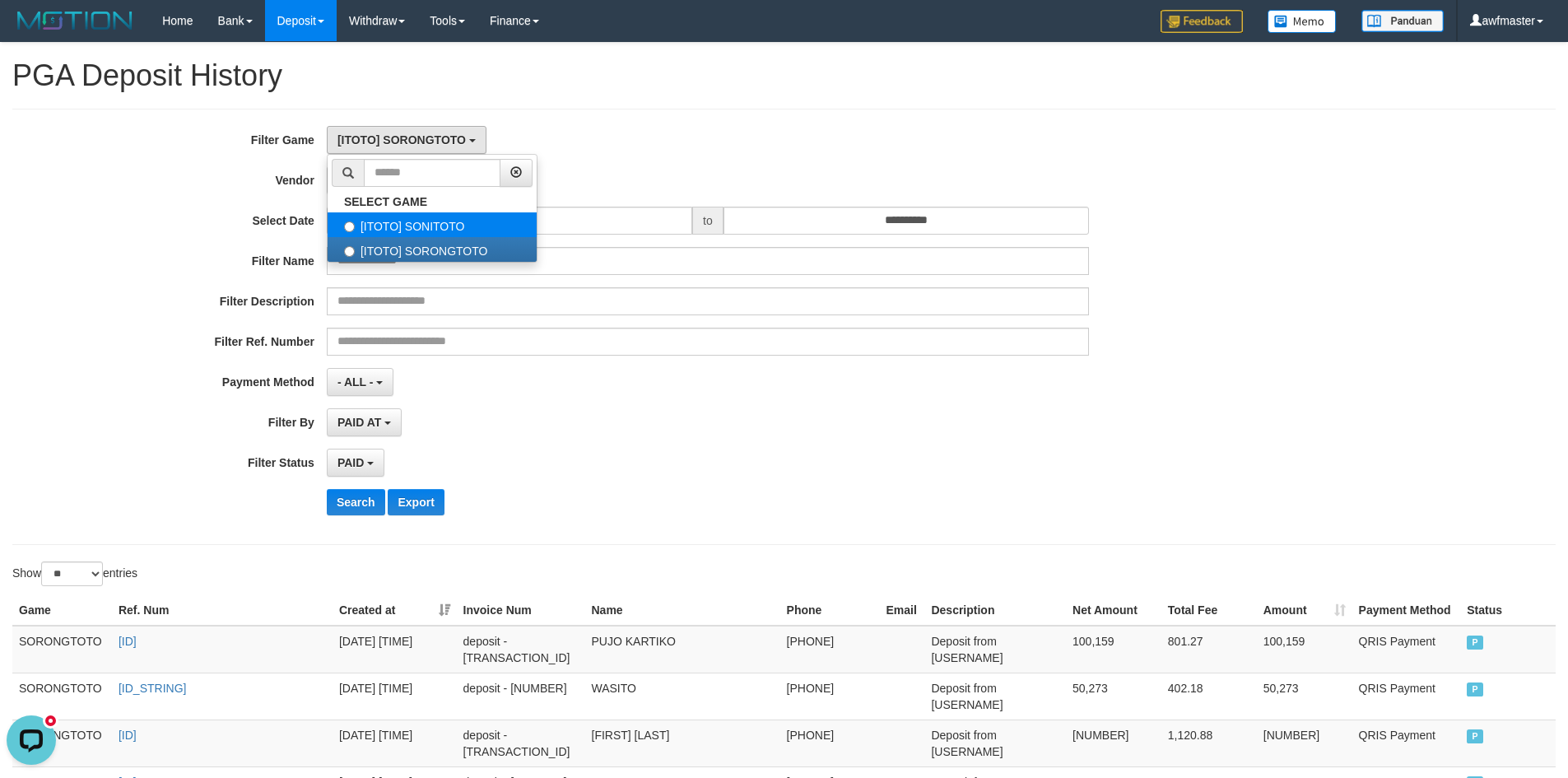 select on "****" 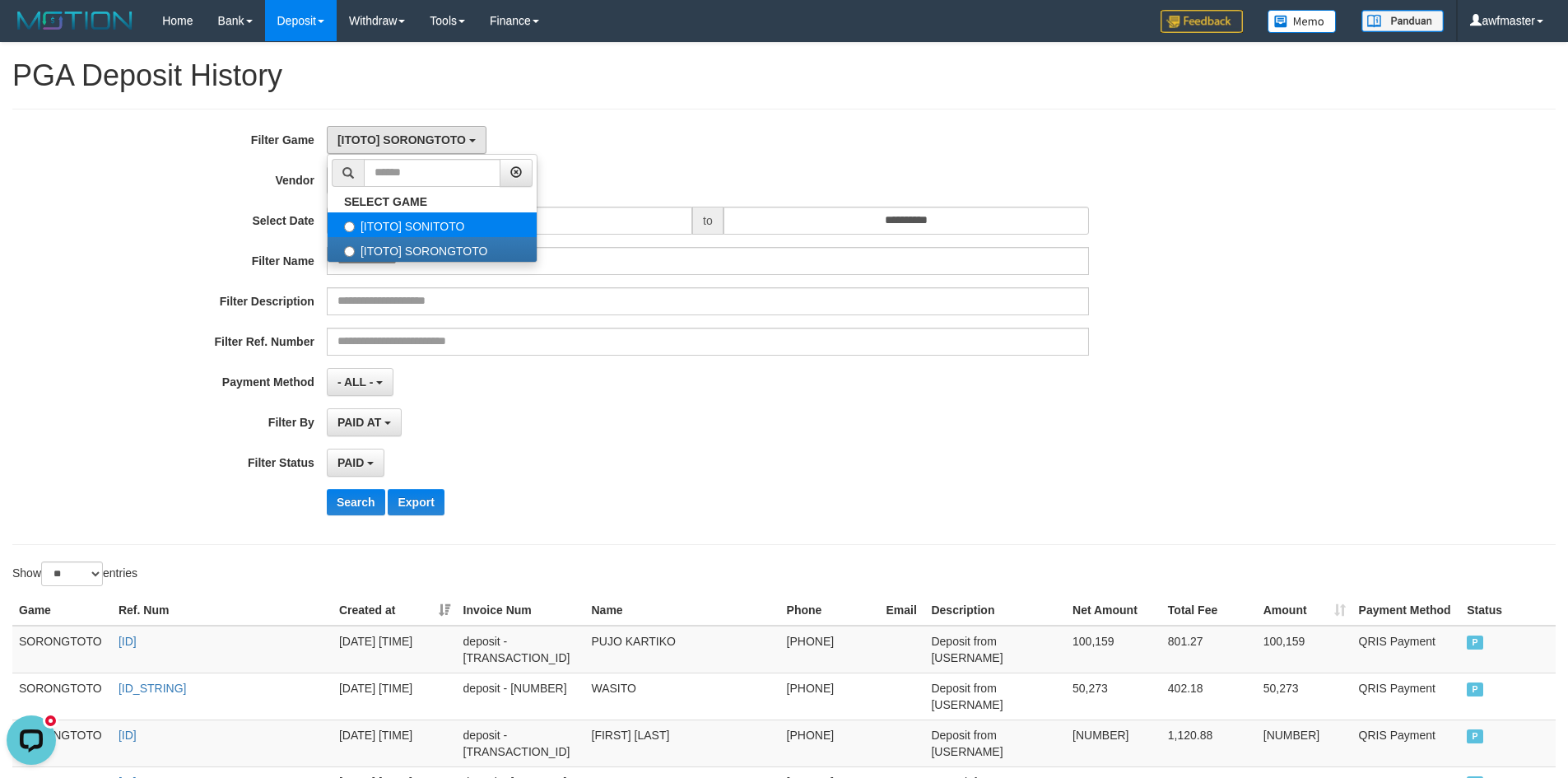 scroll, scrollTop: 28, scrollLeft: 0, axis: vertical 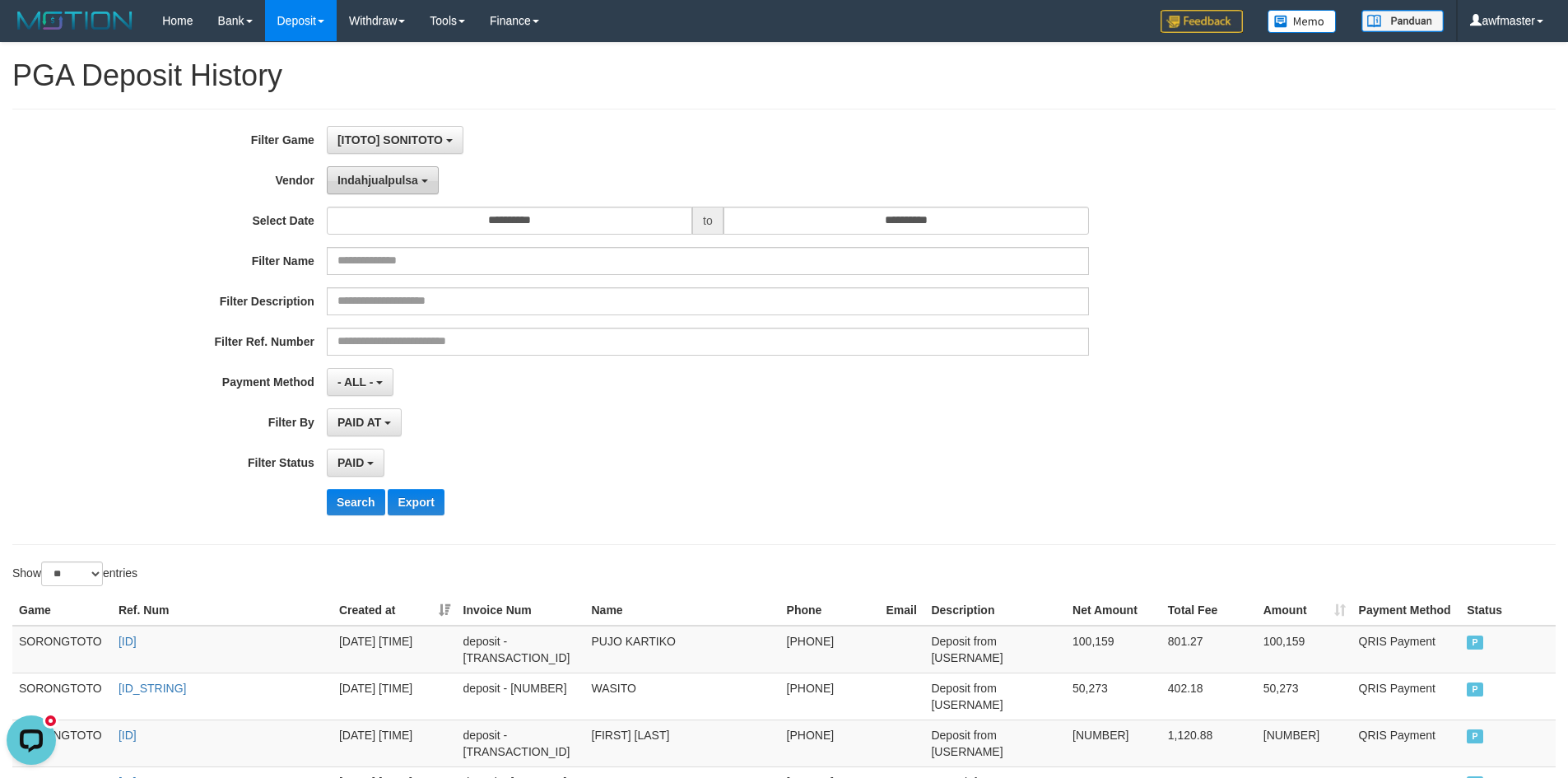 click on "Indahjualpulsa" at bounding box center [378, 180] 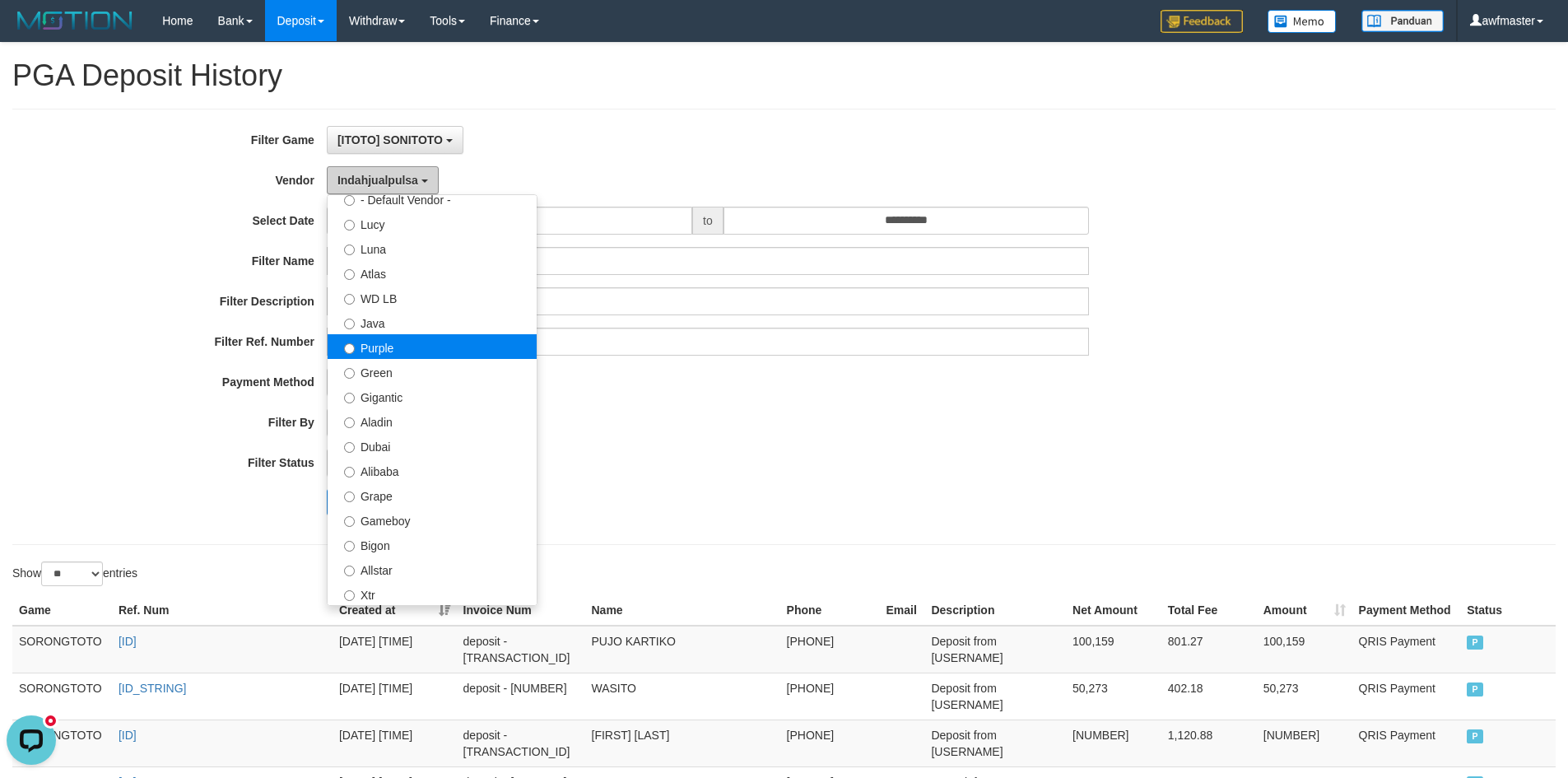 scroll, scrollTop: 0, scrollLeft: 0, axis: both 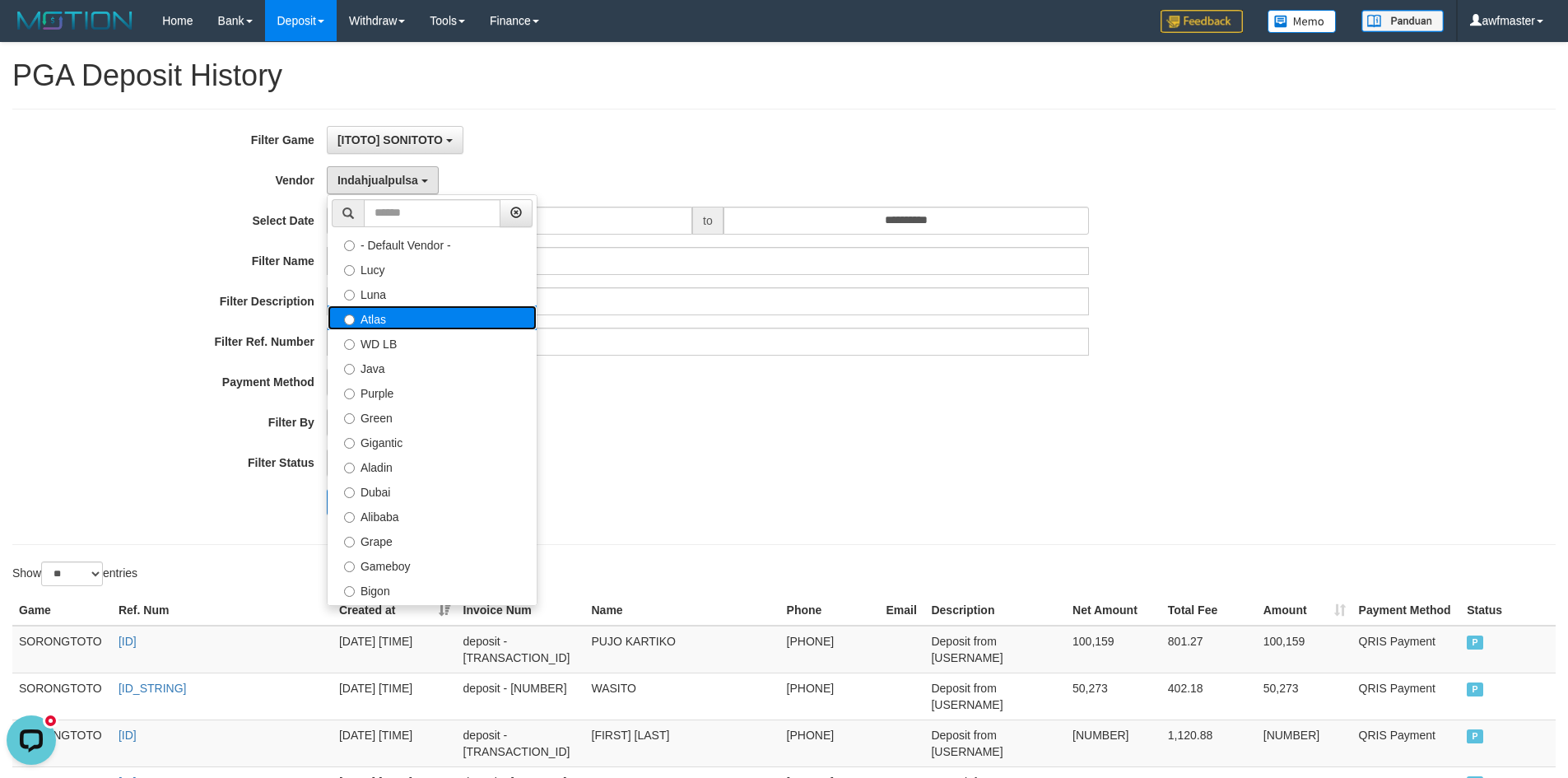 click on "Atlas" at bounding box center [432, 318] 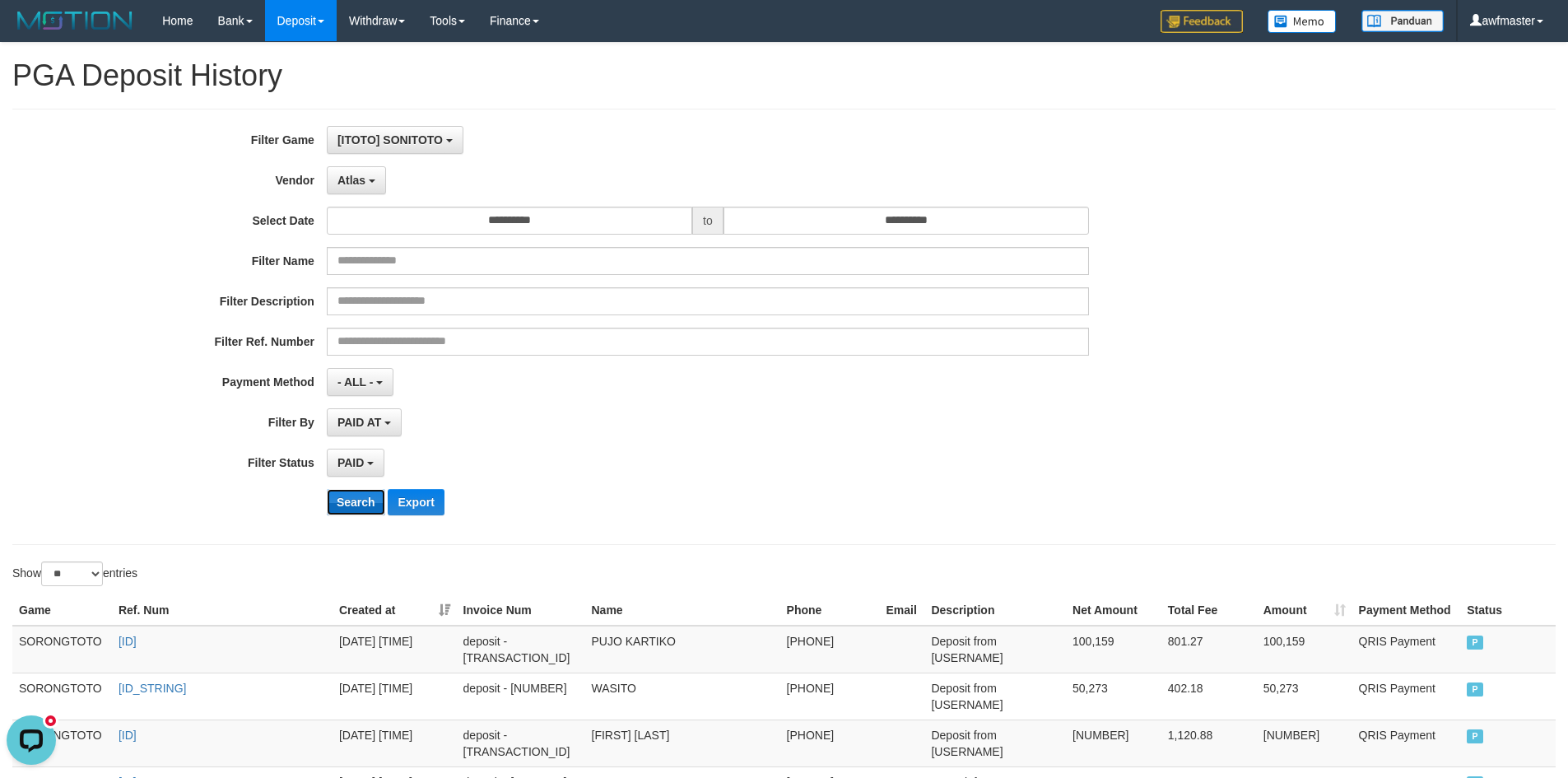click on "Search" at bounding box center (356, 502) 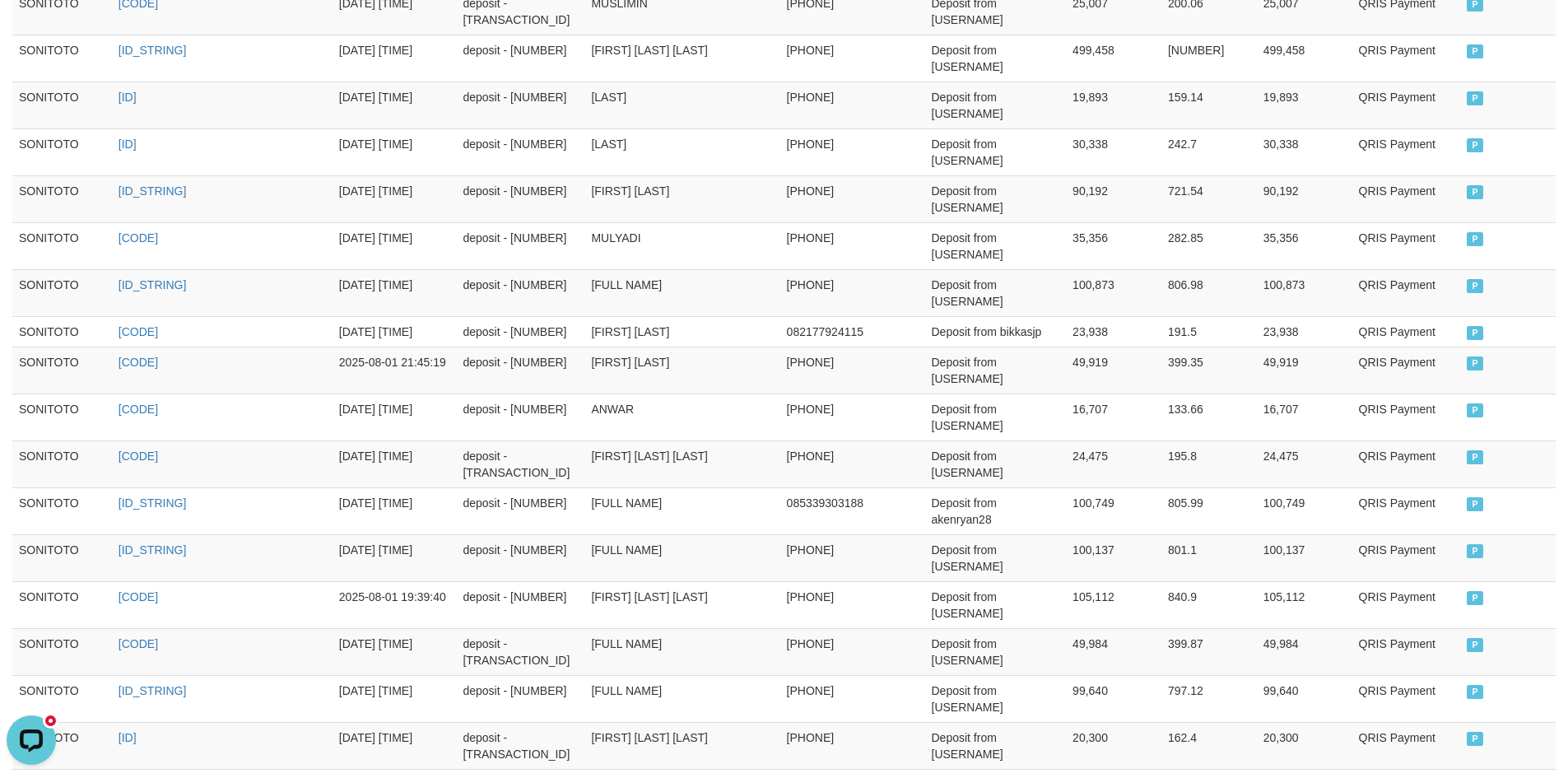 scroll, scrollTop: 837, scrollLeft: 0, axis: vertical 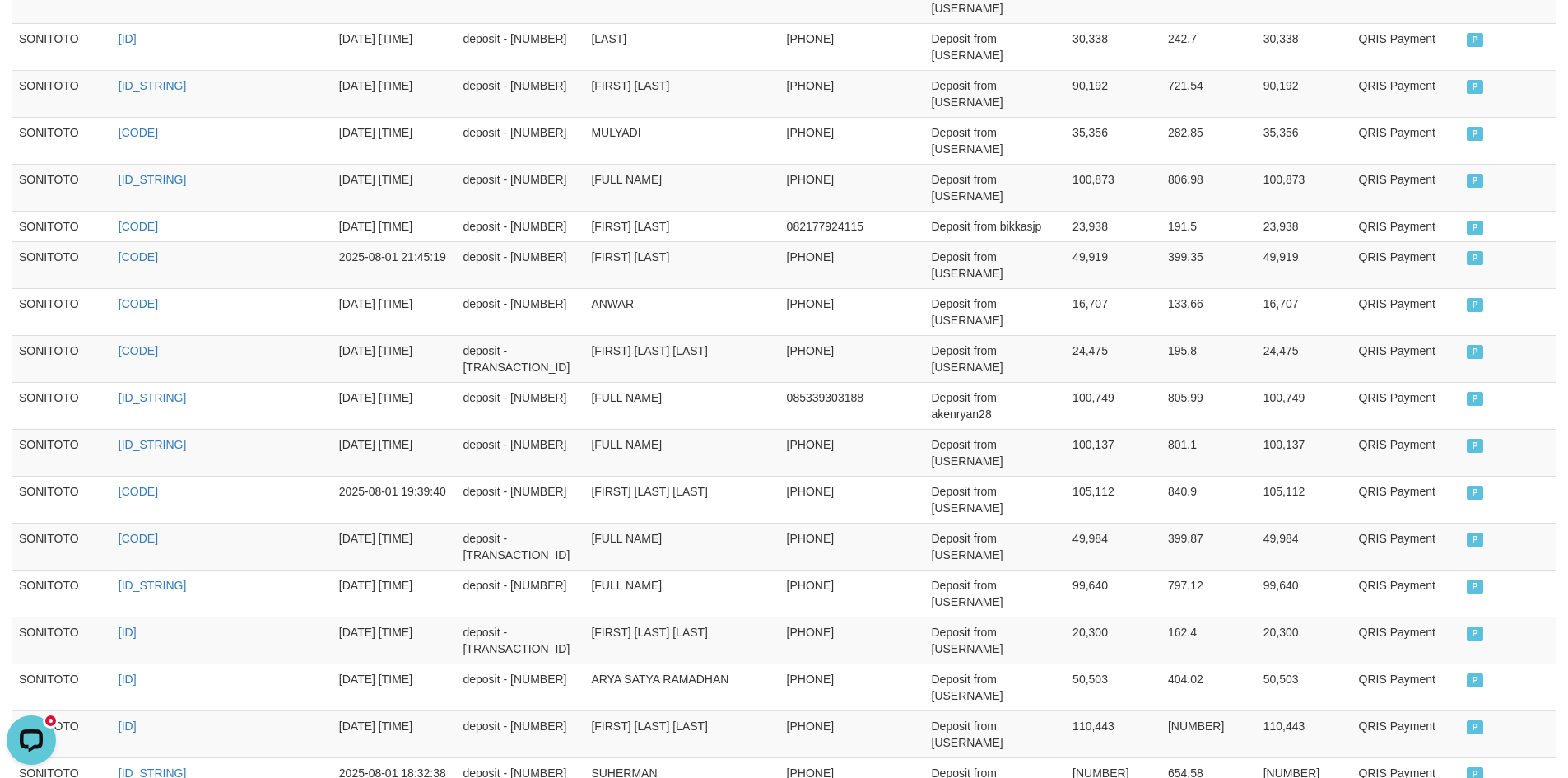 click on "Rp. 6,055,678" at bounding box center [1114, 960] 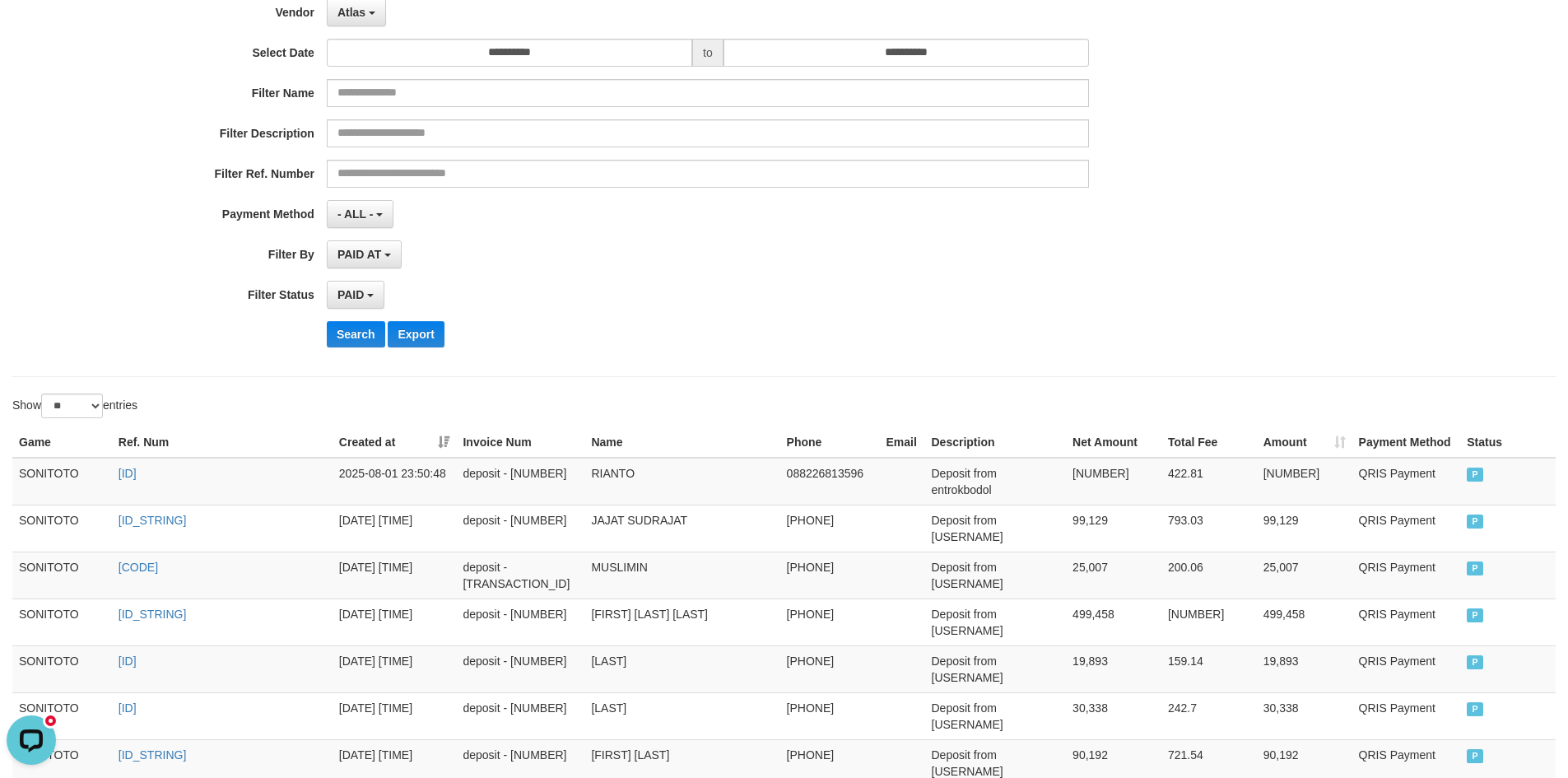 scroll, scrollTop: 0, scrollLeft: 0, axis: both 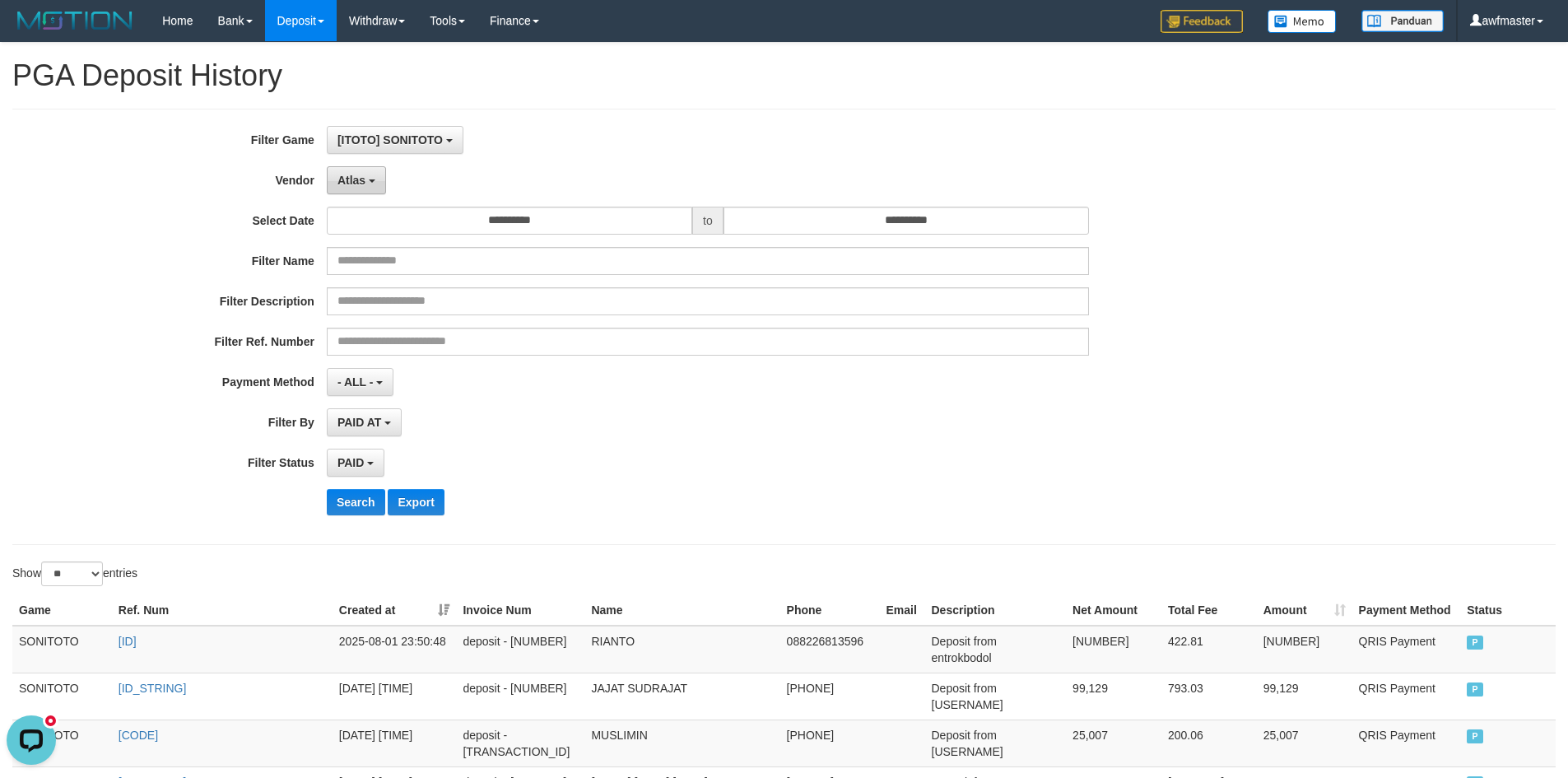 click on "Atlas" at bounding box center [351, 180] 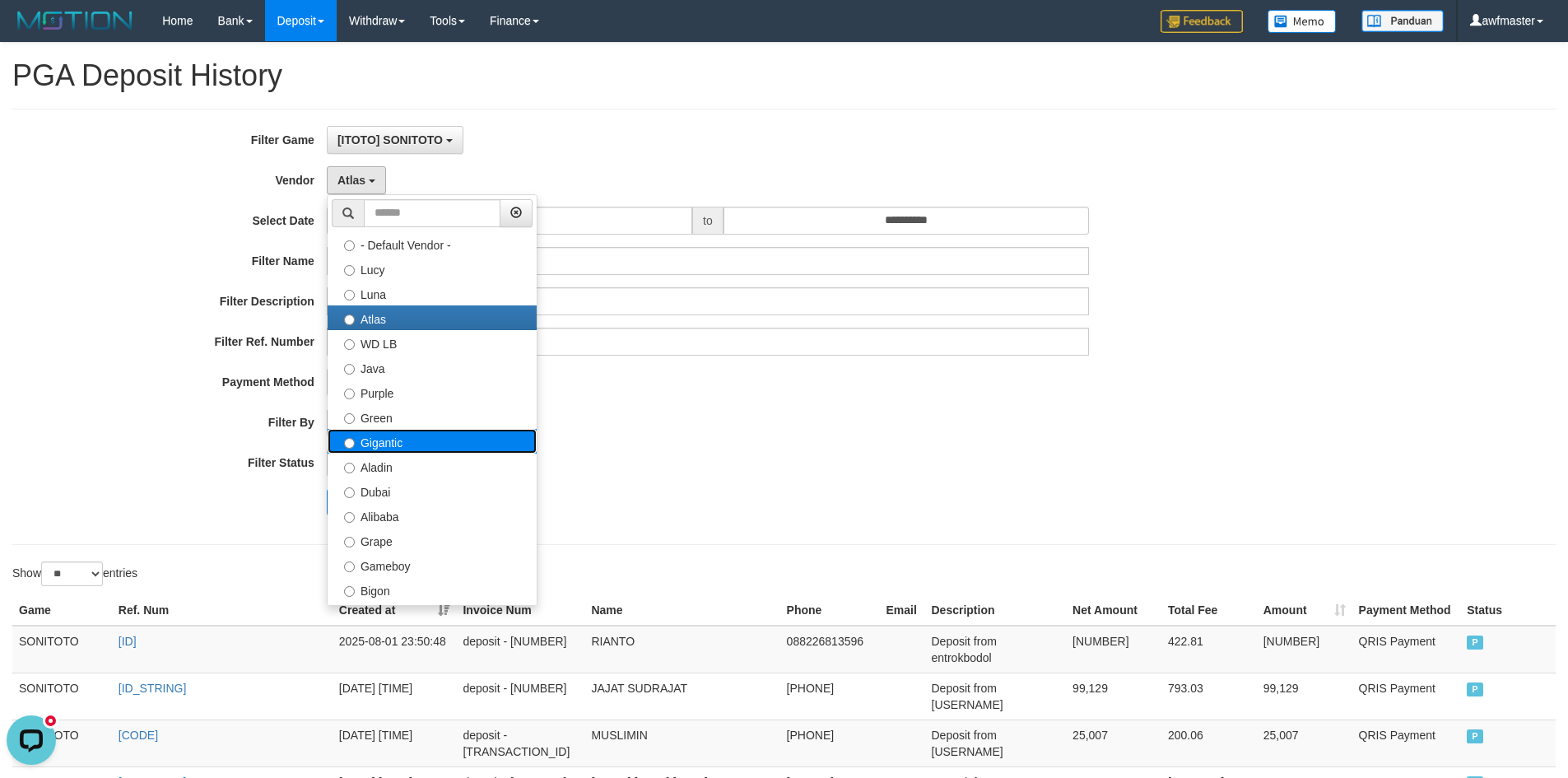 click on "Gigantic" at bounding box center (432, 441) 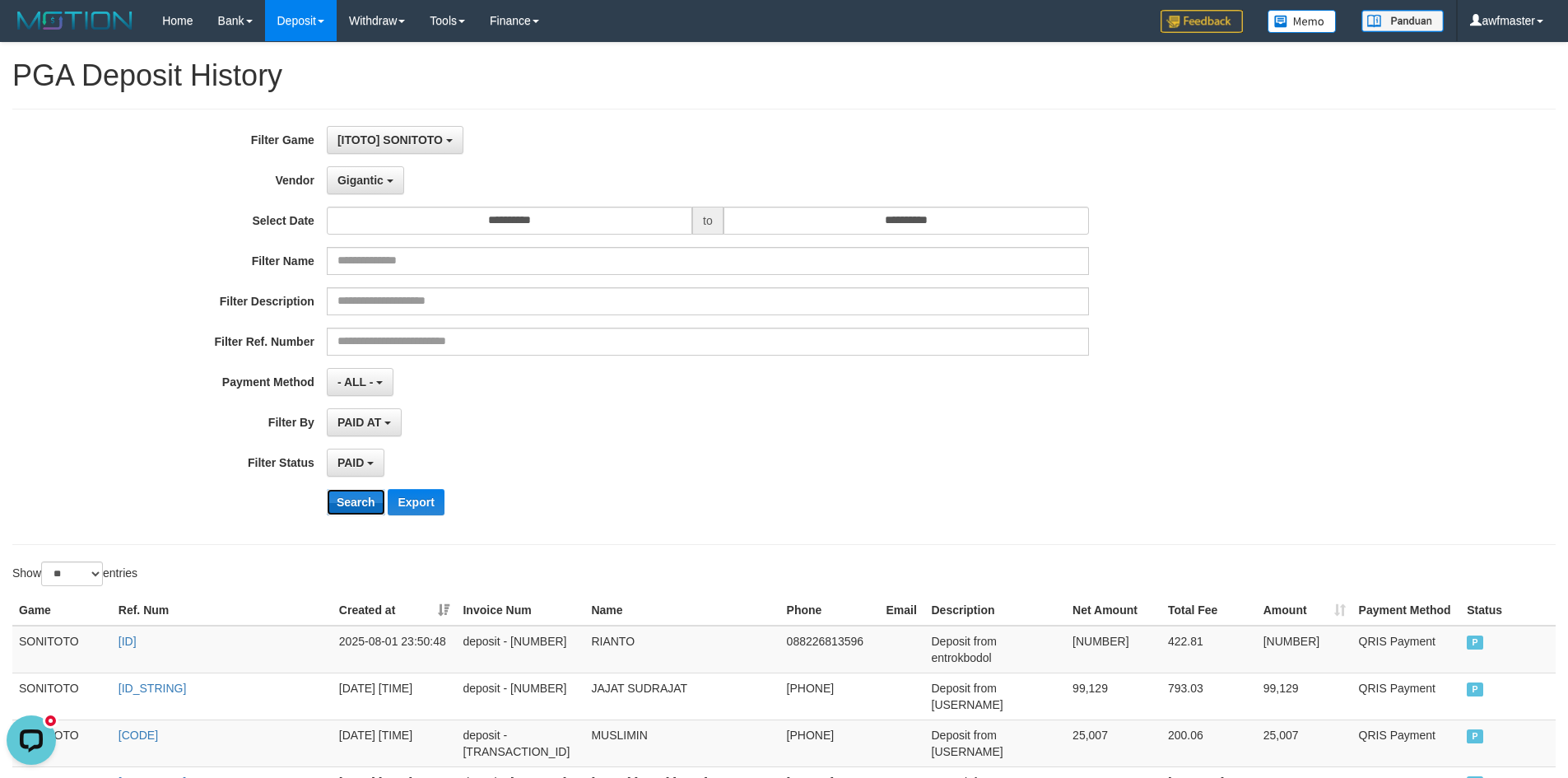 click on "Search" at bounding box center [356, 502] 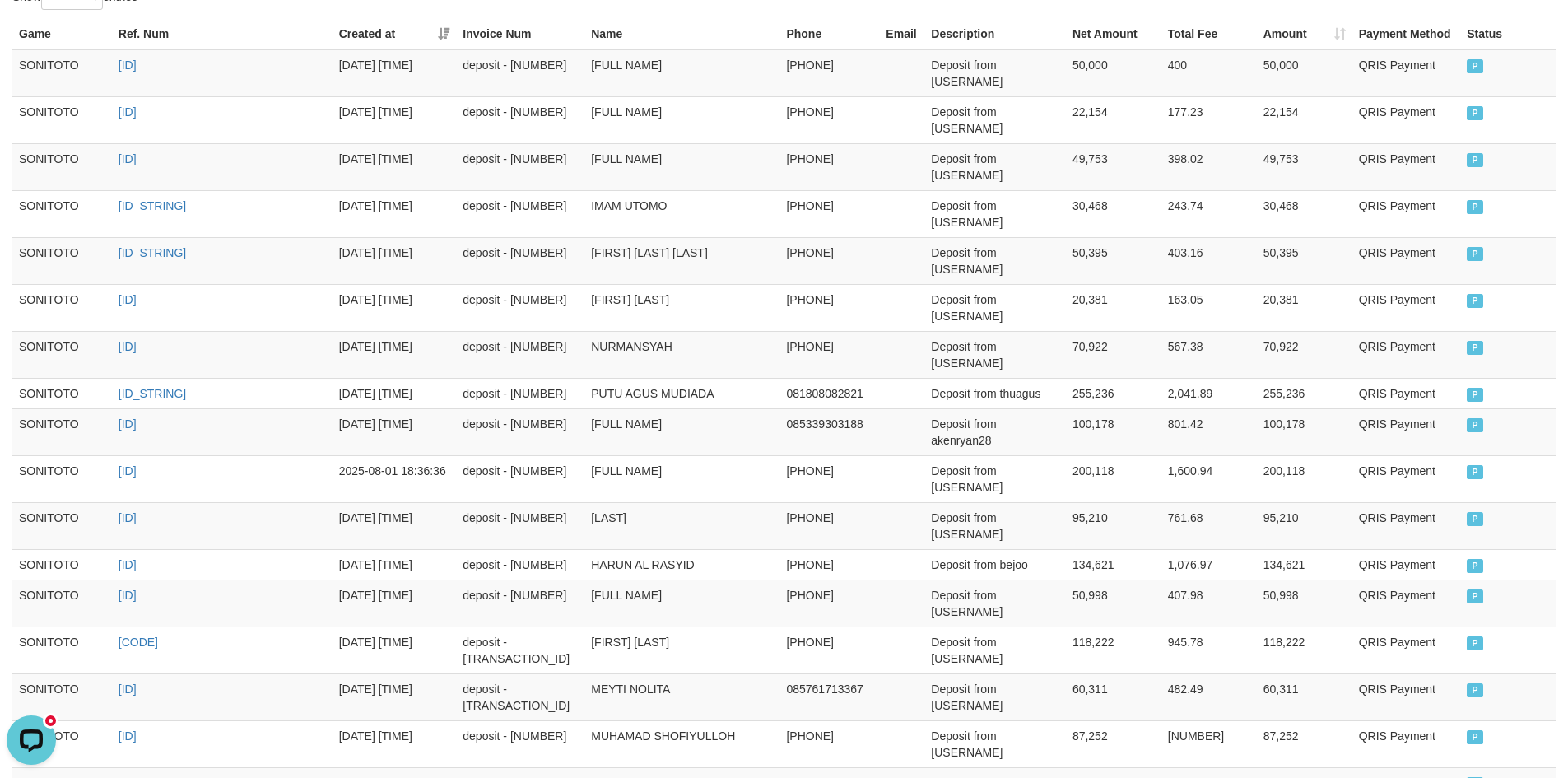 scroll, scrollTop: 854, scrollLeft: 0, axis: vertical 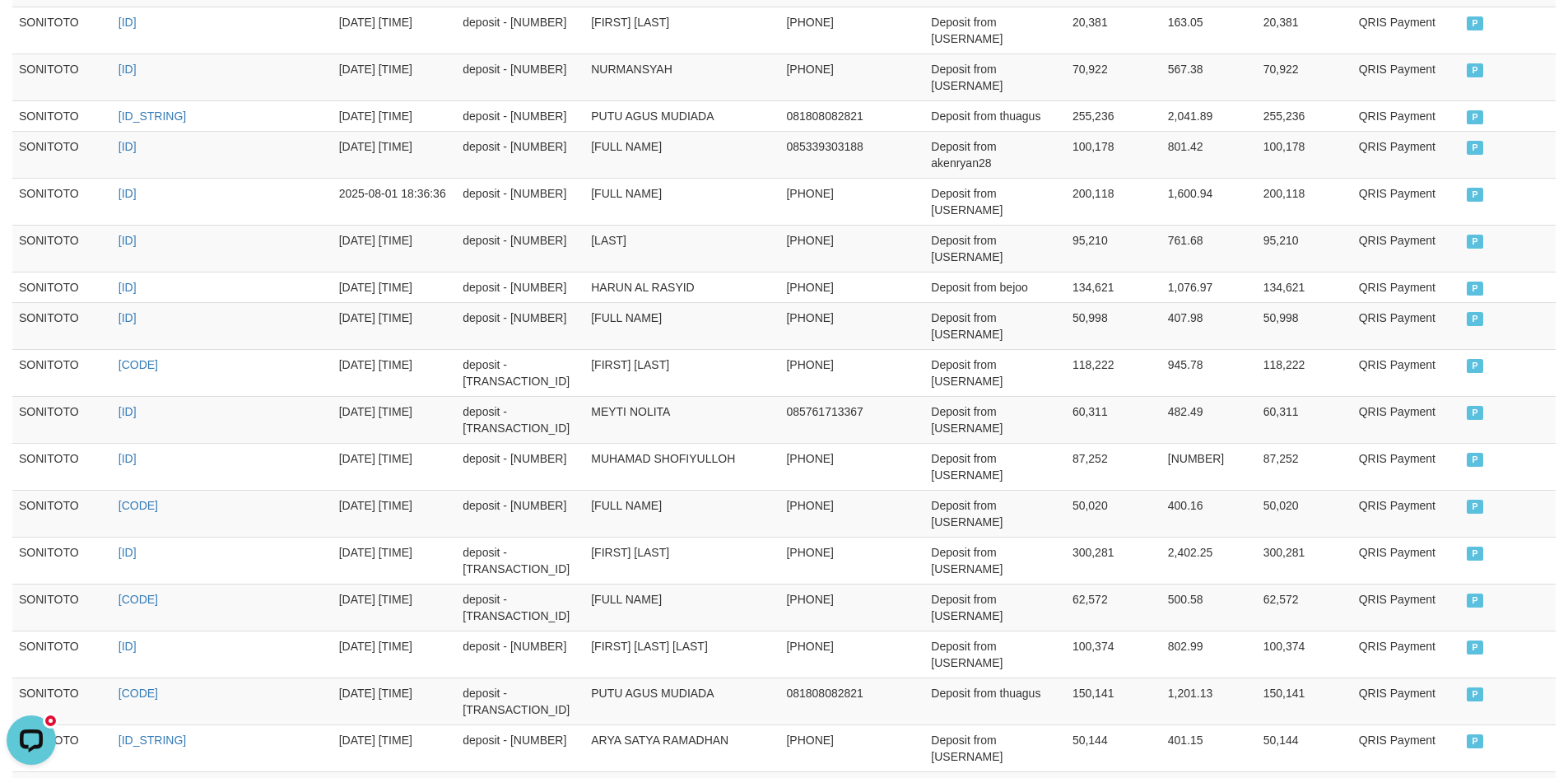 click on "Rp. [CURRENCY]" at bounding box center [1114, 935] 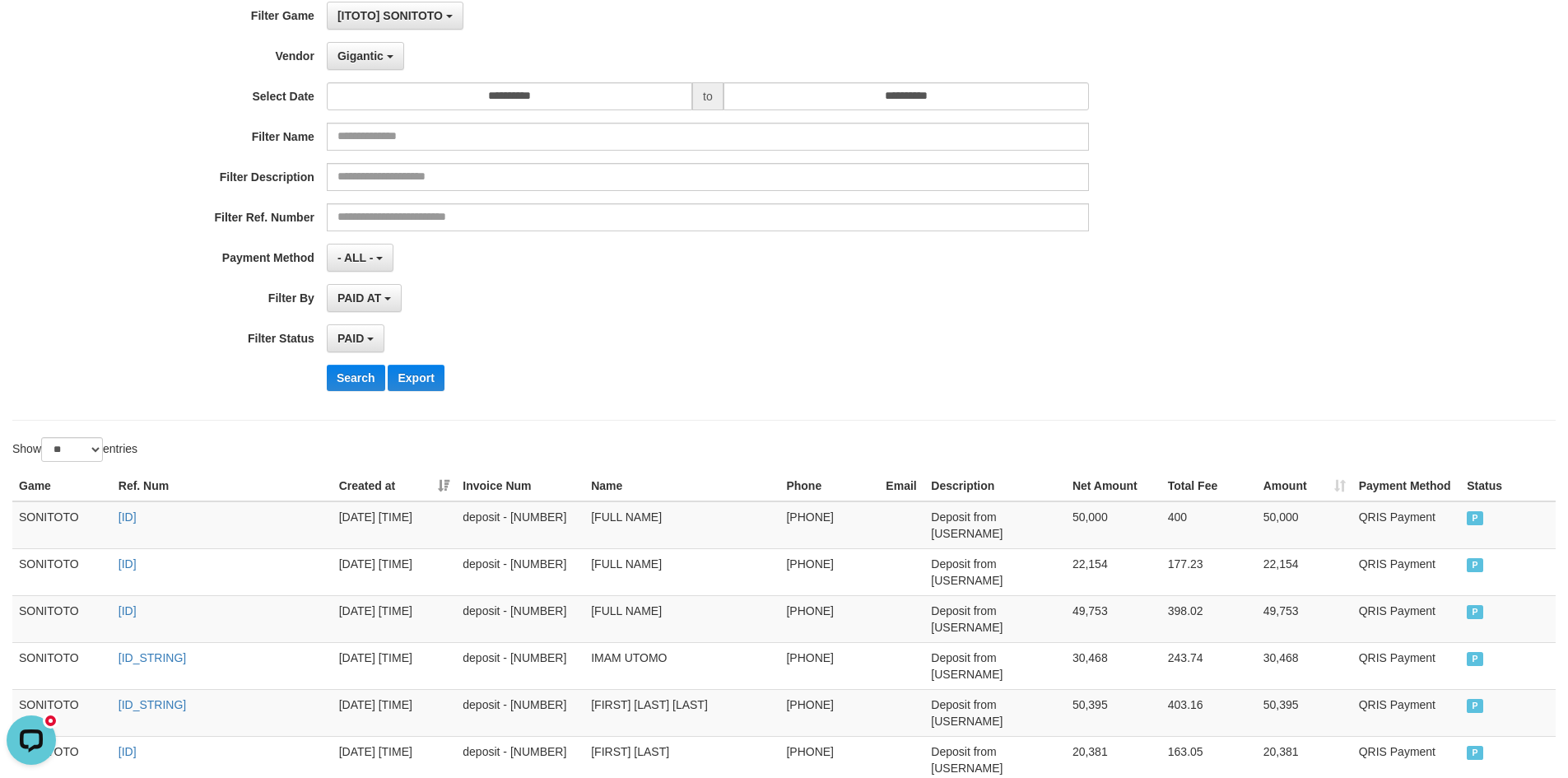 scroll, scrollTop: 0, scrollLeft: 0, axis: both 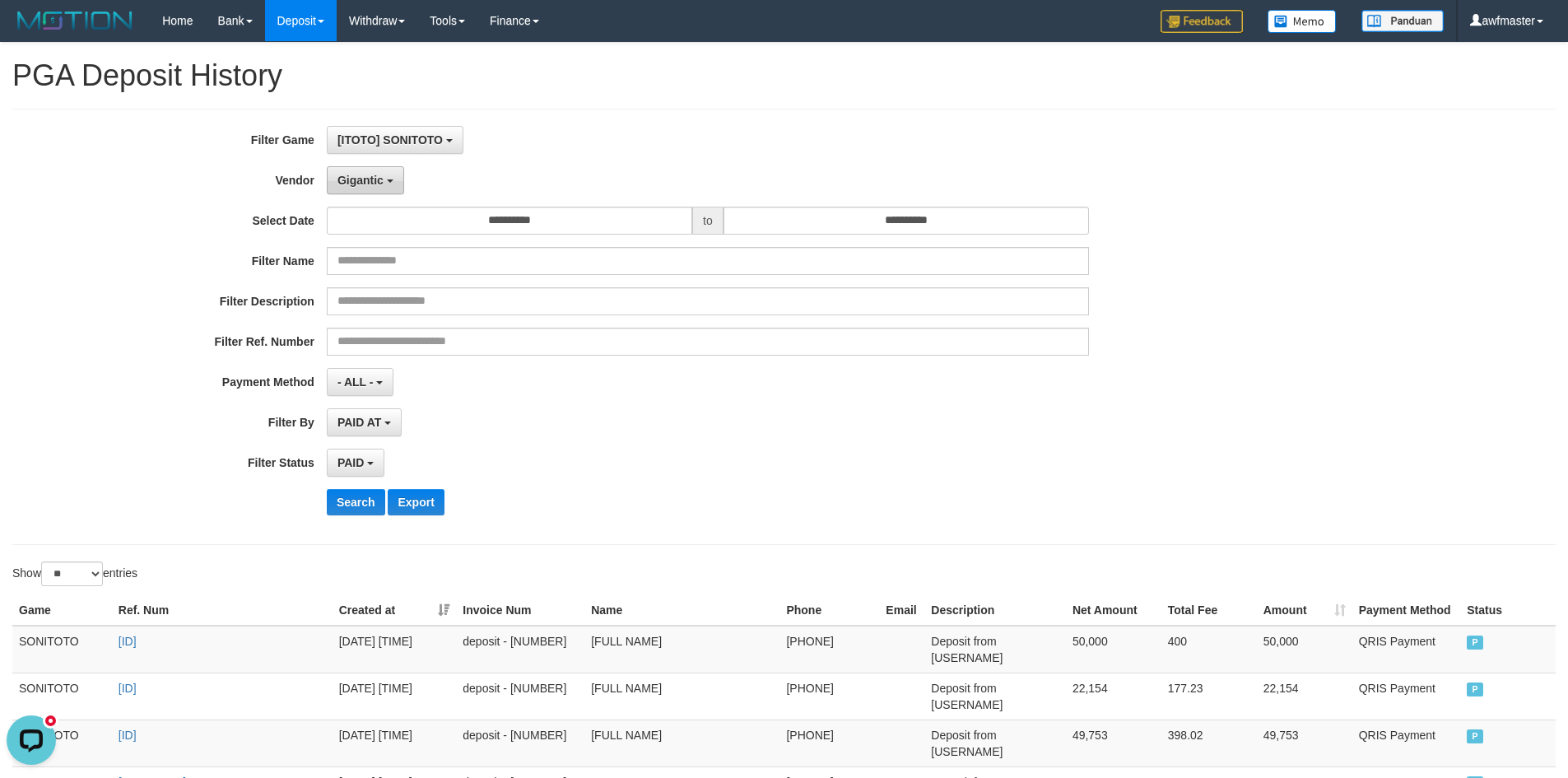 click on "Gigantic" at bounding box center [361, 180] 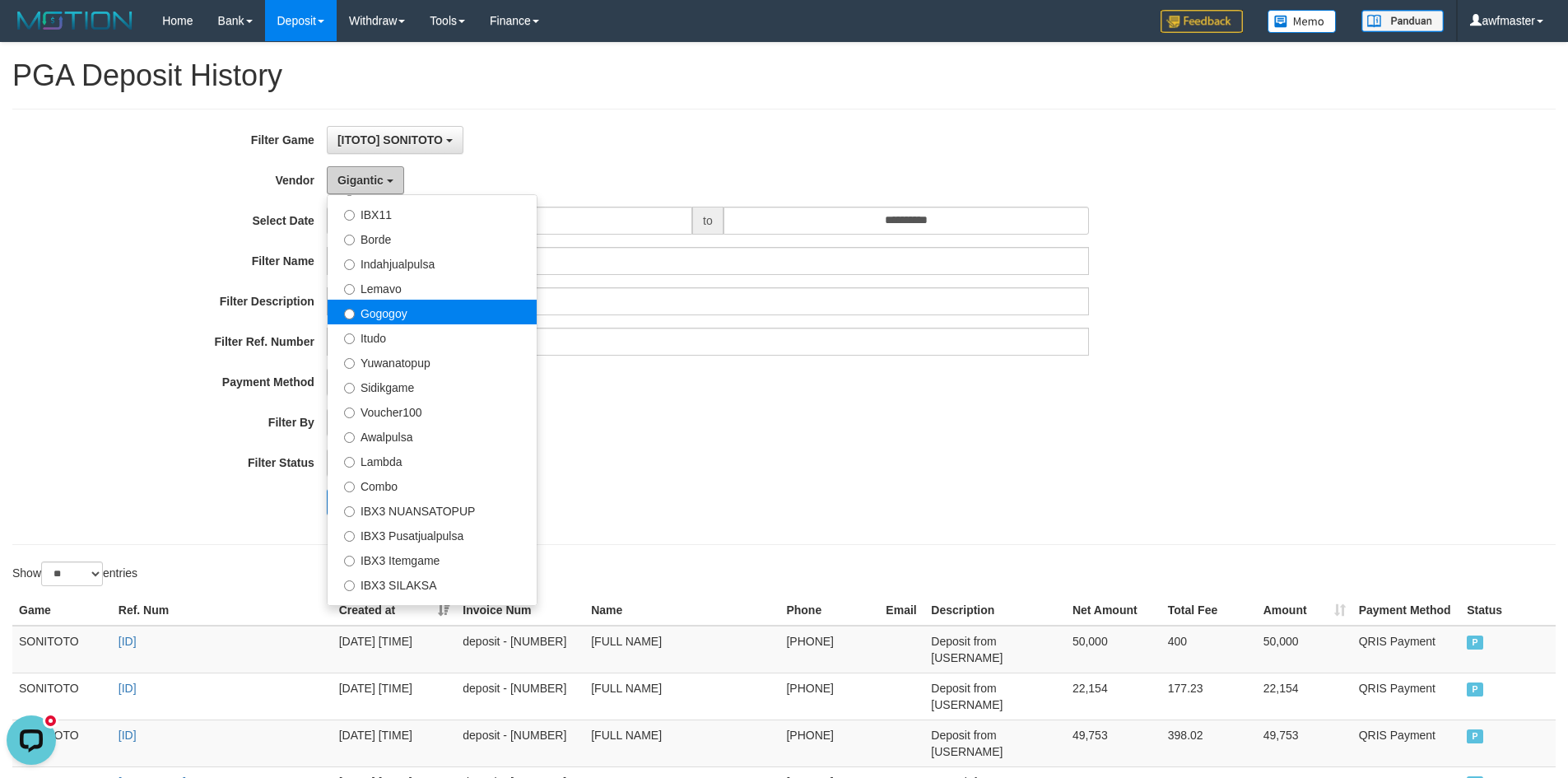 scroll, scrollTop: 540, scrollLeft: 0, axis: vertical 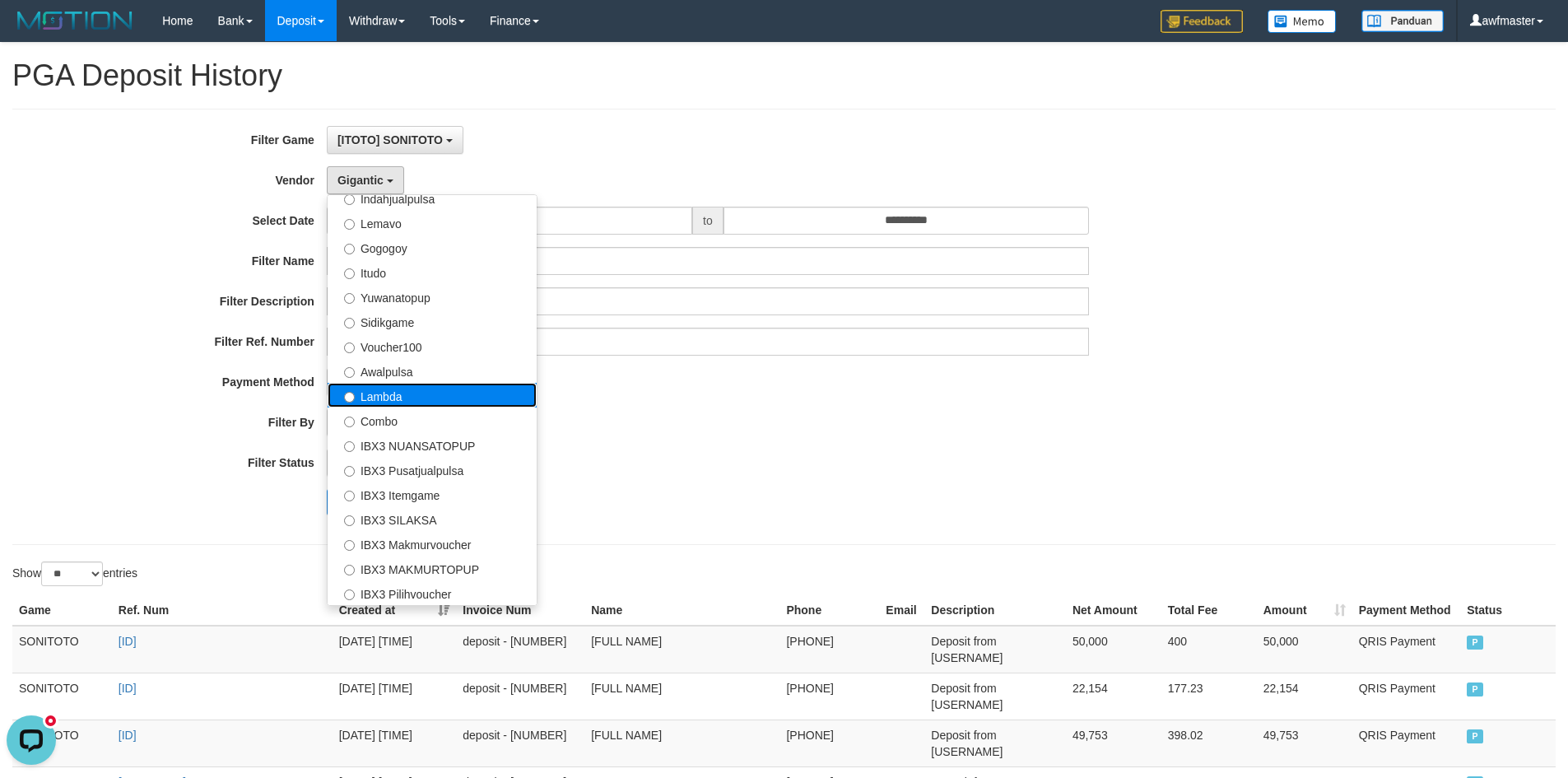 click on "Lambda" at bounding box center [432, 395] 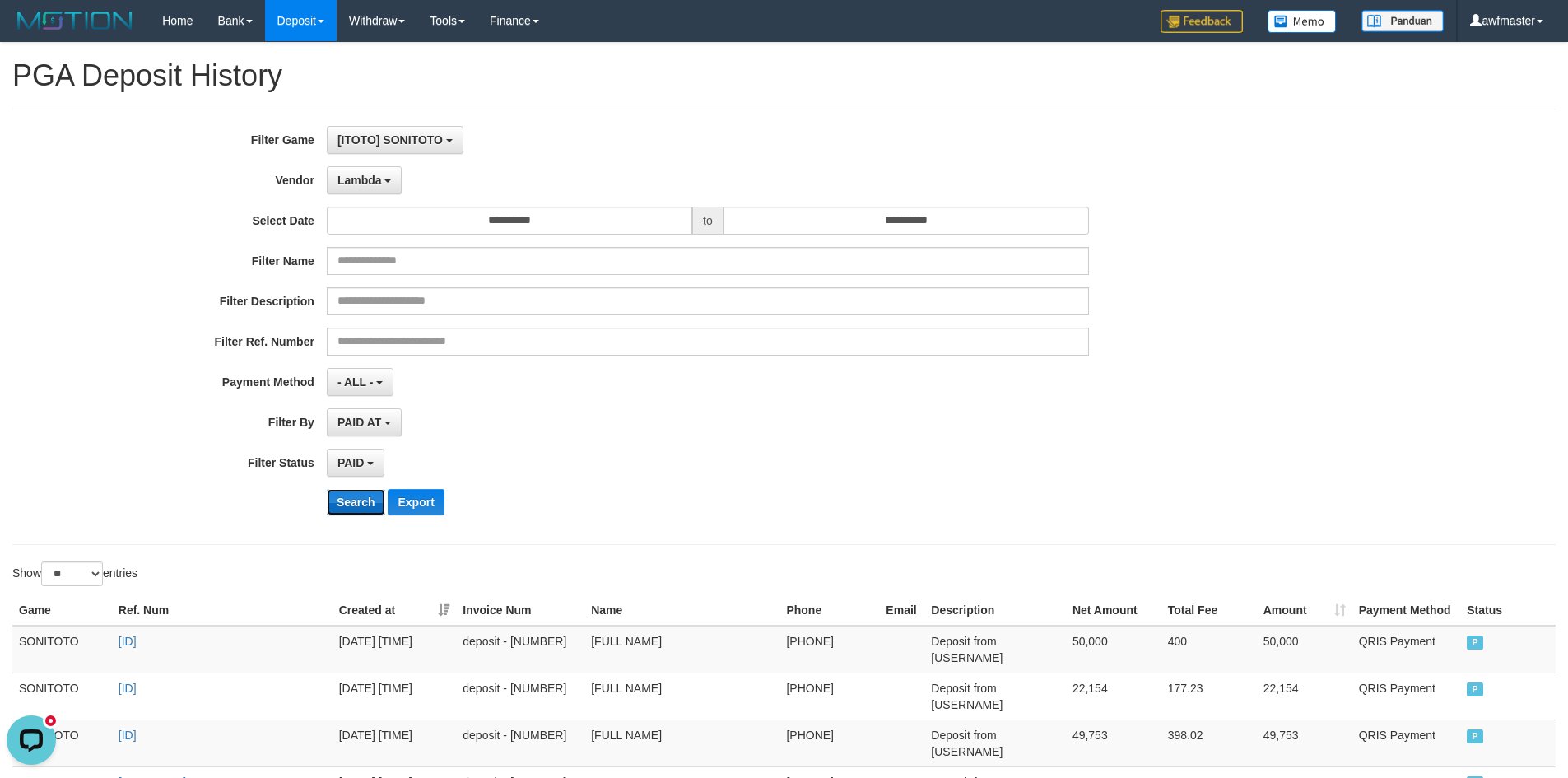 click on "Search" at bounding box center (356, 502) 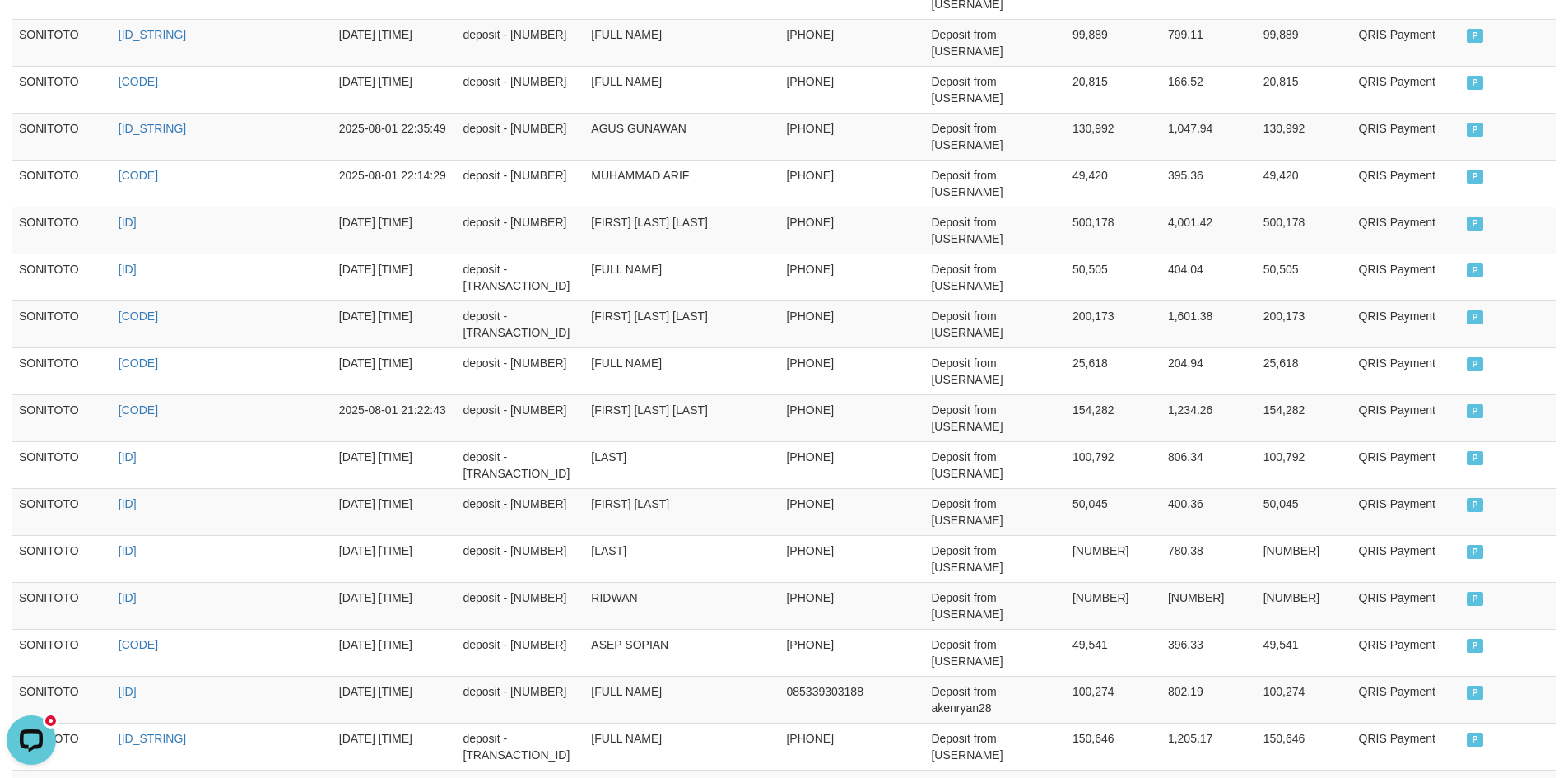scroll, scrollTop: 903, scrollLeft: 0, axis: vertical 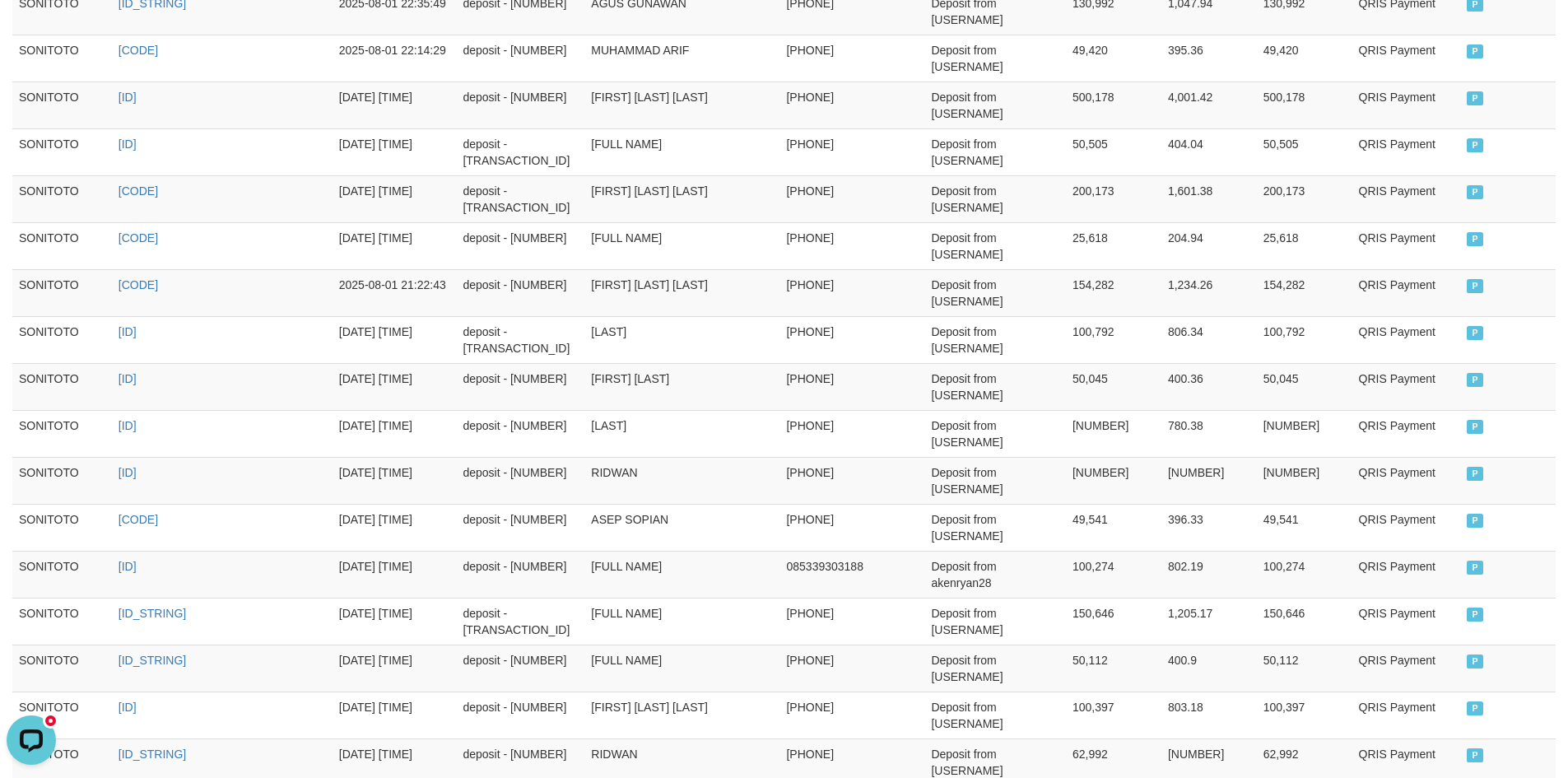 click on "Rp. [CURRENCY]" at bounding box center [1114, 902] 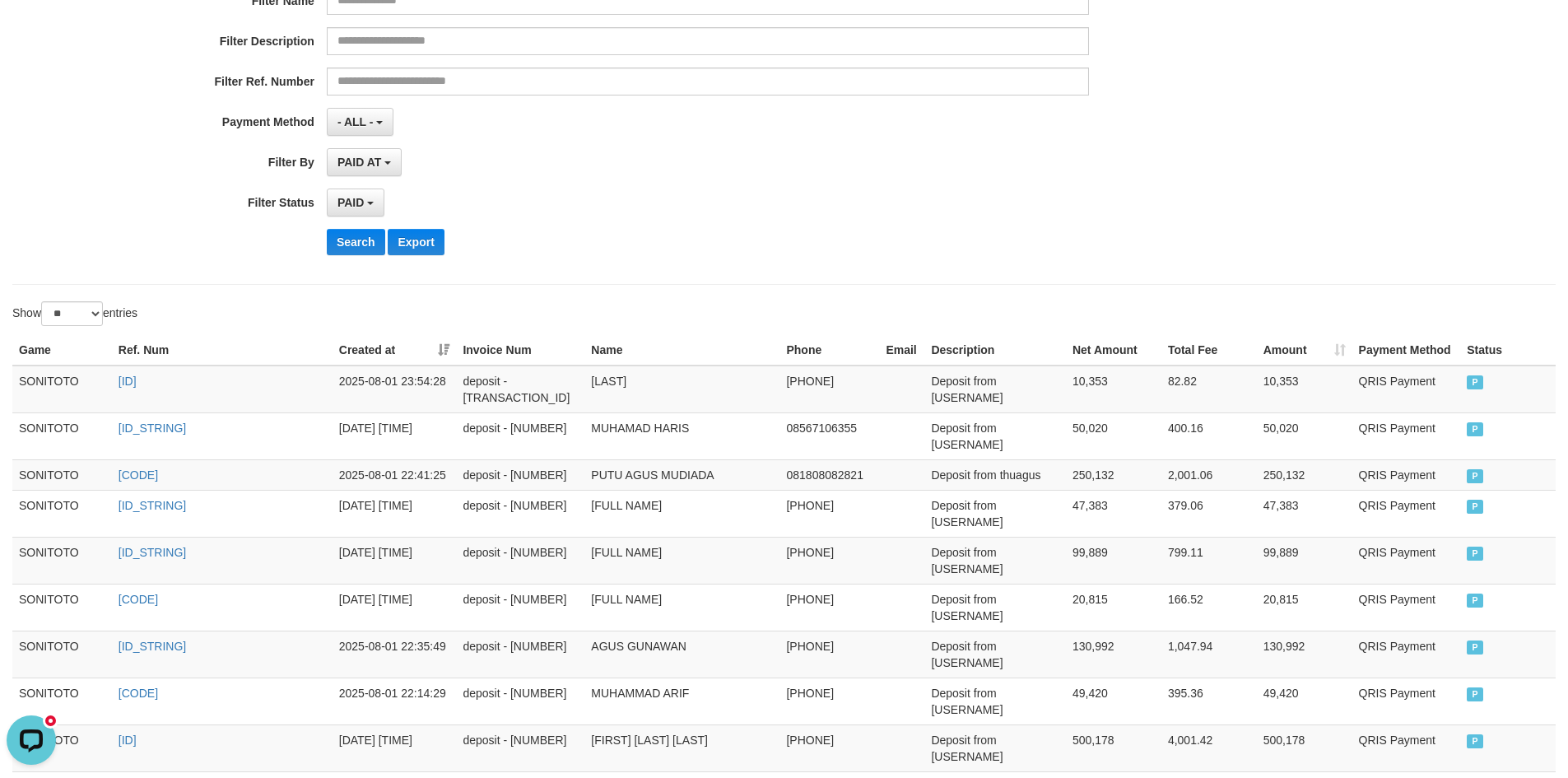 scroll, scrollTop: 80, scrollLeft: 0, axis: vertical 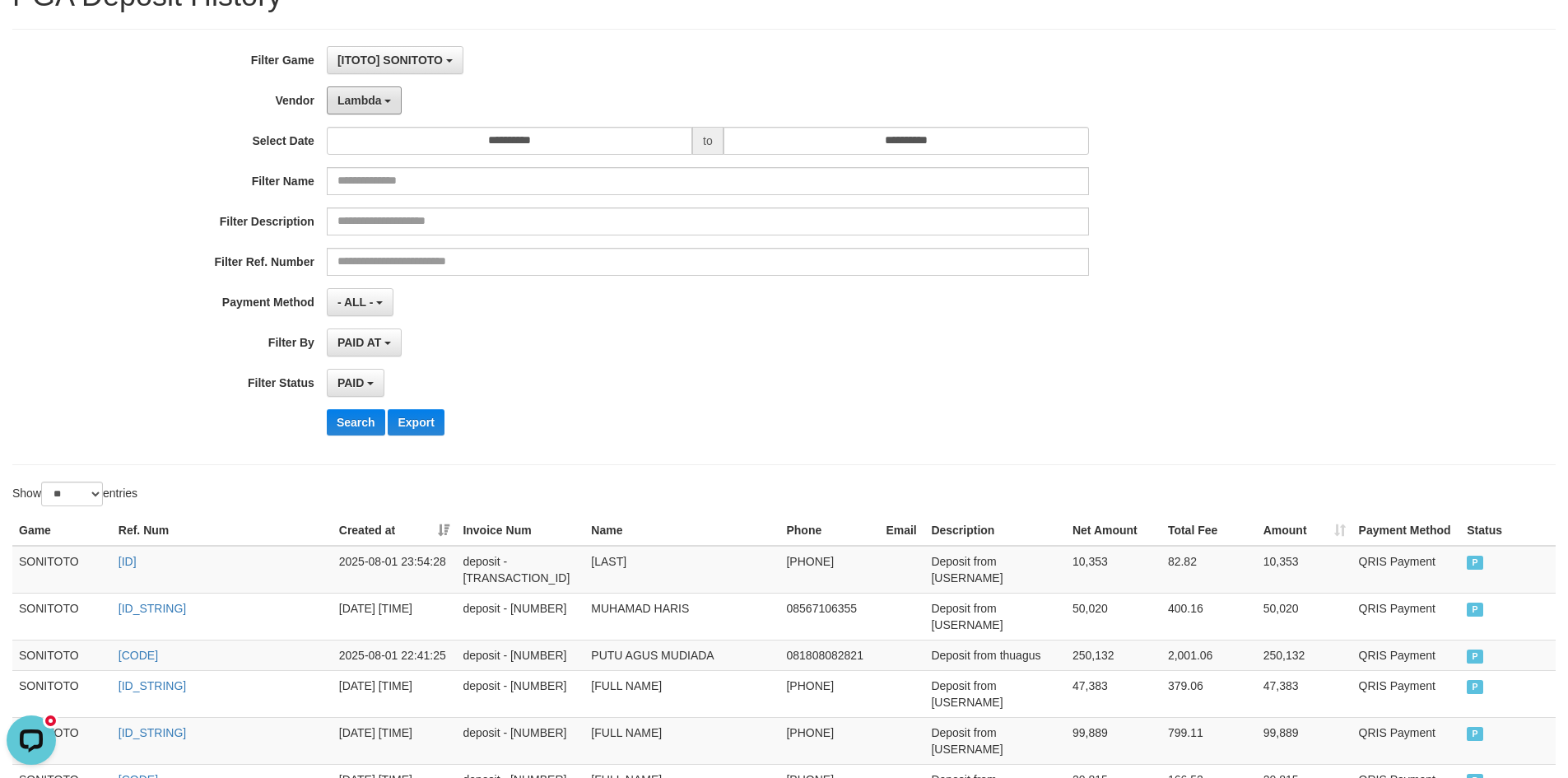 click on "Lambda" at bounding box center (365, 100) 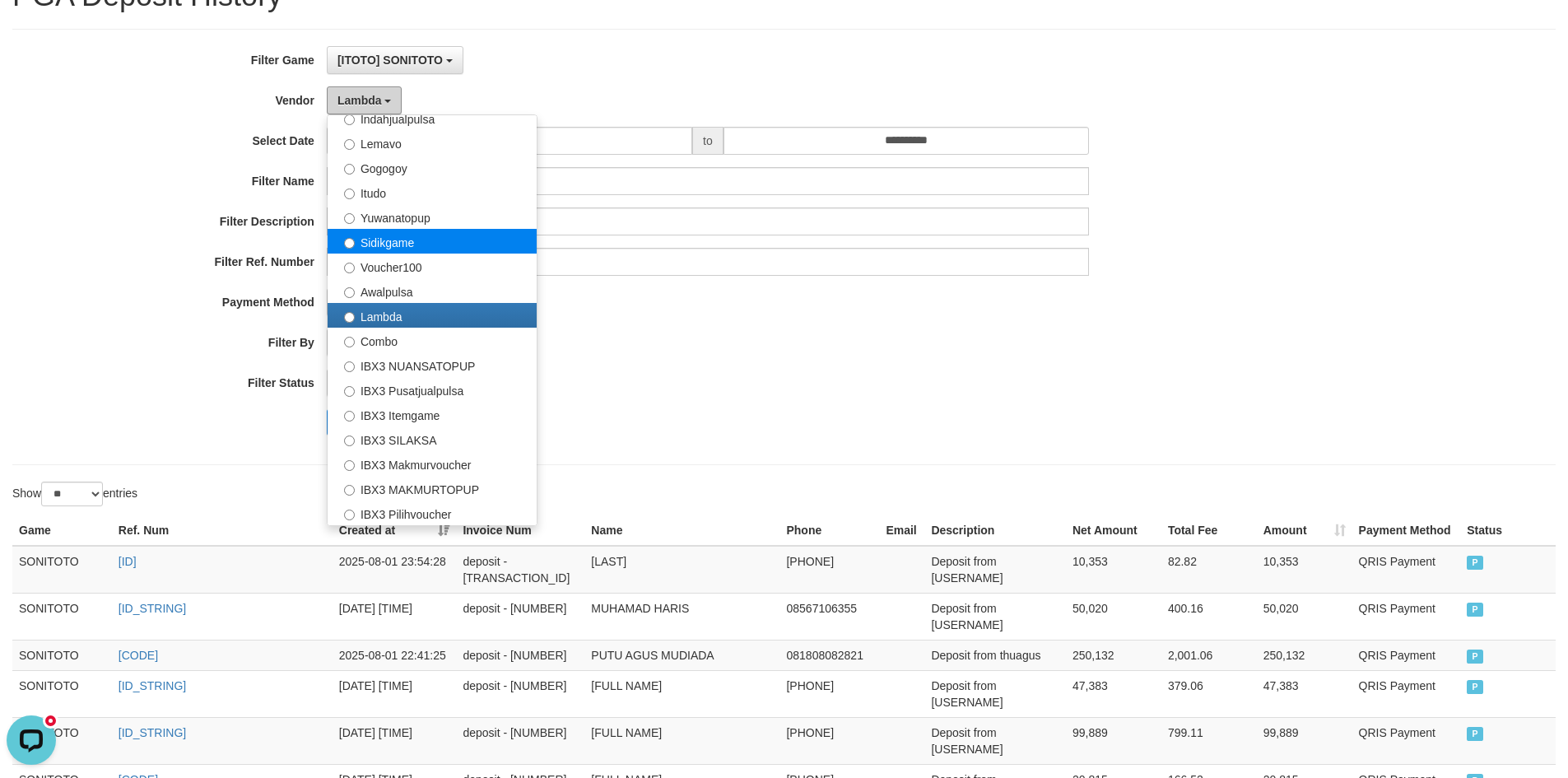 scroll, scrollTop: 375, scrollLeft: 0, axis: vertical 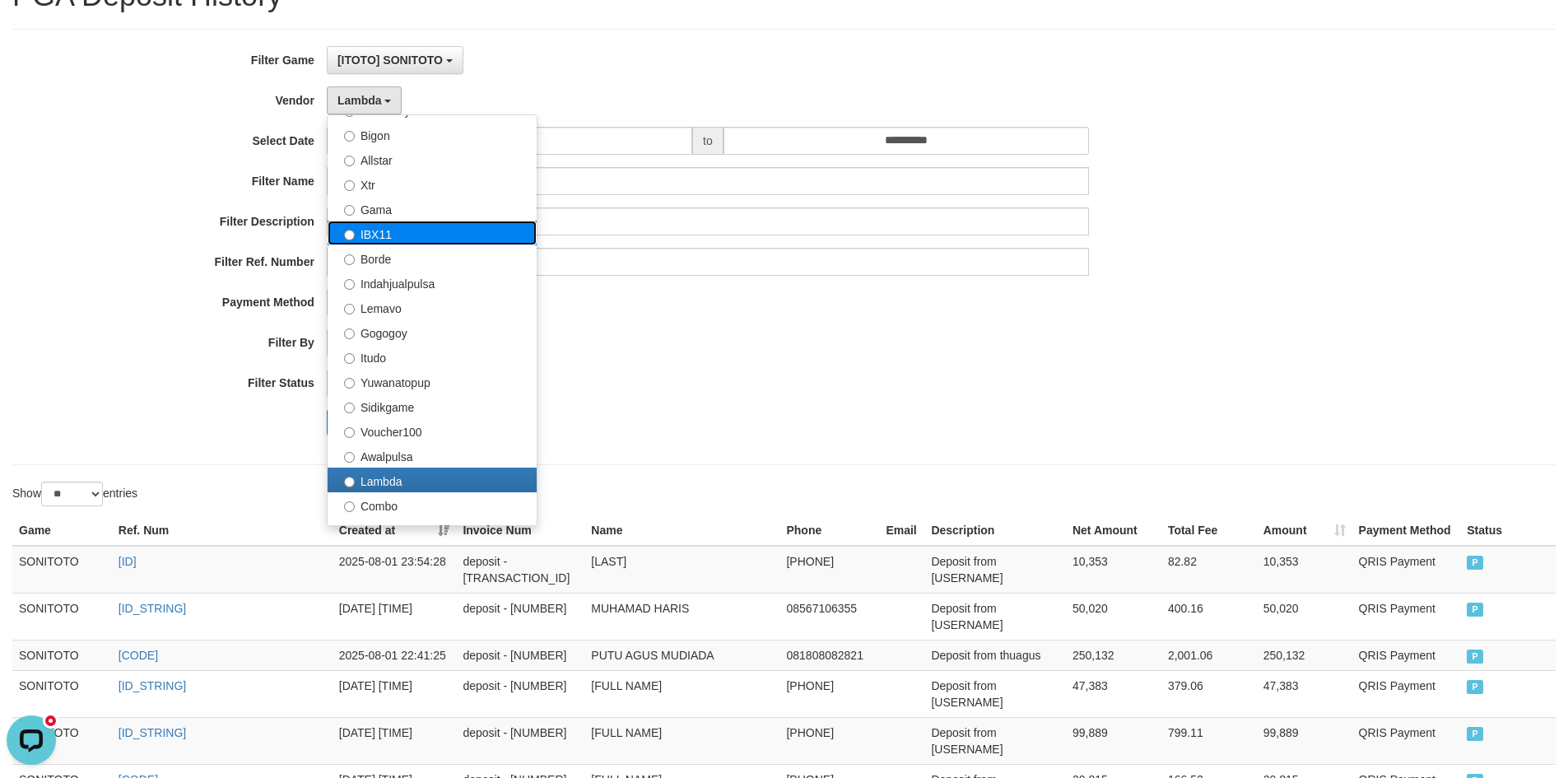 click on "IBX11" at bounding box center (432, 233) 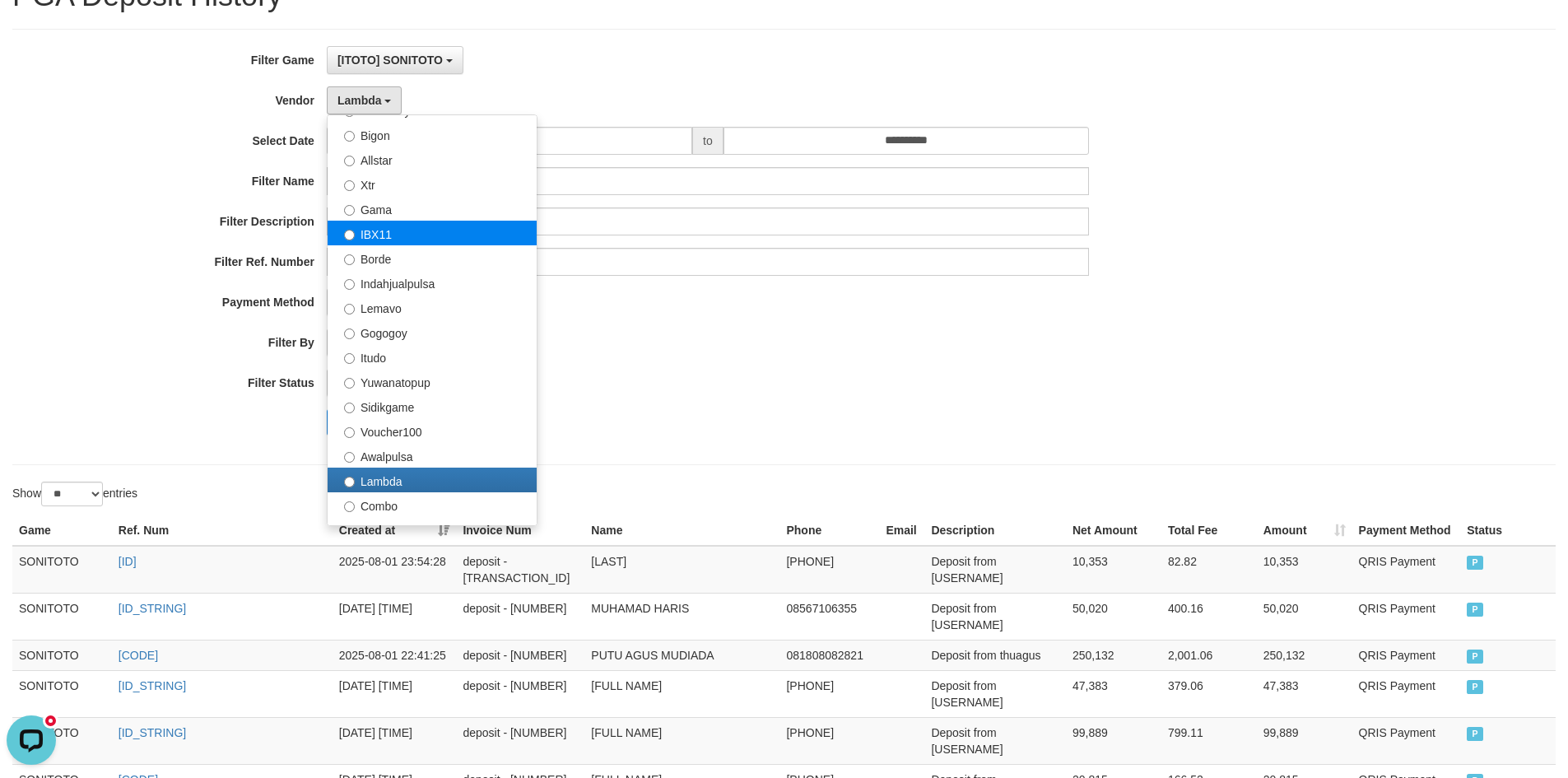 select on "**********" 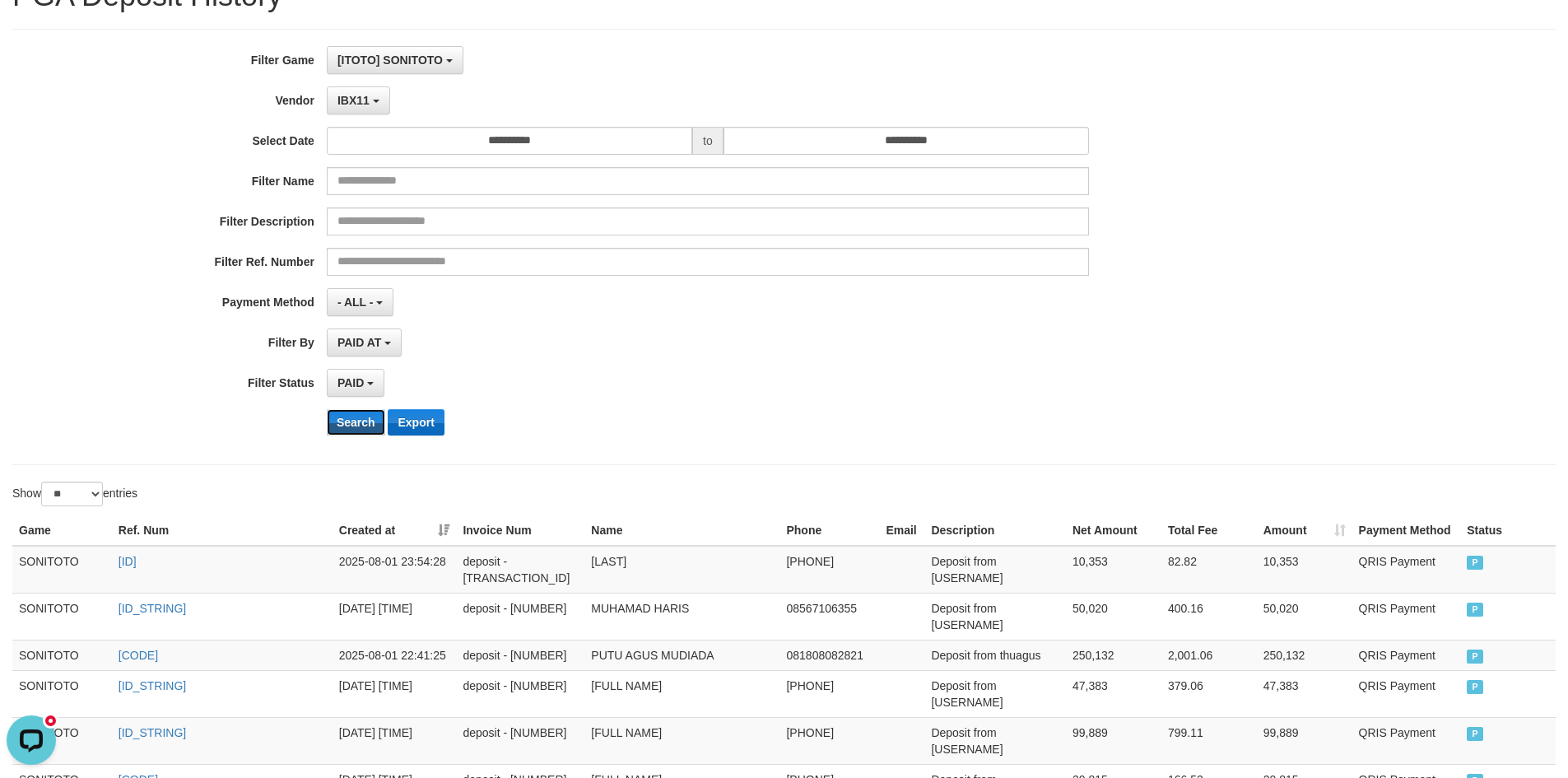 drag, startPoint x: 362, startPoint y: 424, endPoint x: 409, endPoint y: 422, distance: 47.04253 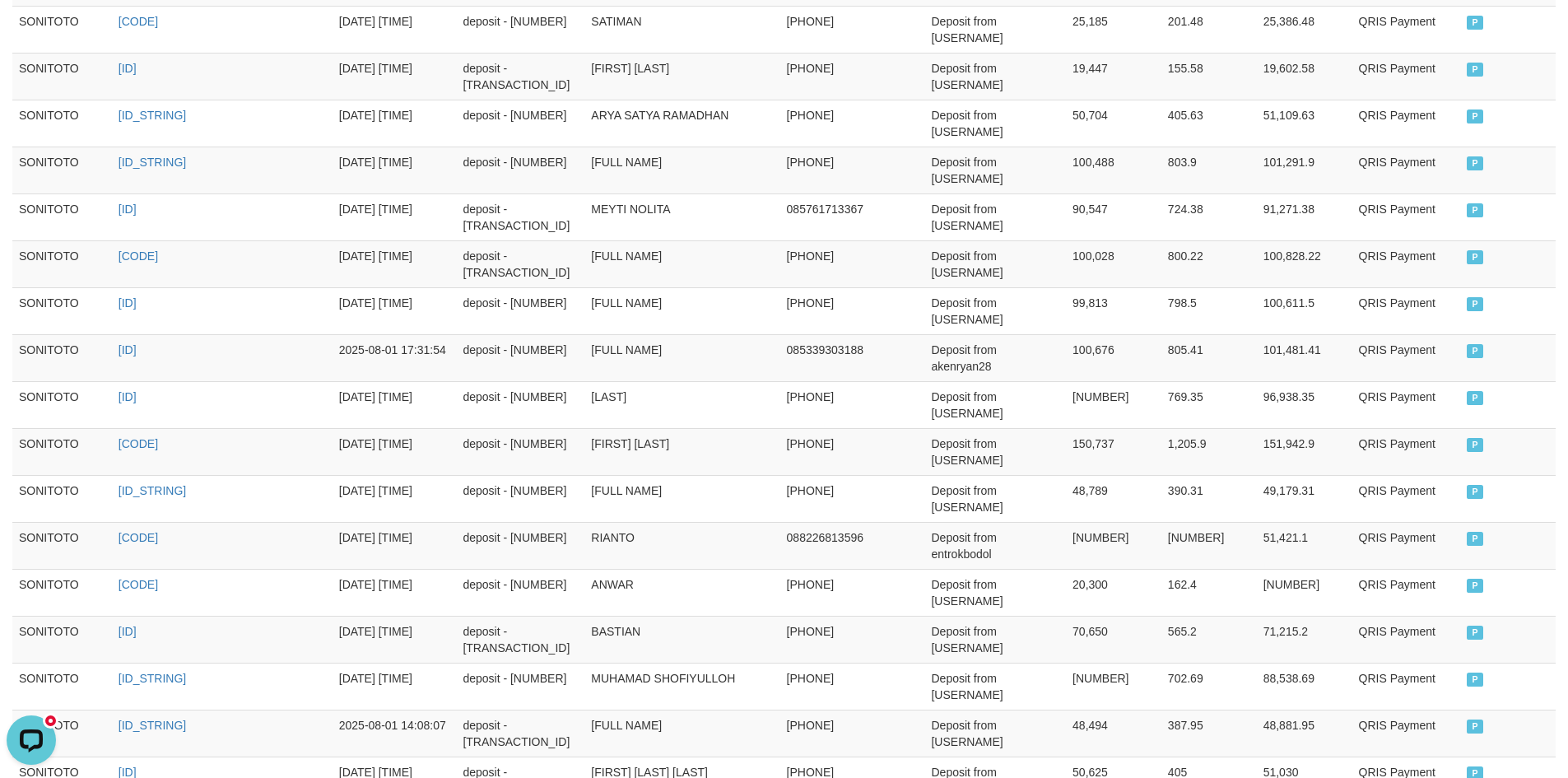 scroll, scrollTop: 870, scrollLeft: 0, axis: vertical 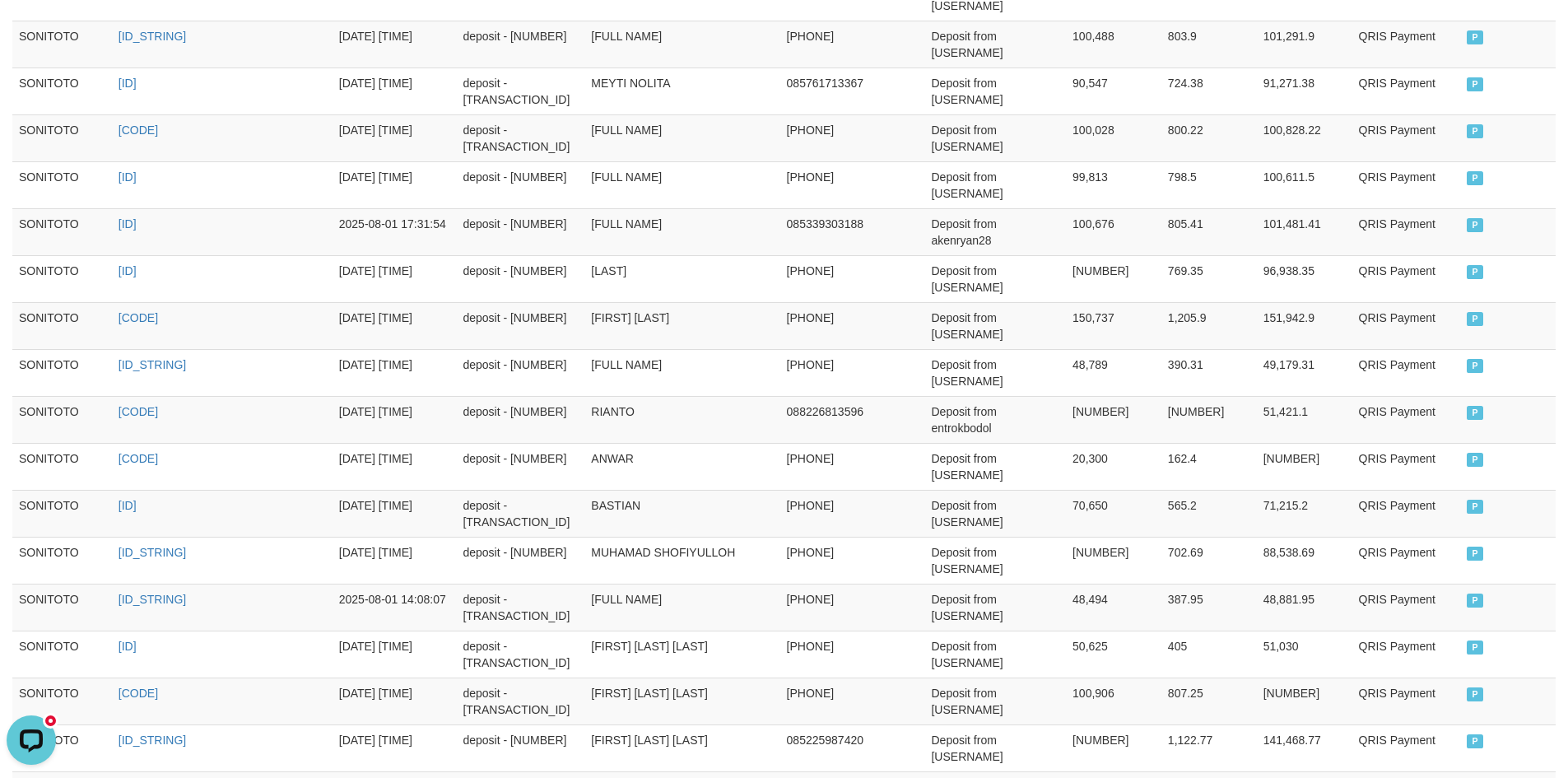 click on "Rp. 6,497,444" at bounding box center (1114, 935) 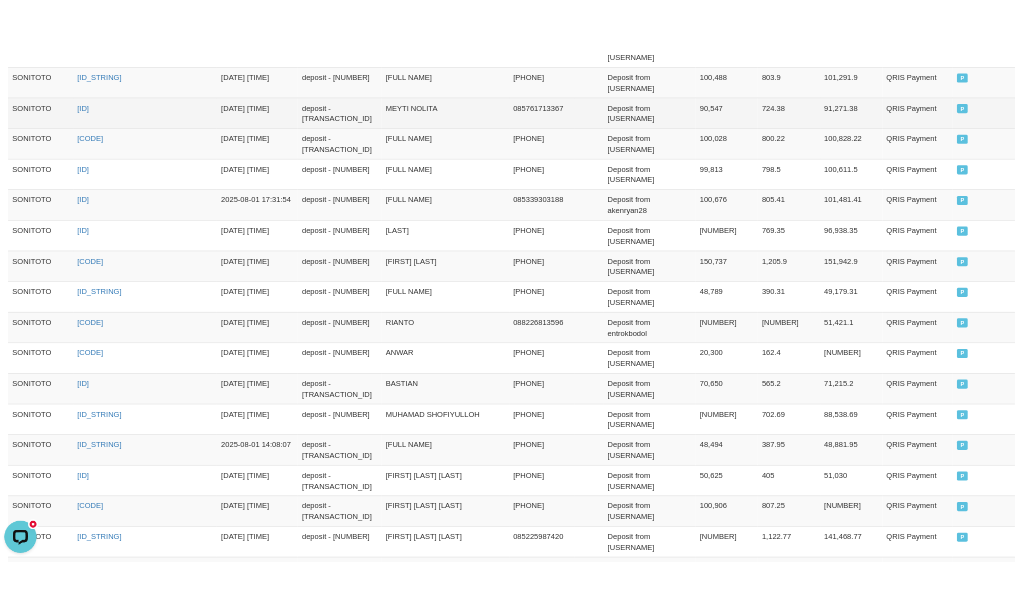 scroll, scrollTop: 1547, scrollLeft: 0, axis: vertical 